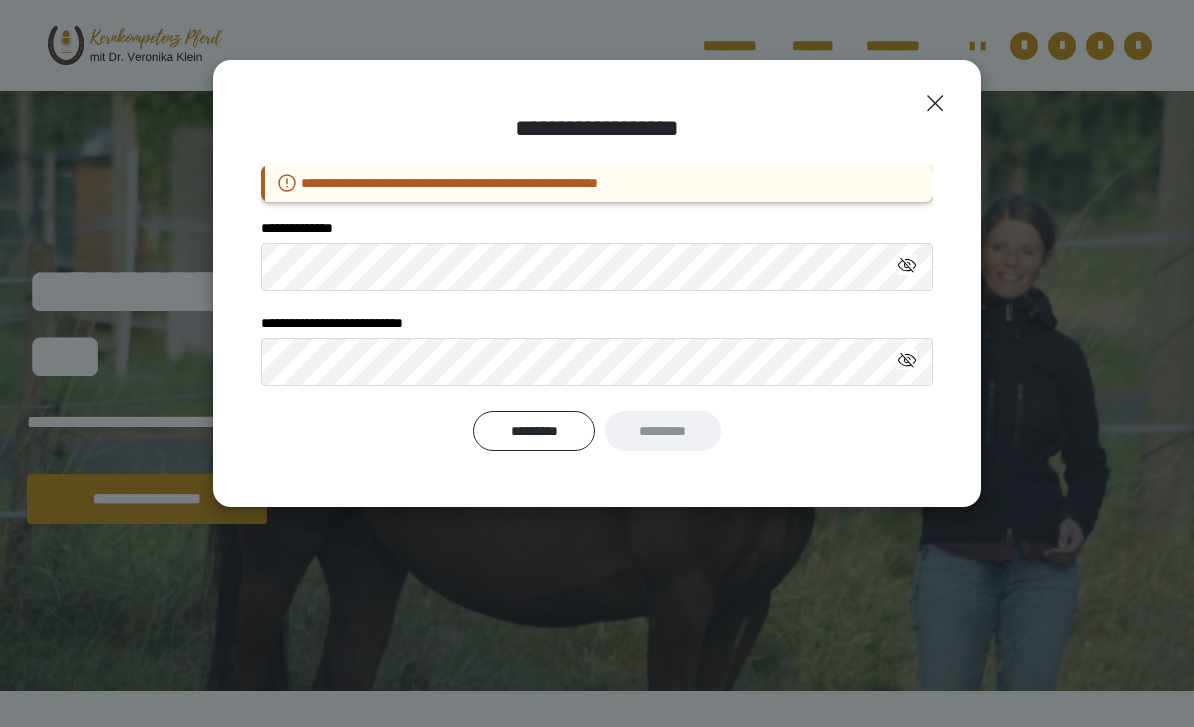 scroll, scrollTop: 0, scrollLeft: 0, axis: both 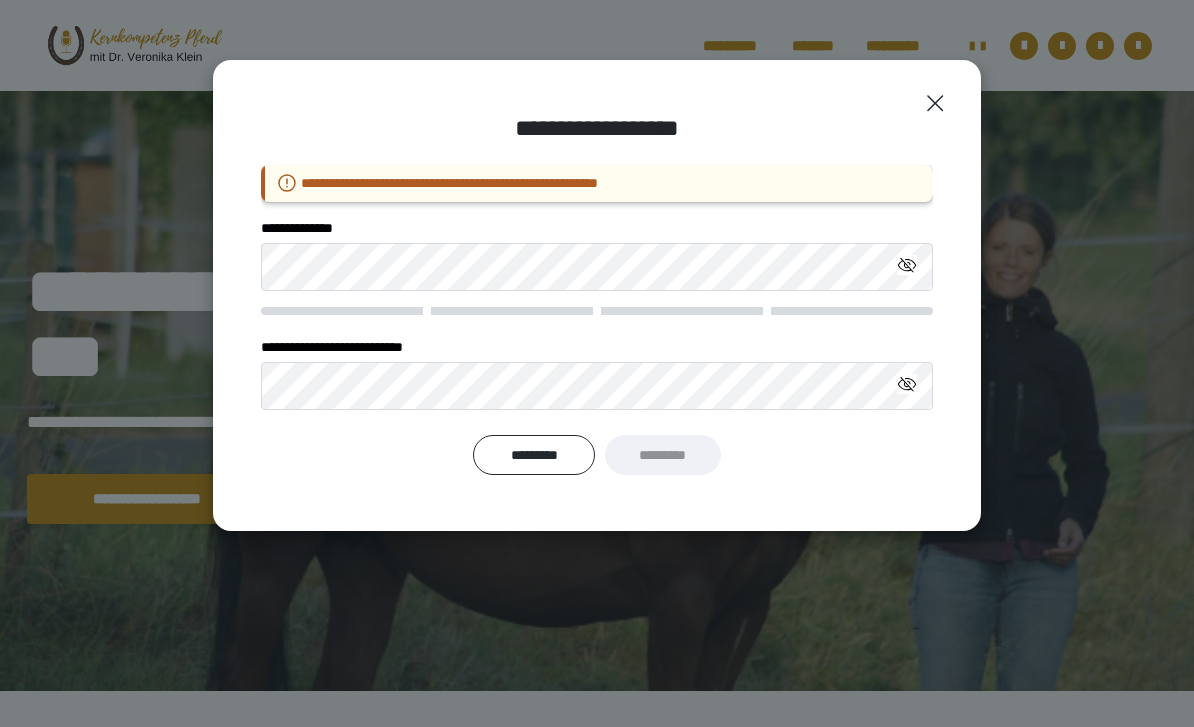click 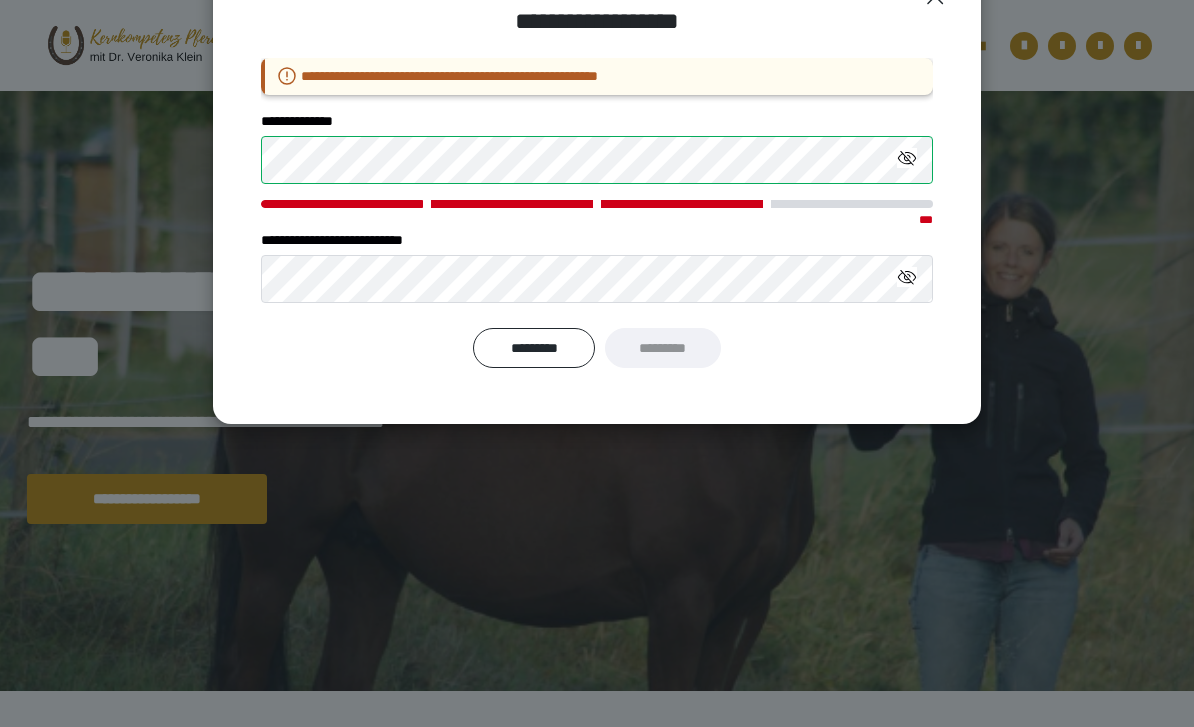 scroll, scrollTop: 103, scrollLeft: 0, axis: vertical 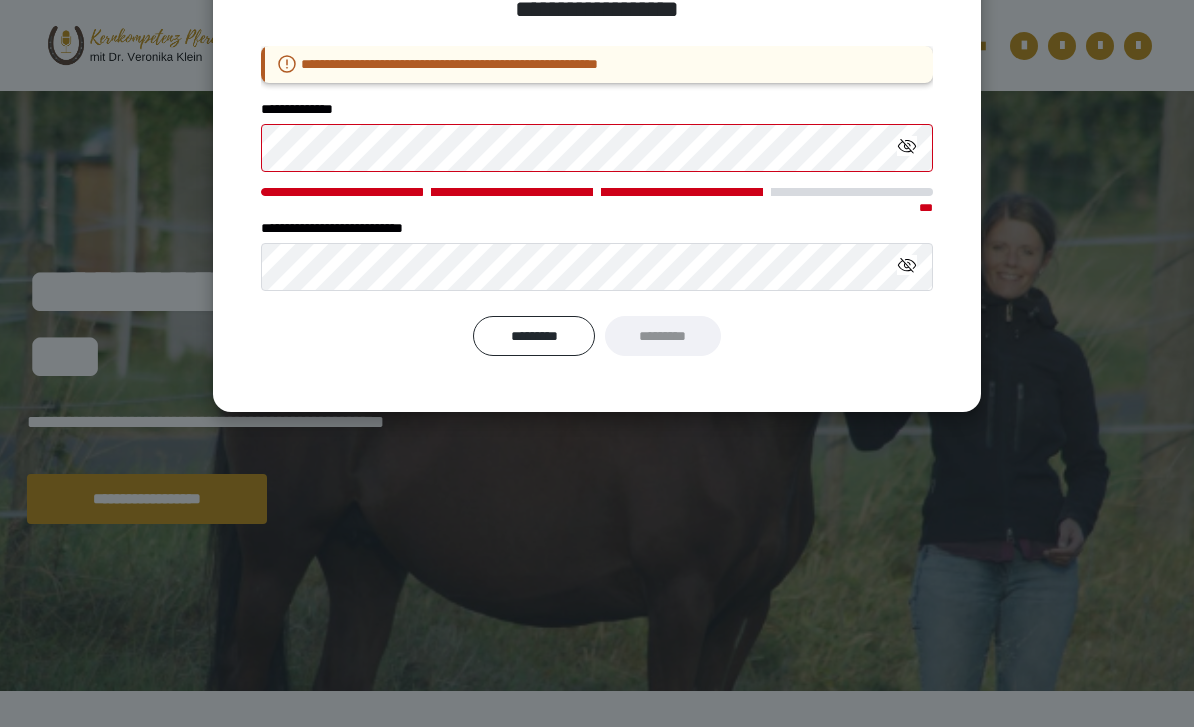 click 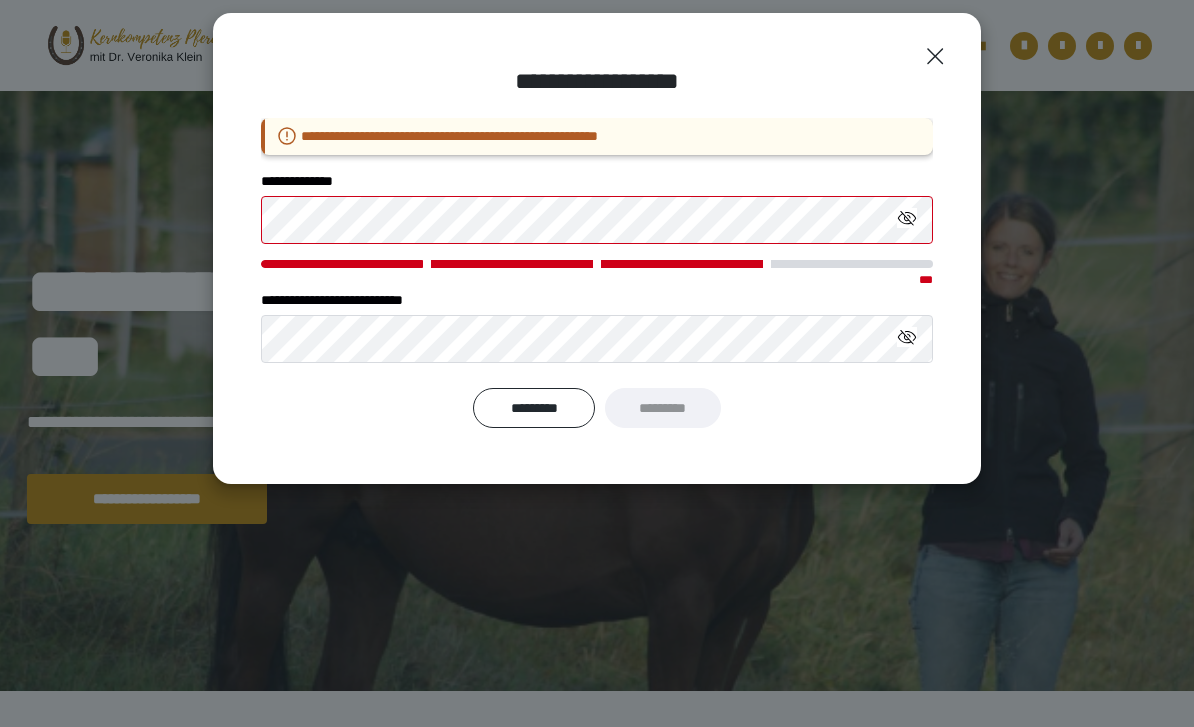 scroll, scrollTop: 50, scrollLeft: 0, axis: vertical 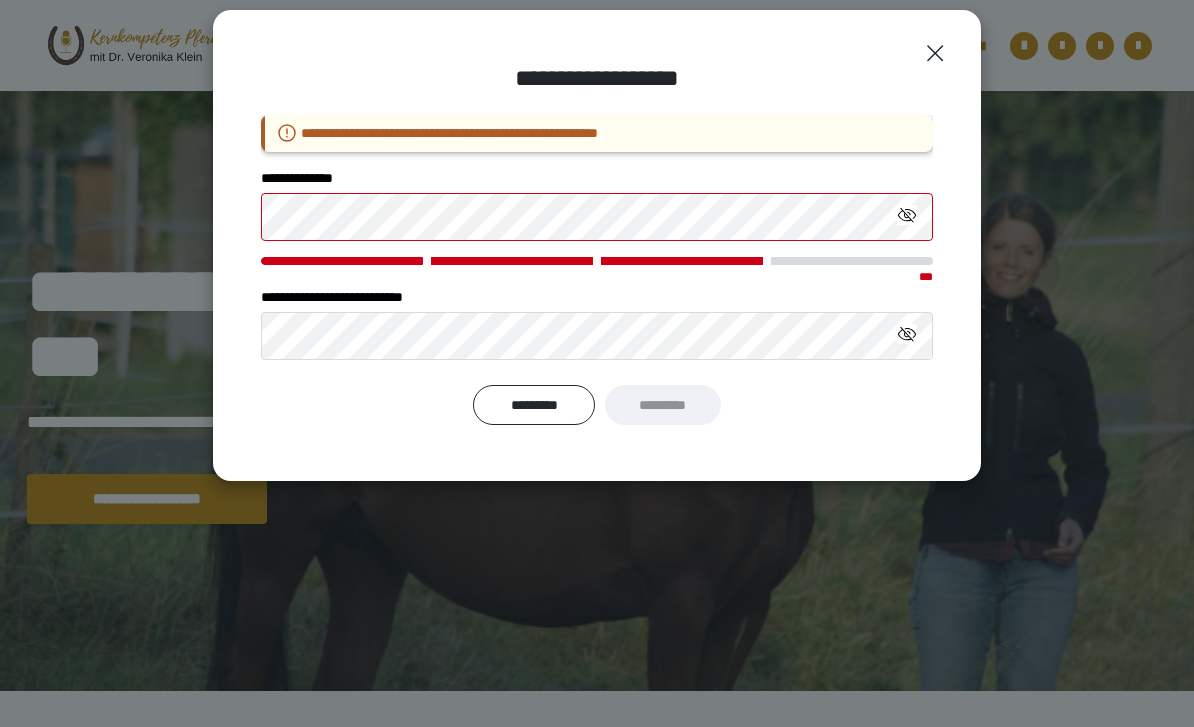 click on "*********" at bounding box center (663, 405) 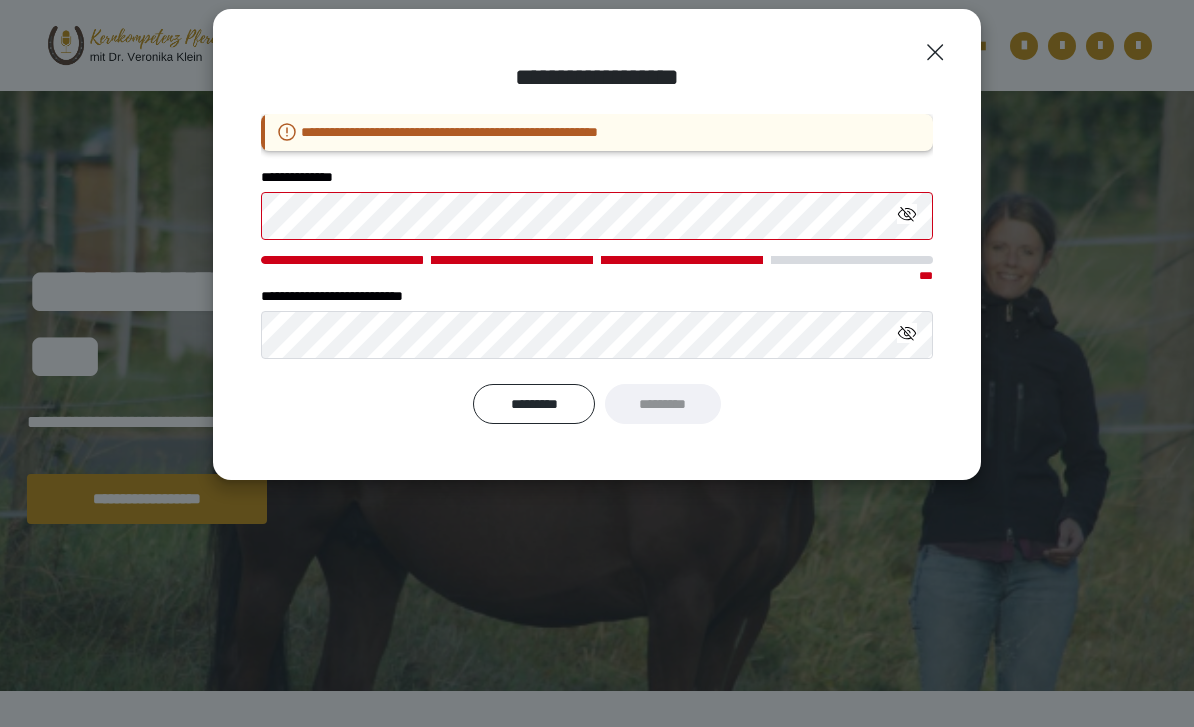 scroll, scrollTop: 55, scrollLeft: 0, axis: vertical 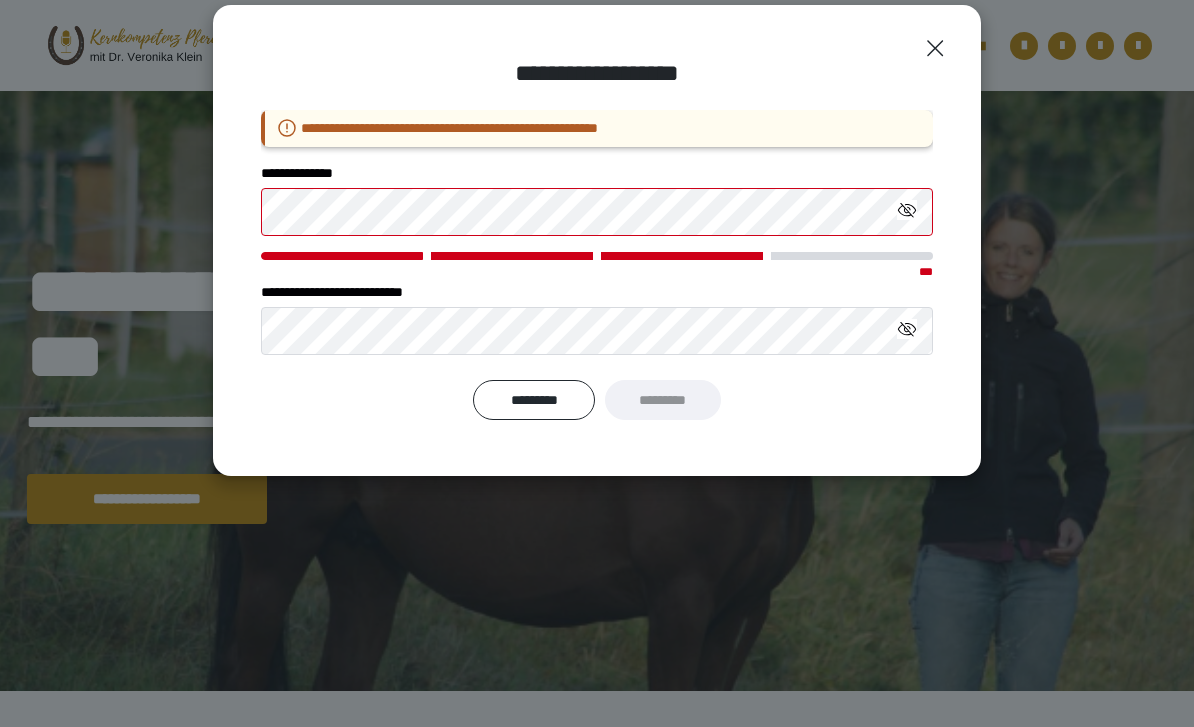 click on "*********" at bounding box center [663, 400] 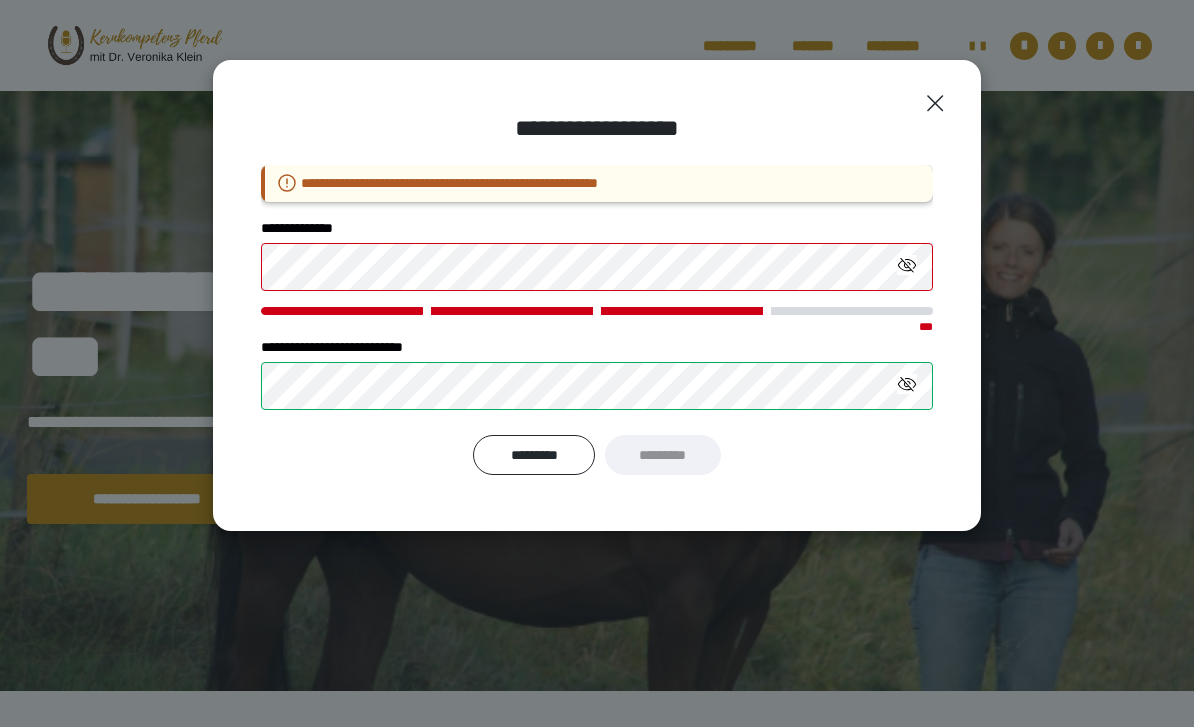 scroll, scrollTop: 0, scrollLeft: 0, axis: both 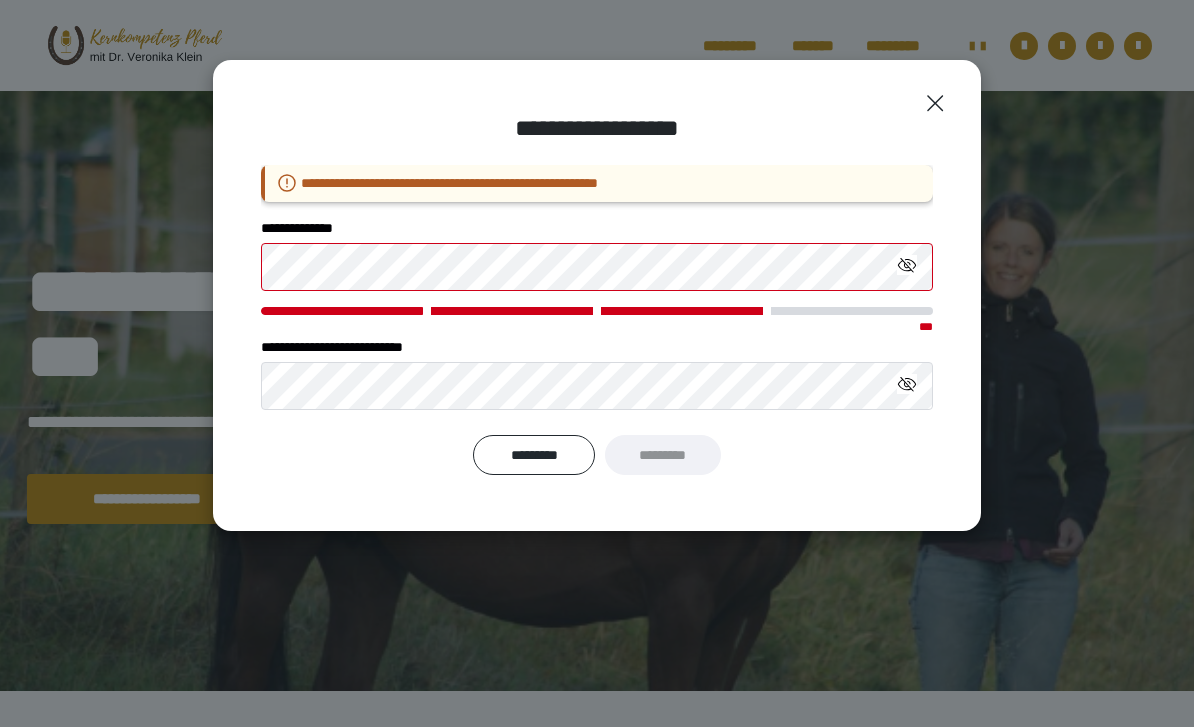 click 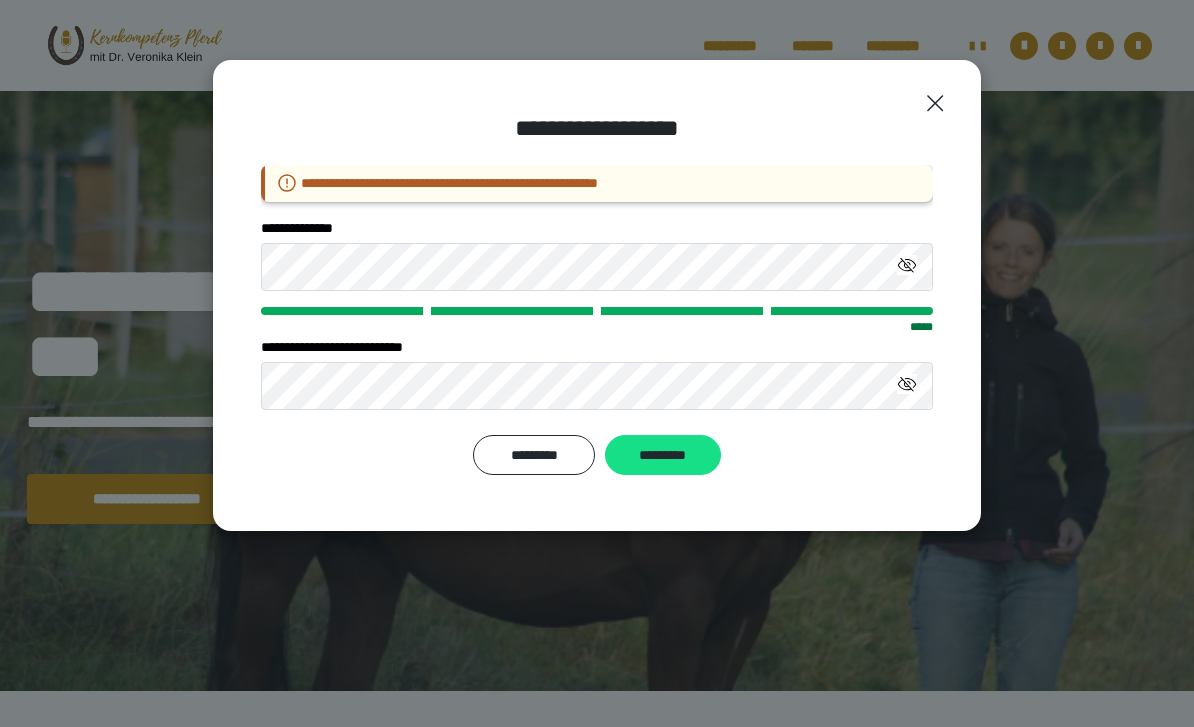 click on "*********" at bounding box center [663, 455] 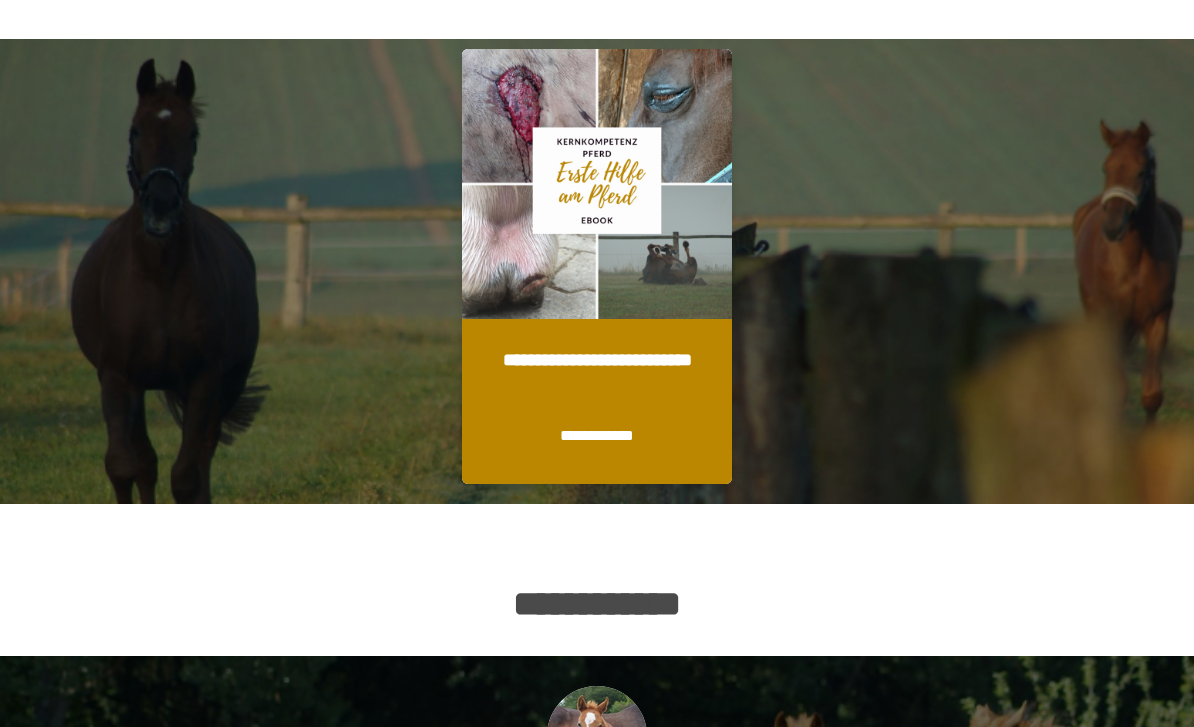 scroll, scrollTop: 1389, scrollLeft: 0, axis: vertical 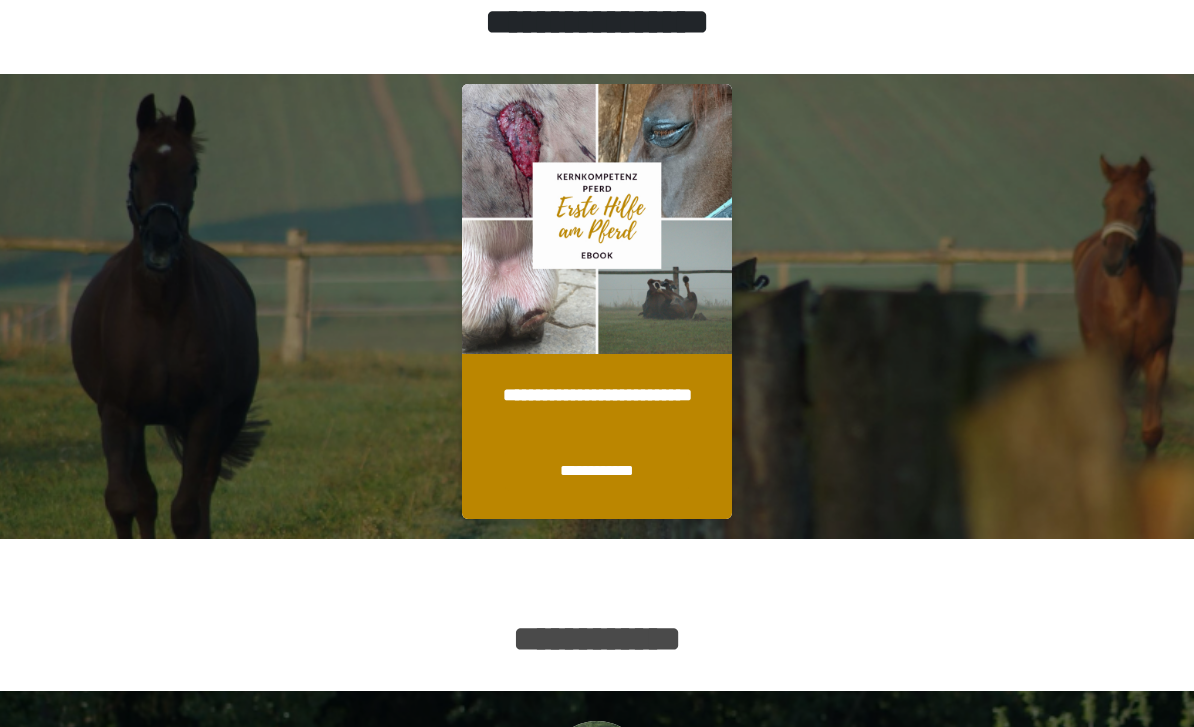 click at bounding box center (597, 219) 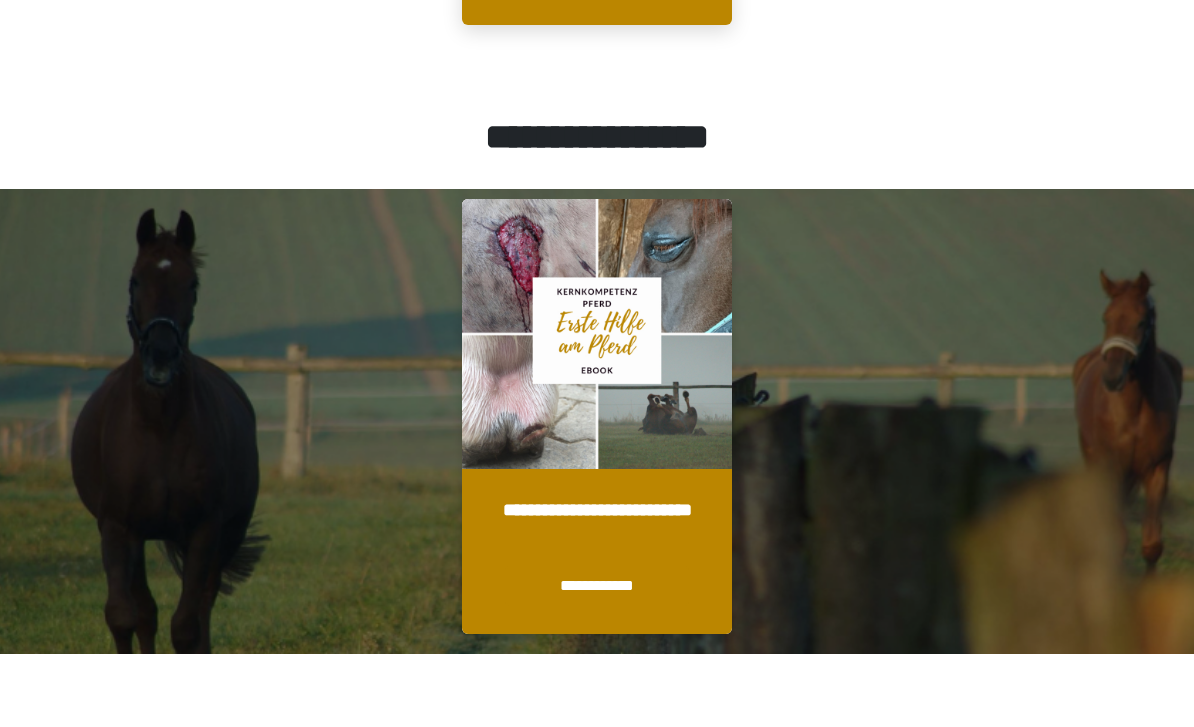 scroll, scrollTop: 1268, scrollLeft: 0, axis: vertical 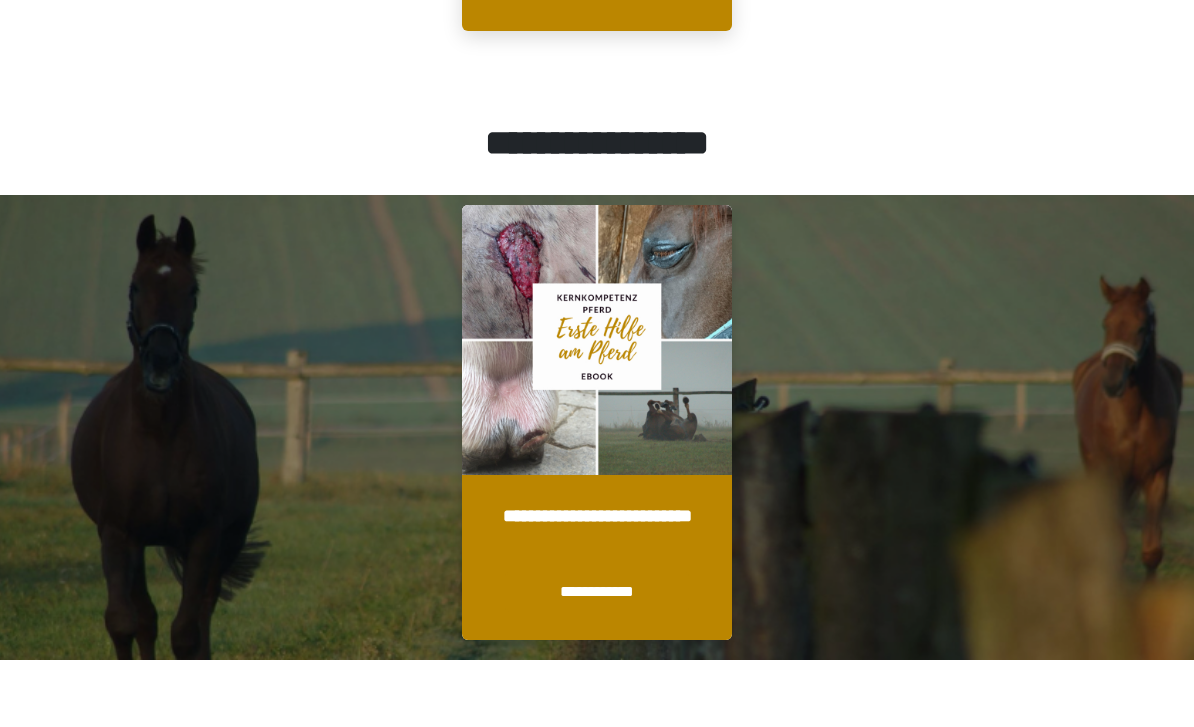 click at bounding box center (597, 340) 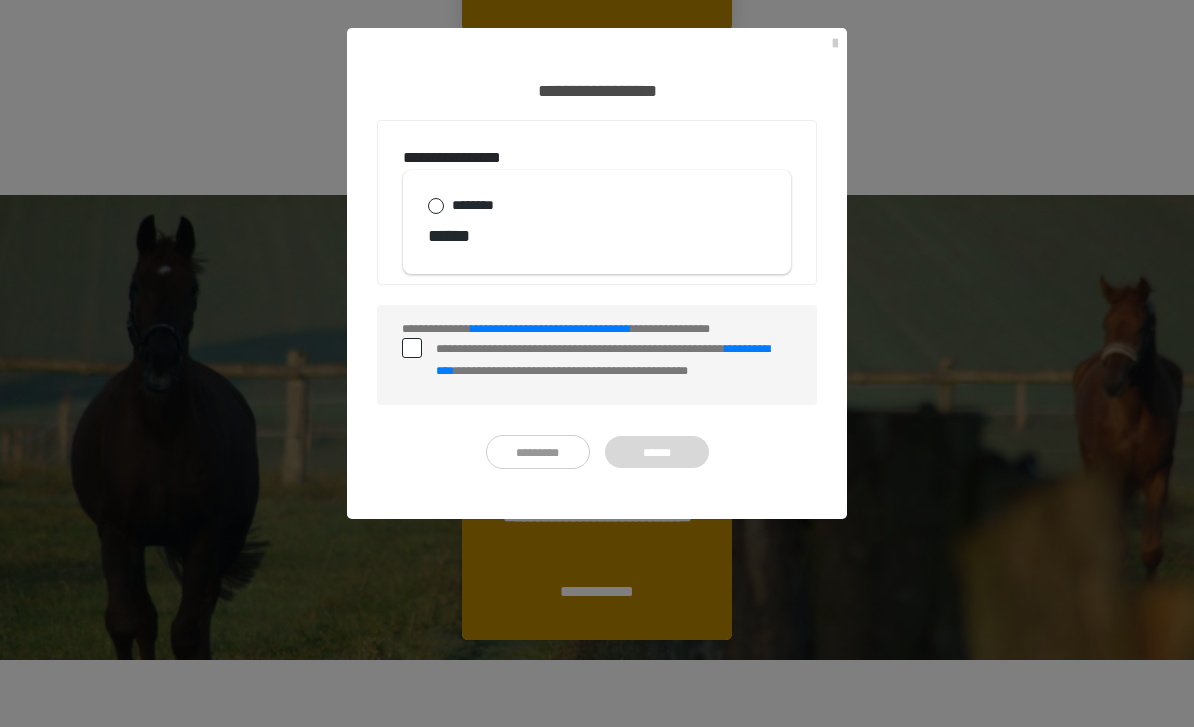 click at bounding box center (835, 44) 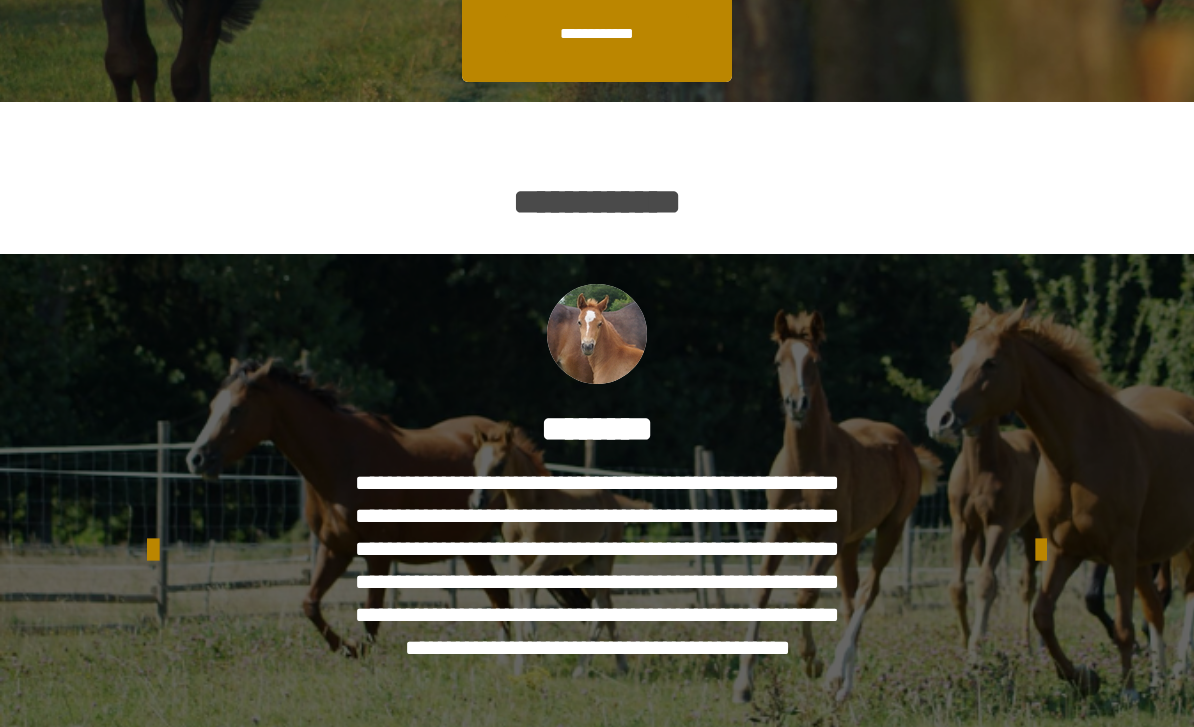 scroll, scrollTop: 1844, scrollLeft: 0, axis: vertical 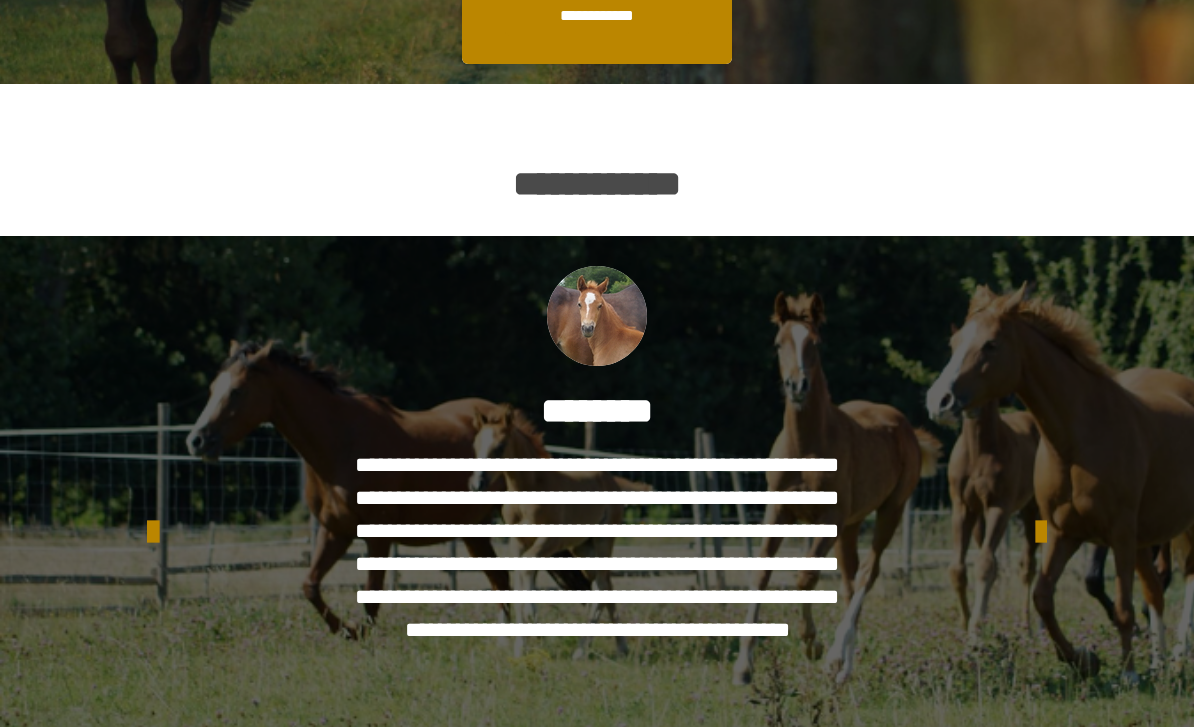 click at bounding box center (1041, 533) 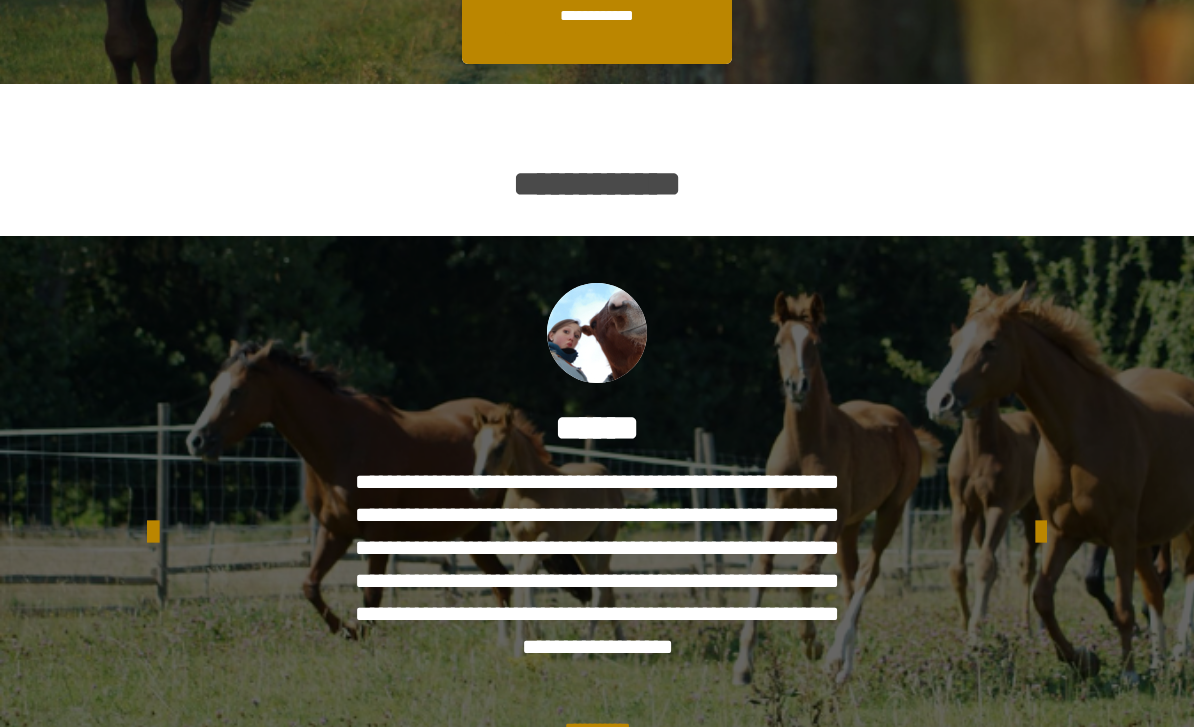 click at bounding box center [1041, 533] 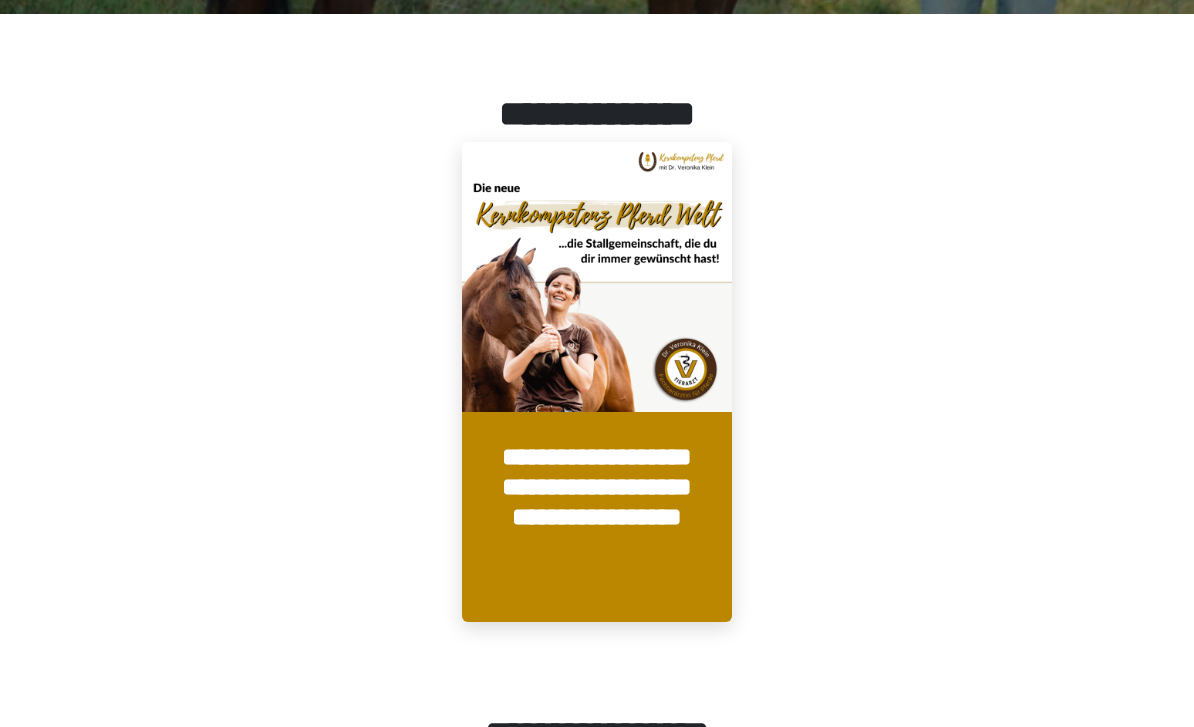 scroll, scrollTop: 691, scrollLeft: 0, axis: vertical 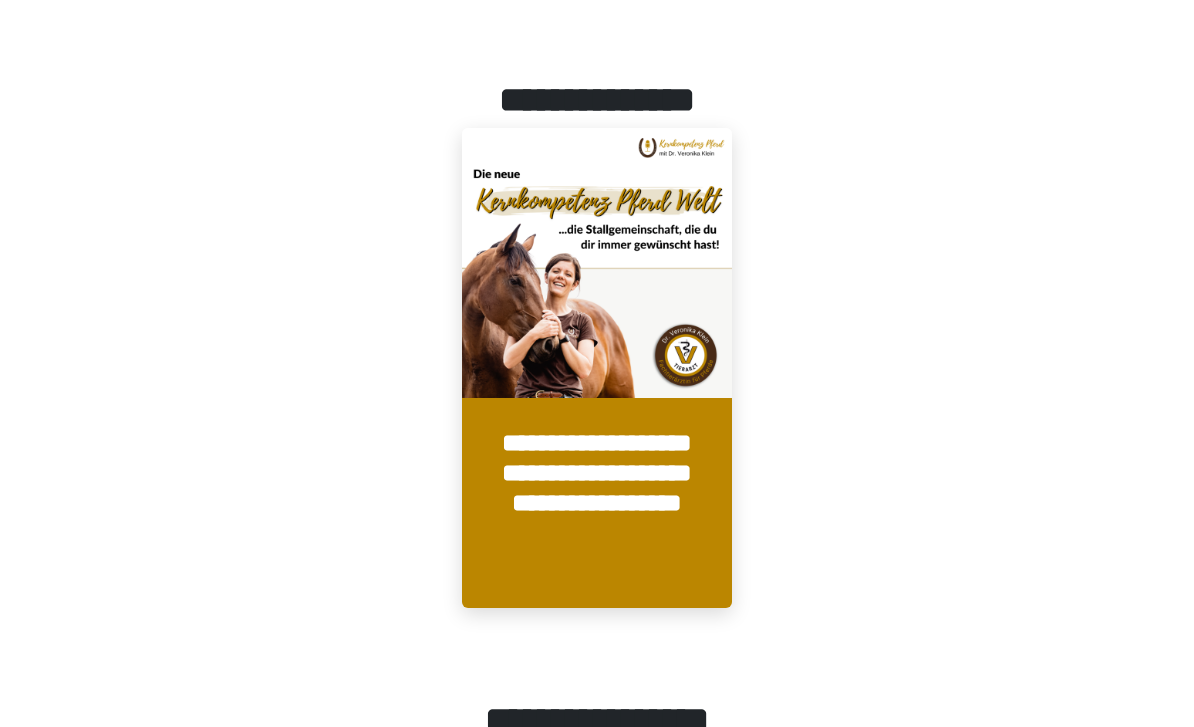 click on "**********" at bounding box center (597, 503) 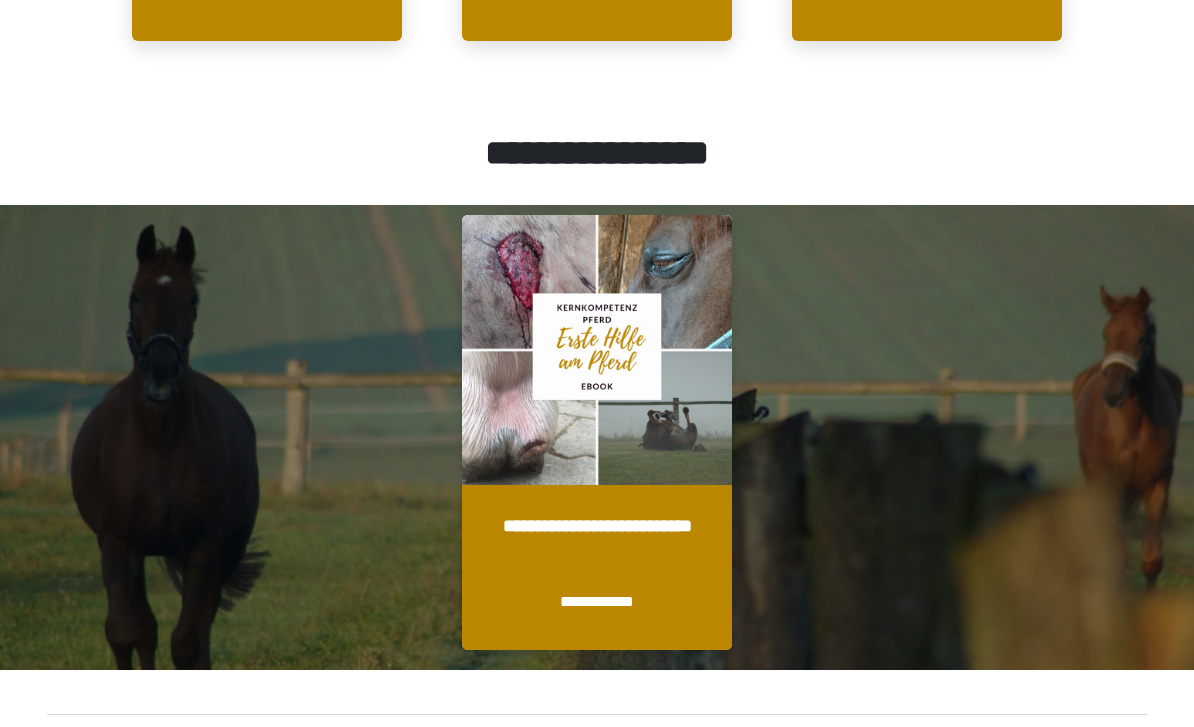 scroll, scrollTop: 1228, scrollLeft: 0, axis: vertical 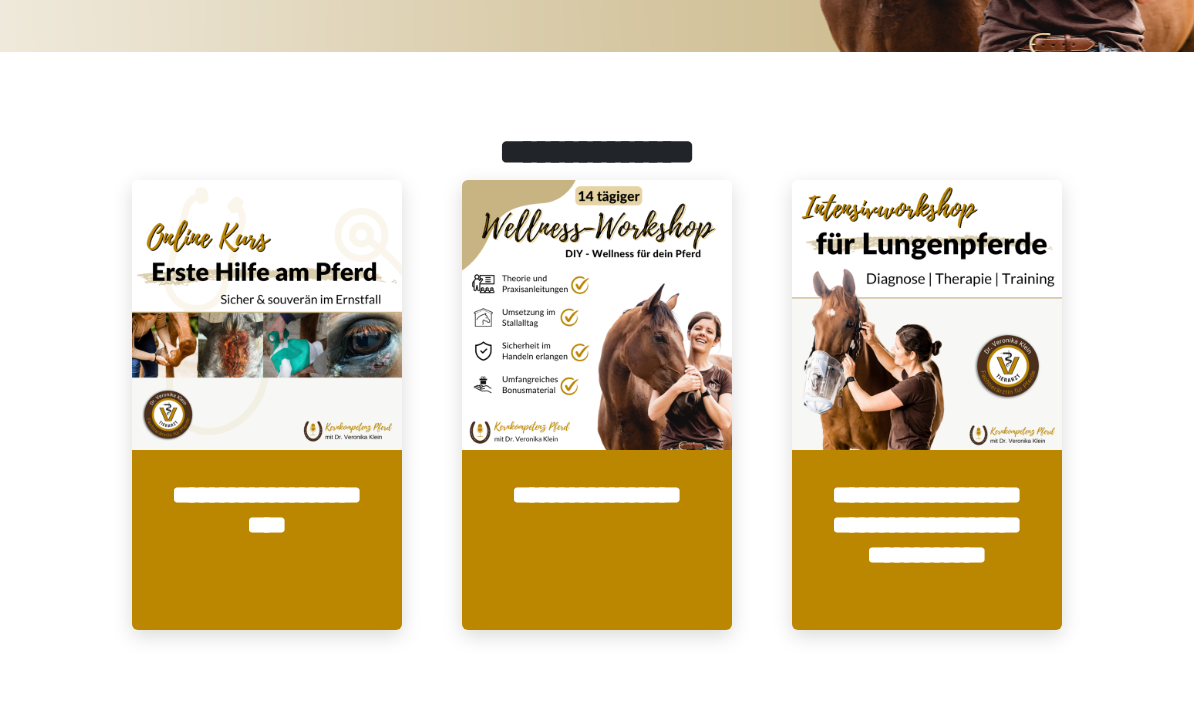 click on "**********" at bounding box center (267, 540) 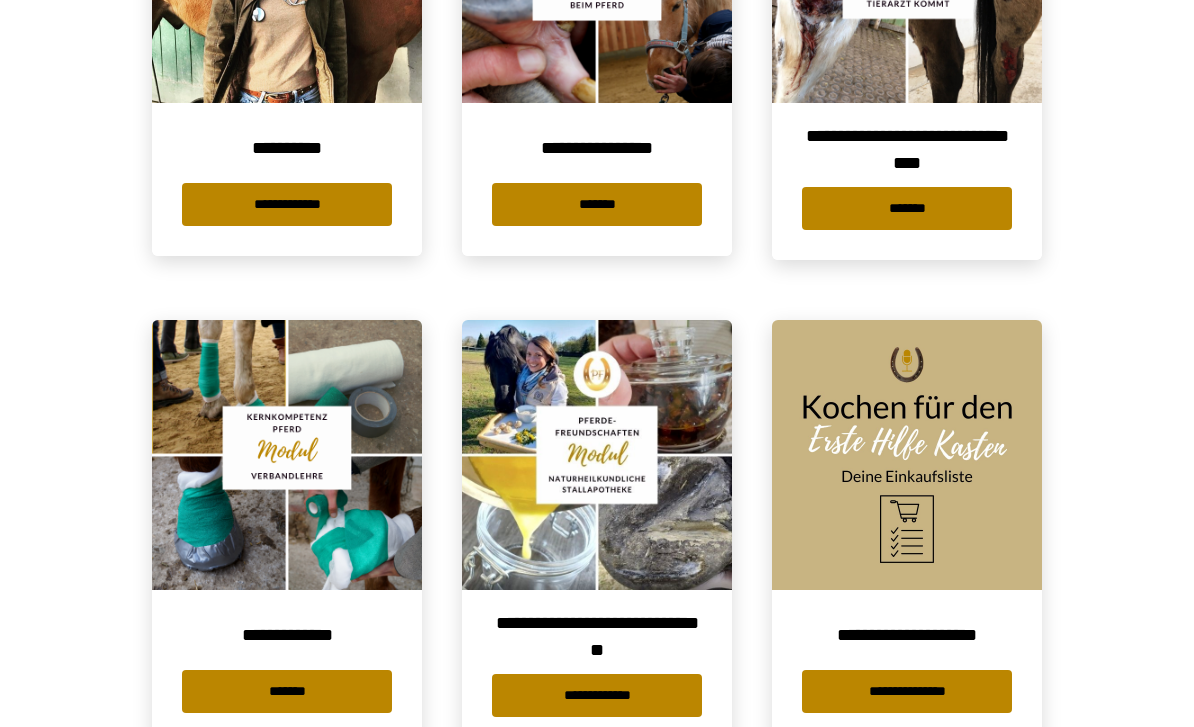 scroll, scrollTop: 704, scrollLeft: 0, axis: vertical 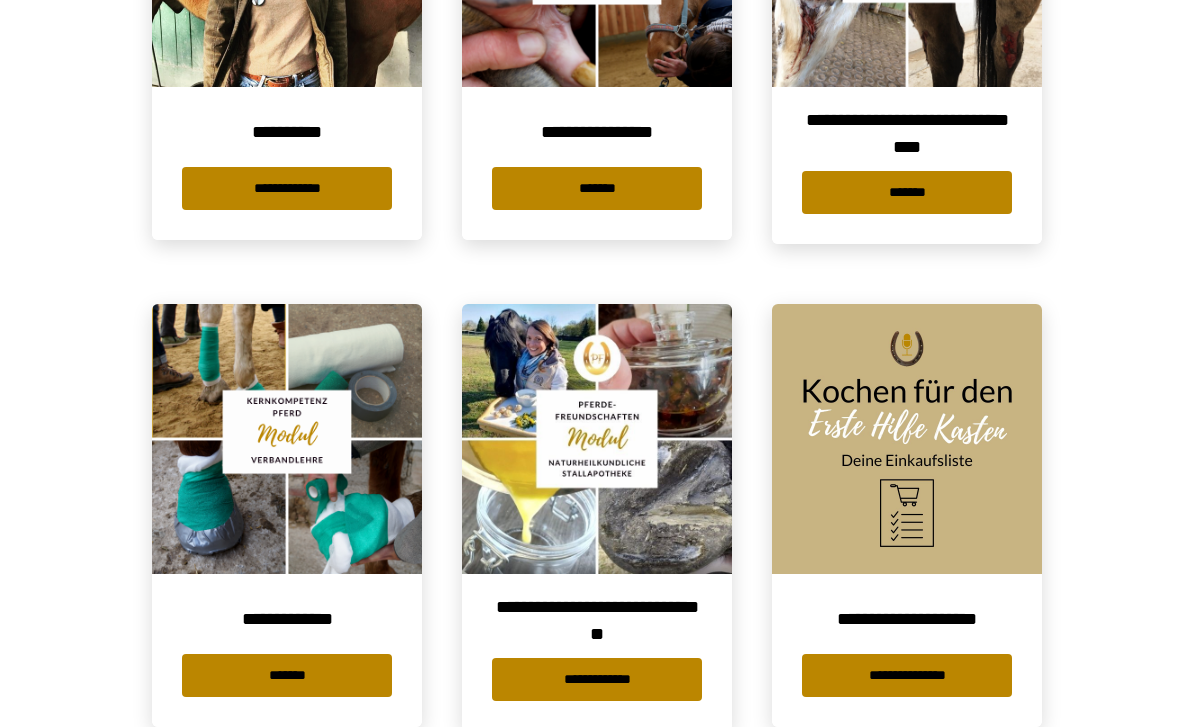 click on "**********" at bounding box center (597, 304) 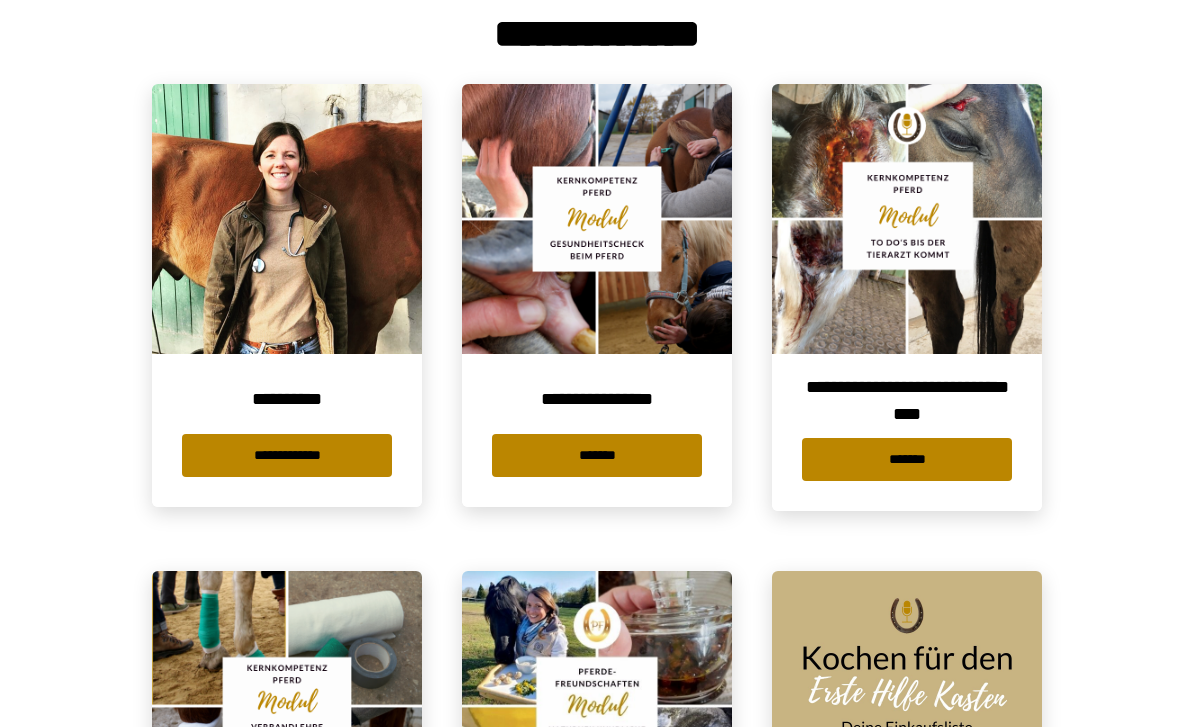 scroll, scrollTop: 437, scrollLeft: 0, axis: vertical 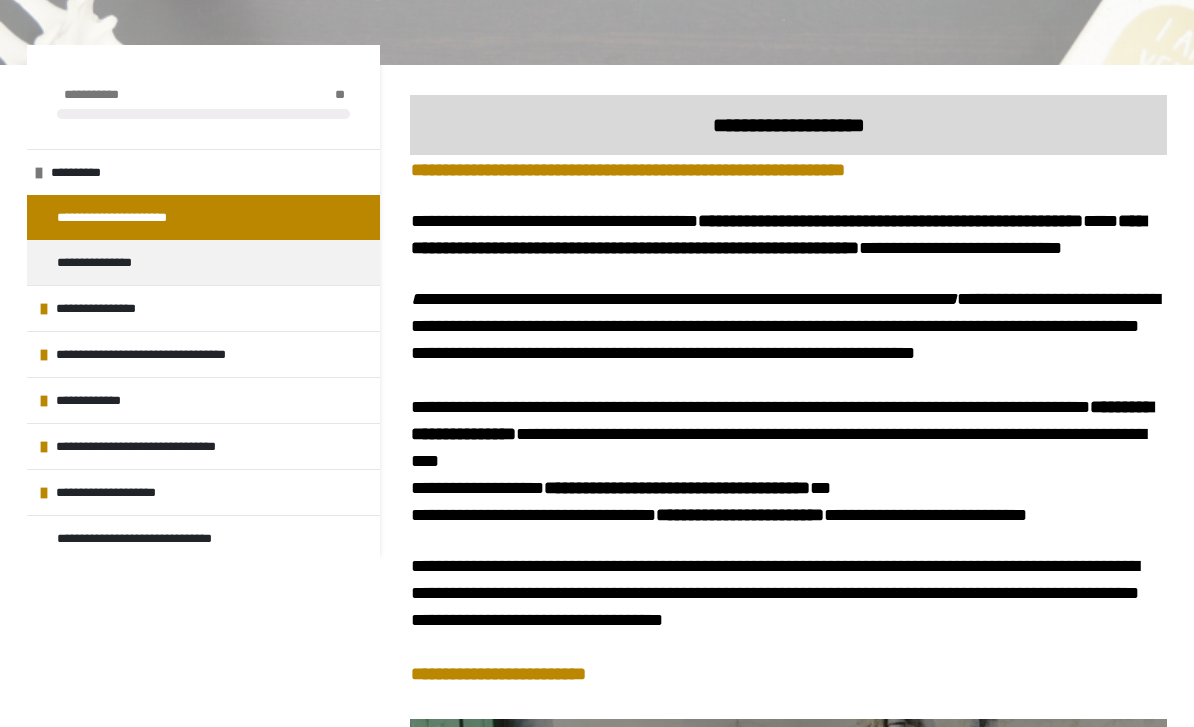 click on "**********" at bounding box center [597, 1138] 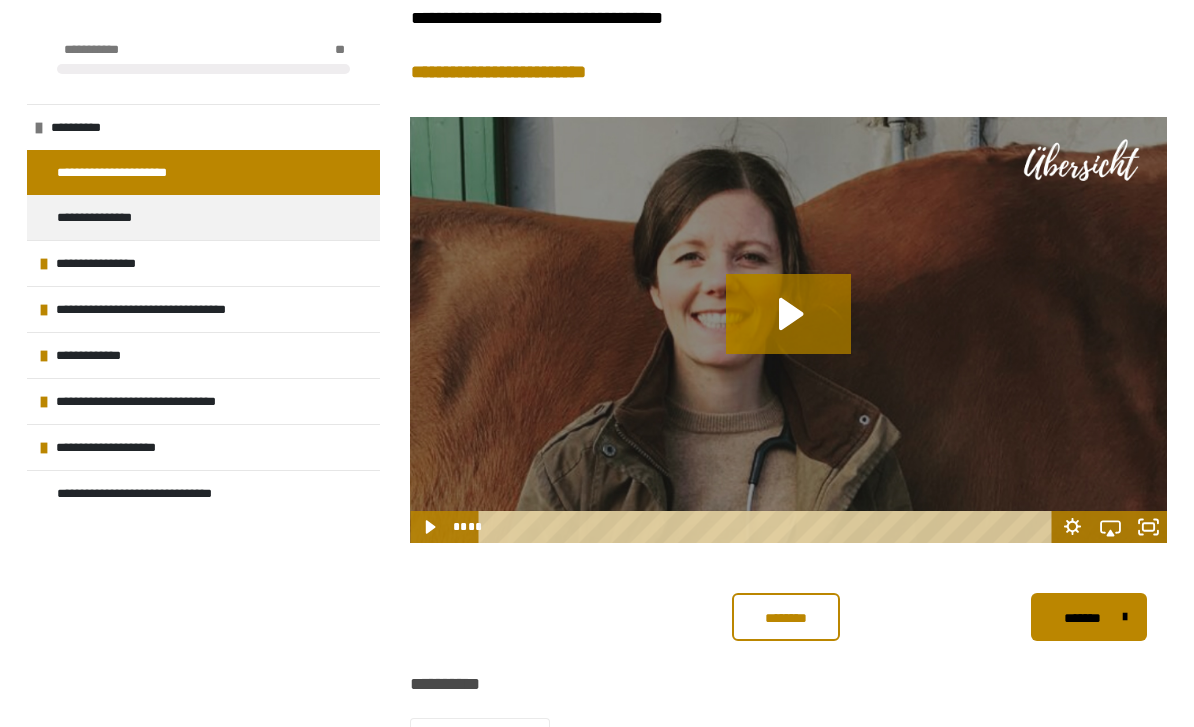 scroll, scrollTop: 912, scrollLeft: 0, axis: vertical 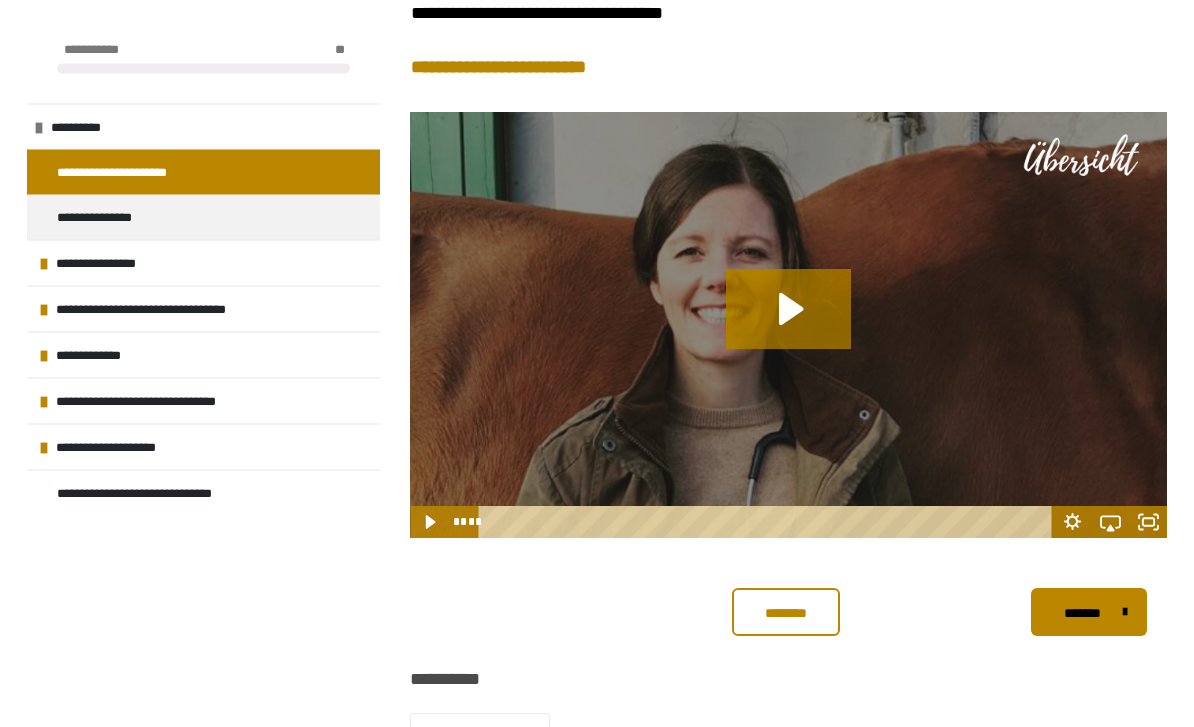 click 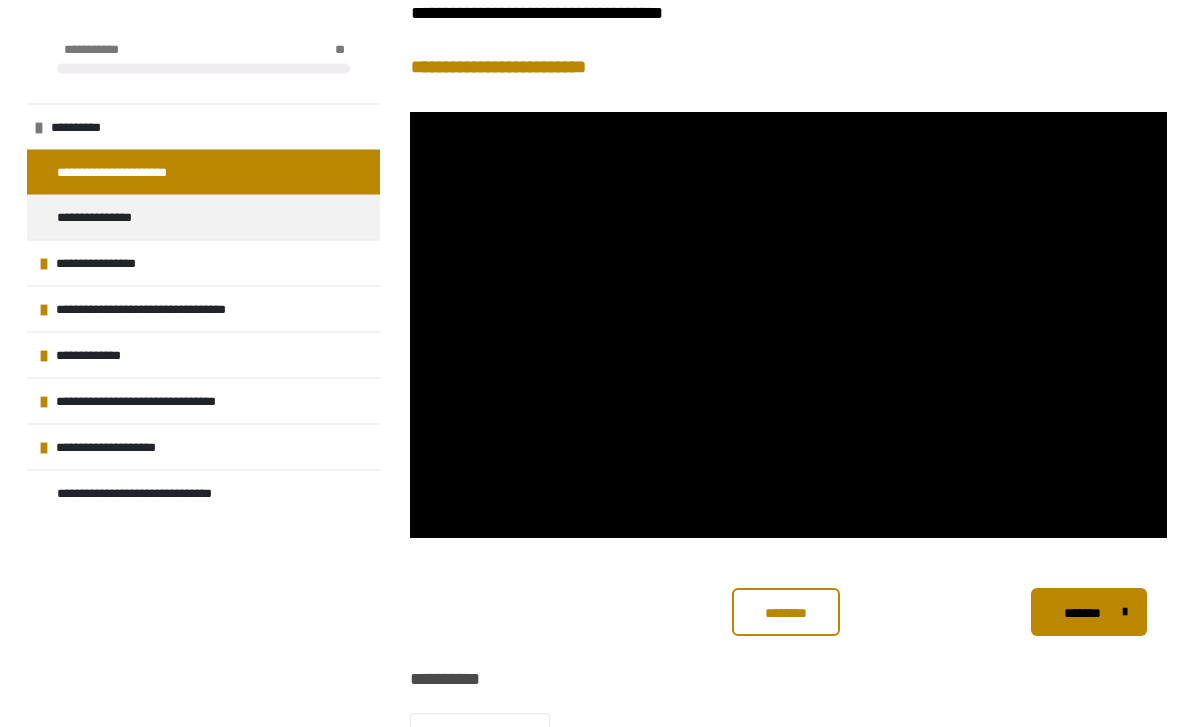 scroll, scrollTop: 913, scrollLeft: 0, axis: vertical 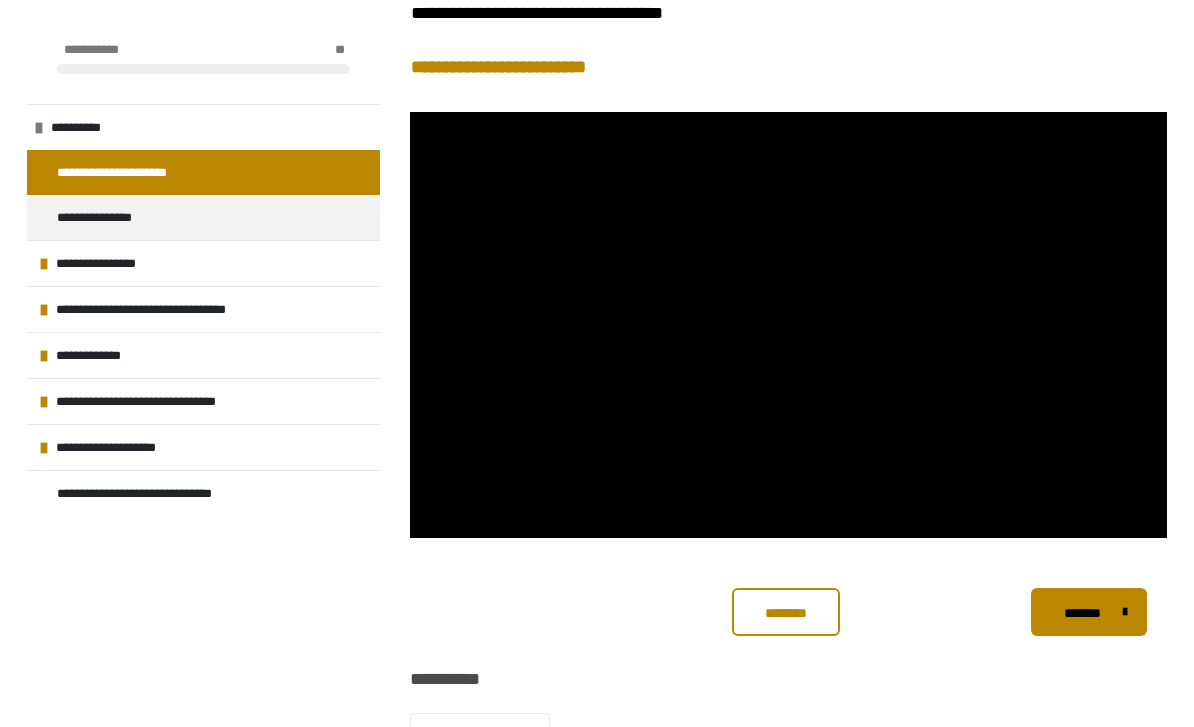 click on "*******" at bounding box center [1082, 613] 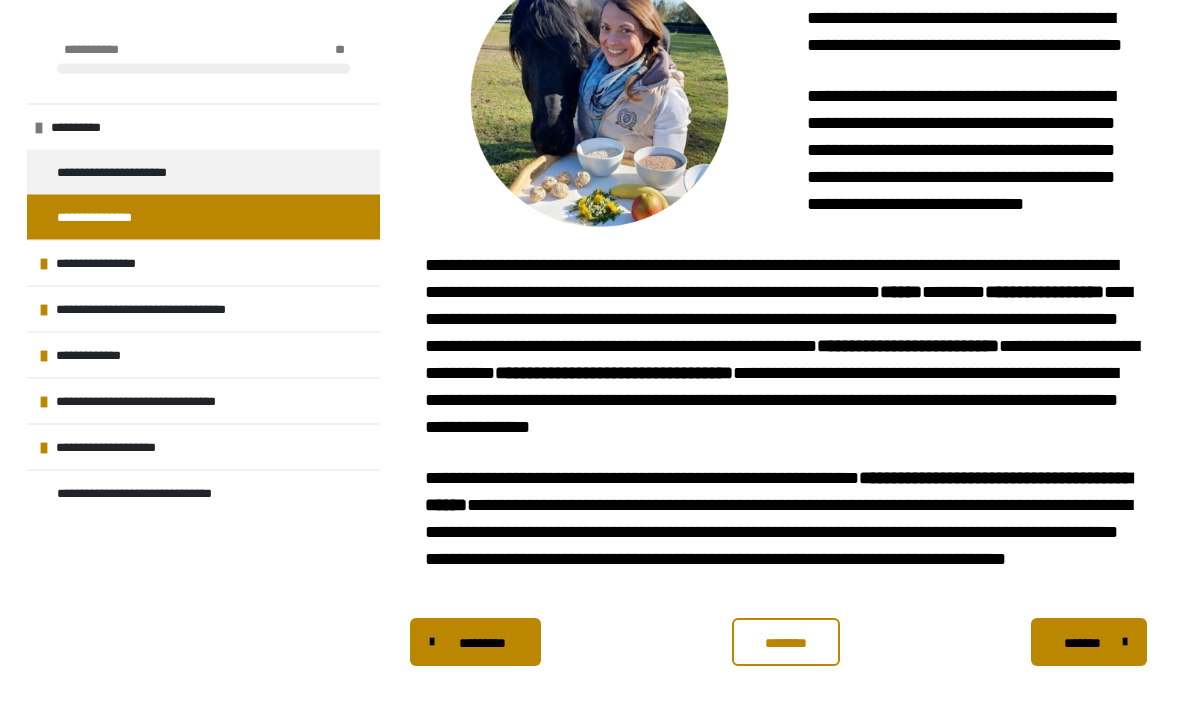 scroll, scrollTop: 1435, scrollLeft: 0, axis: vertical 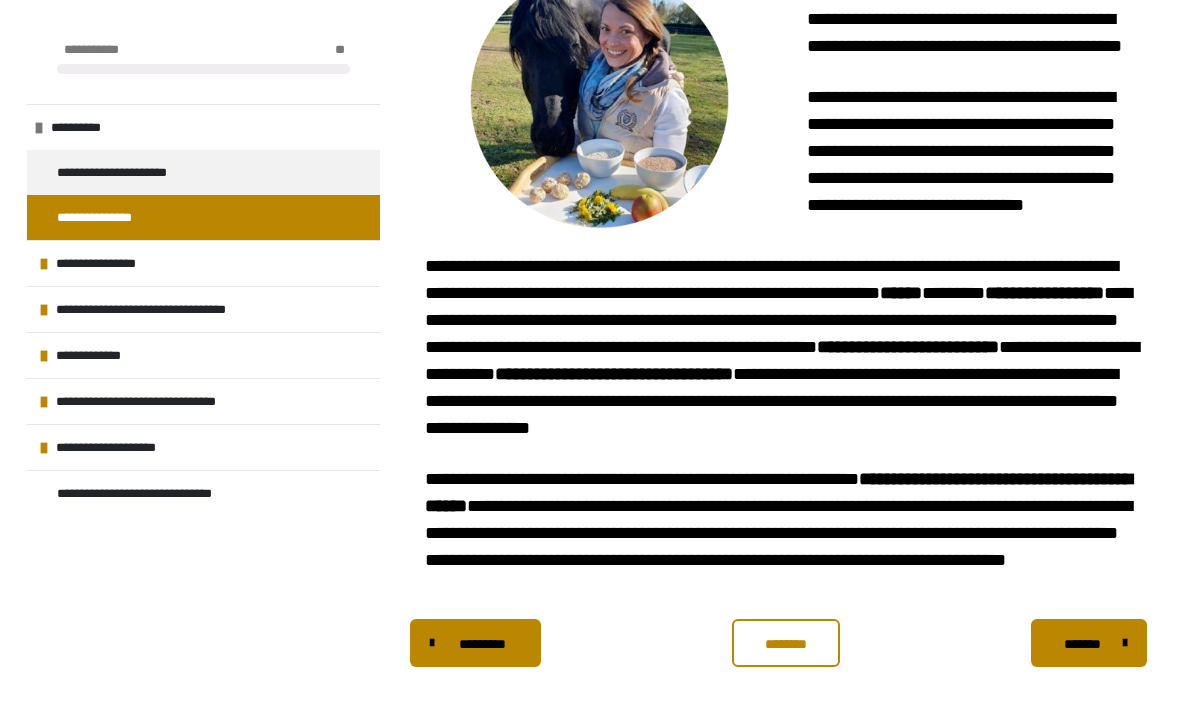 click at bounding box center [1120, 643] 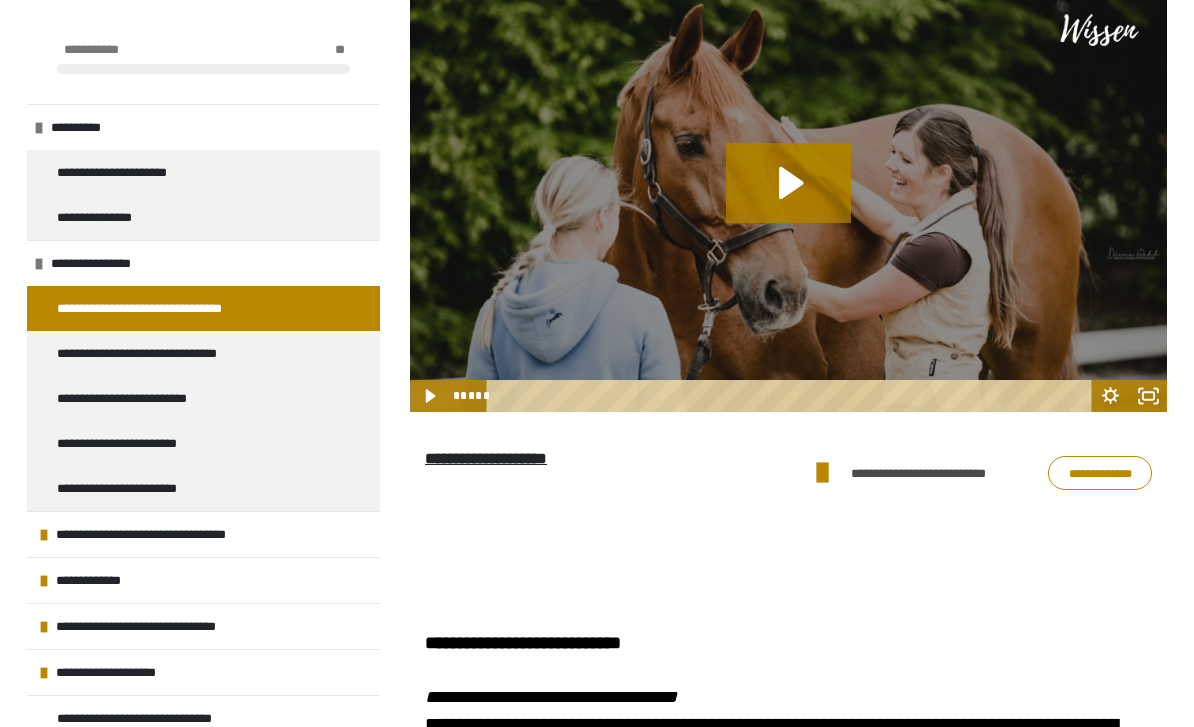 scroll, scrollTop: 755, scrollLeft: 0, axis: vertical 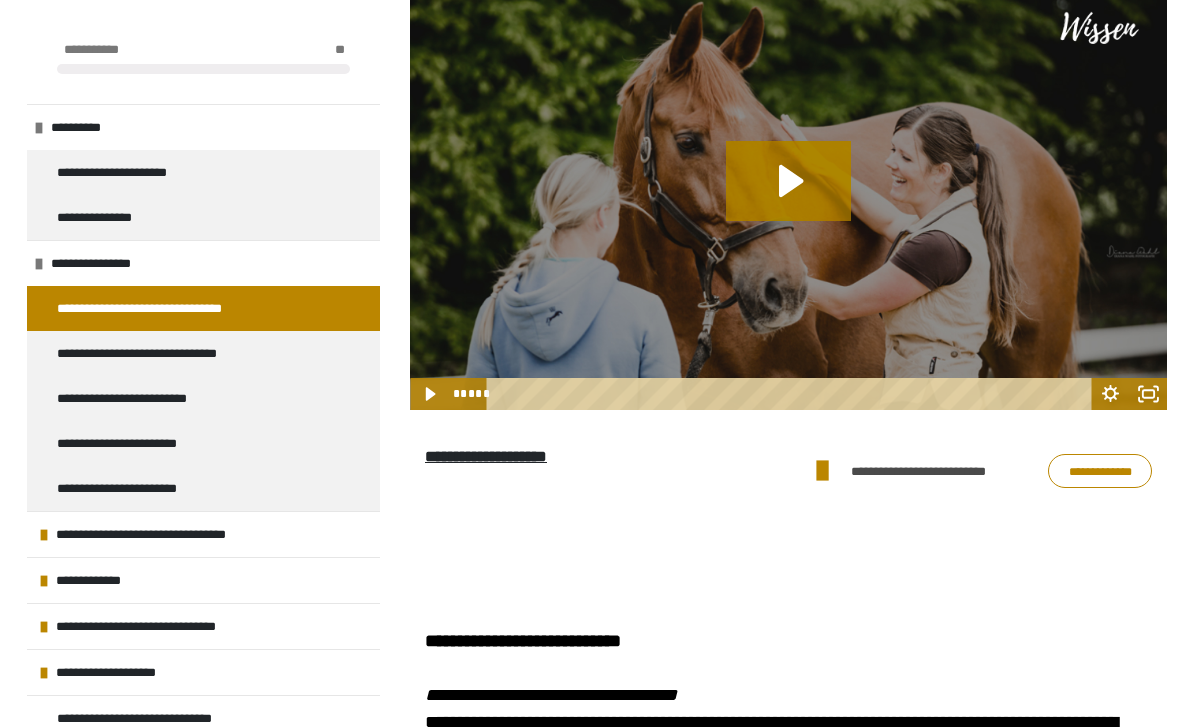 click 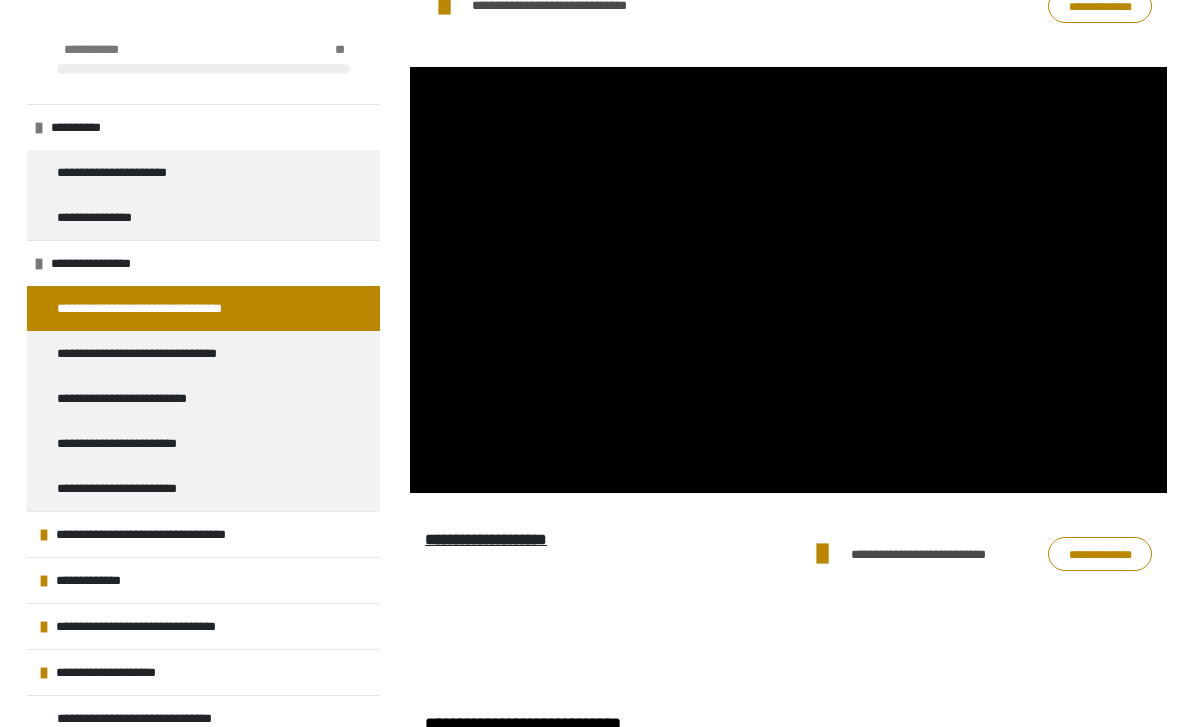 scroll, scrollTop: 671, scrollLeft: 0, axis: vertical 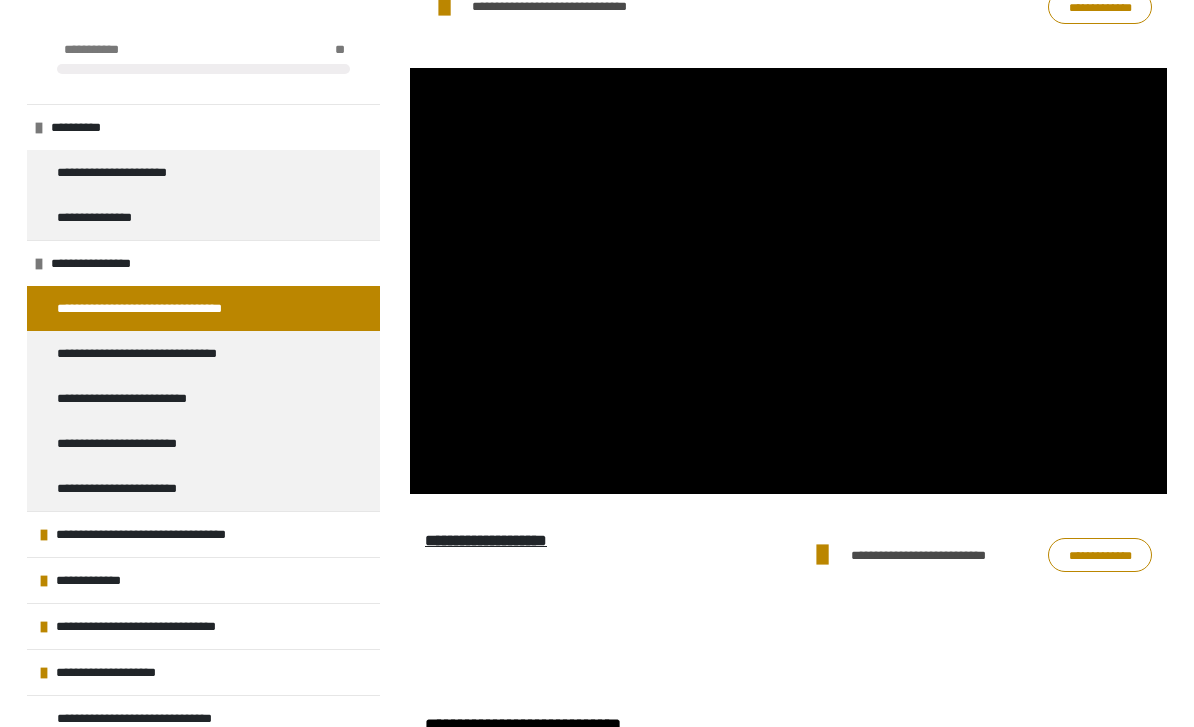 click at bounding box center (788, 281) 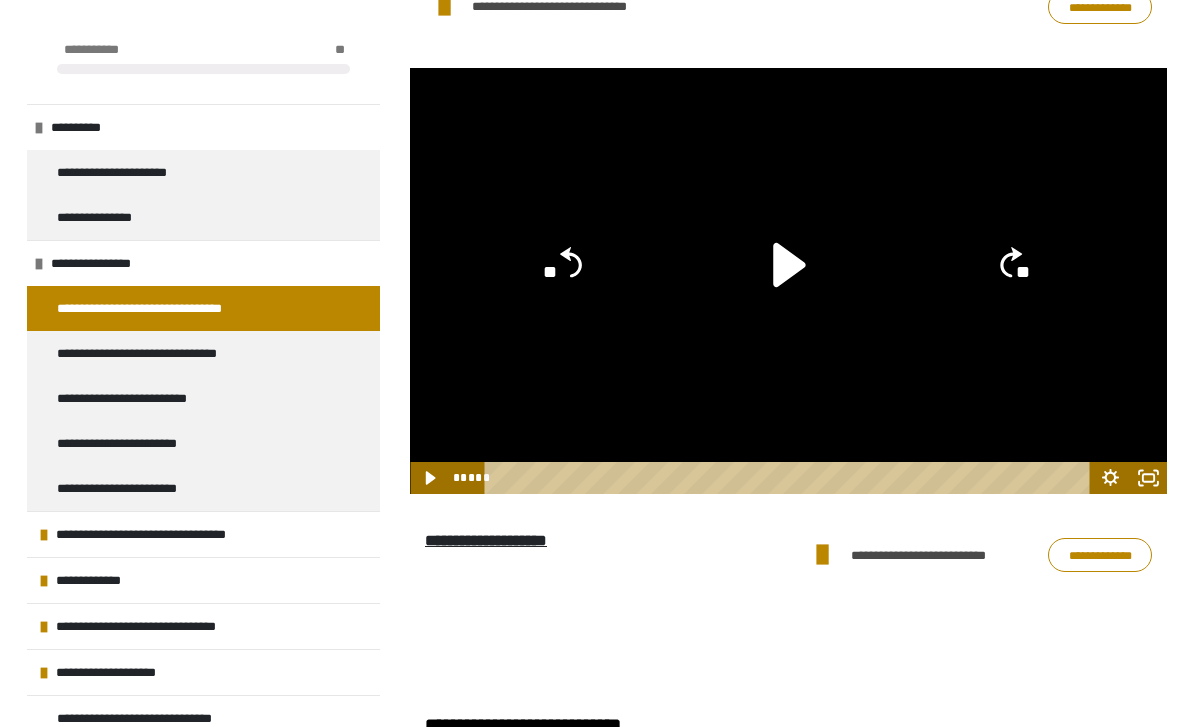 click 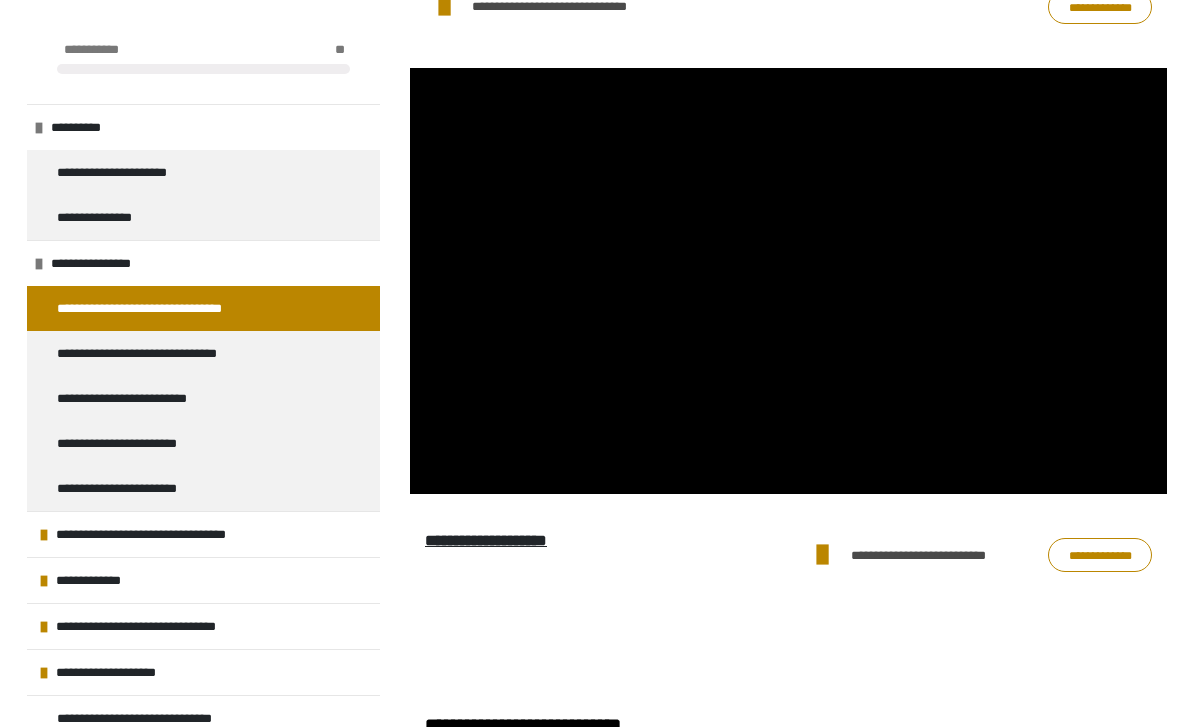 click on "**********" at bounding box center (171, 308) 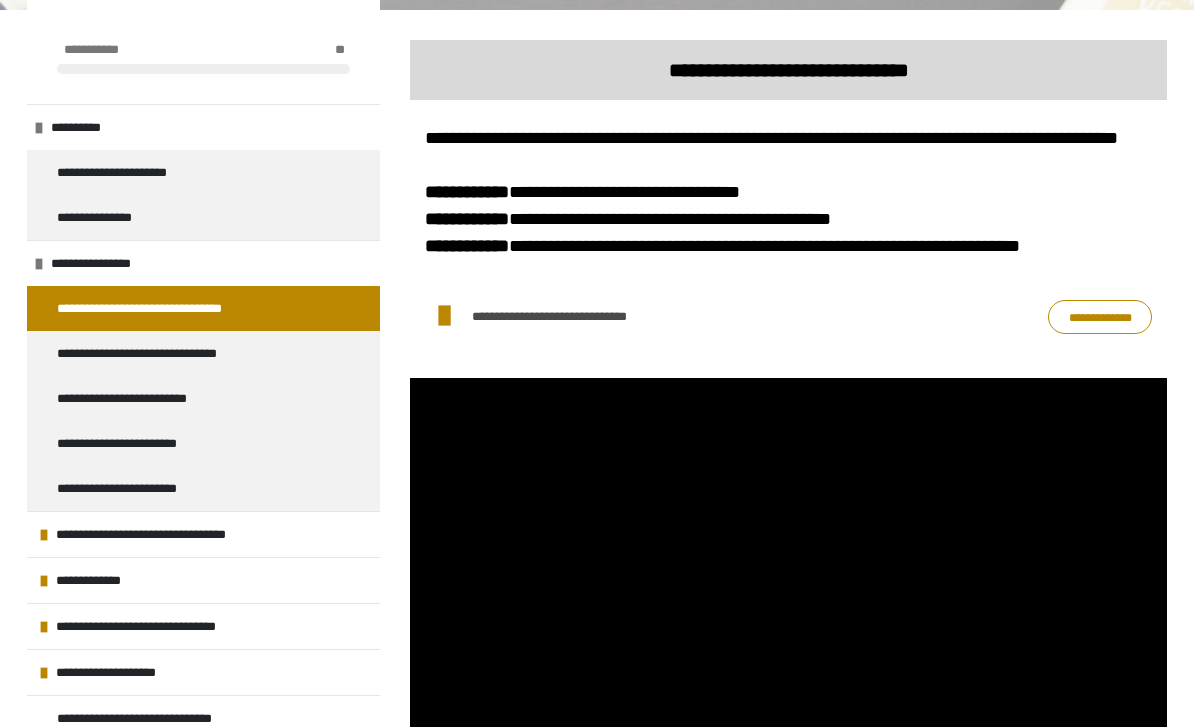 click on "**********" at bounding box center (581, 316) 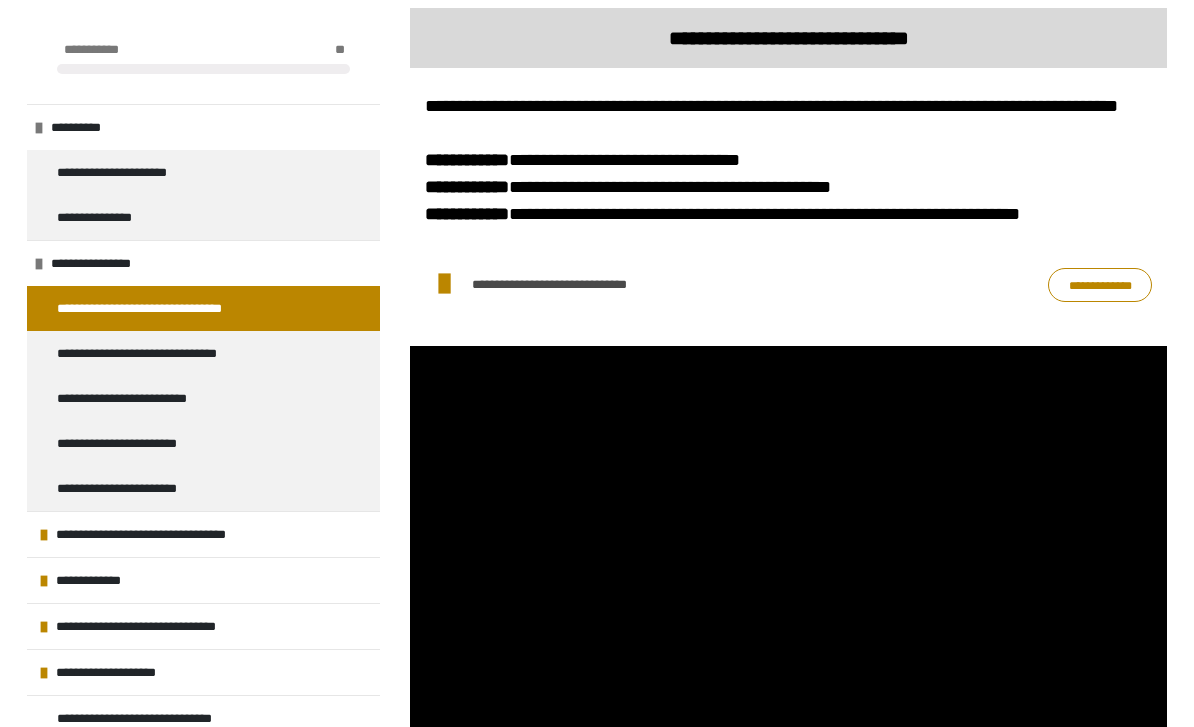 click on "**********" at bounding box center (1100, 285) 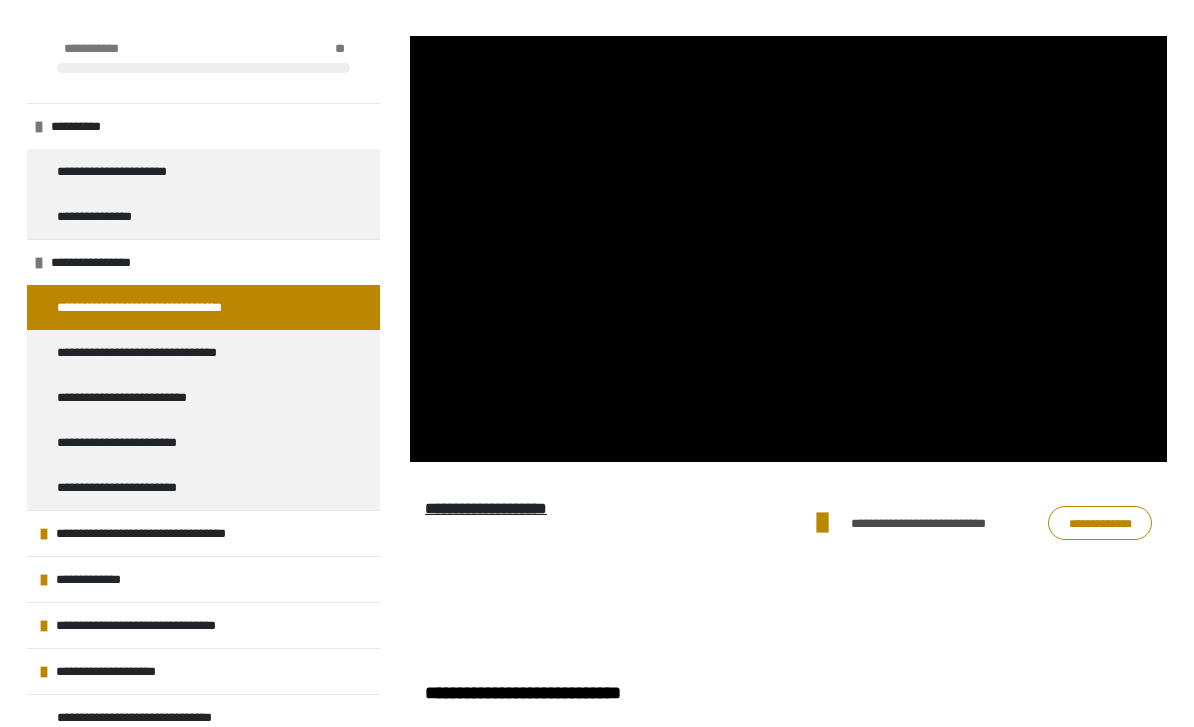 scroll, scrollTop: 699, scrollLeft: 0, axis: vertical 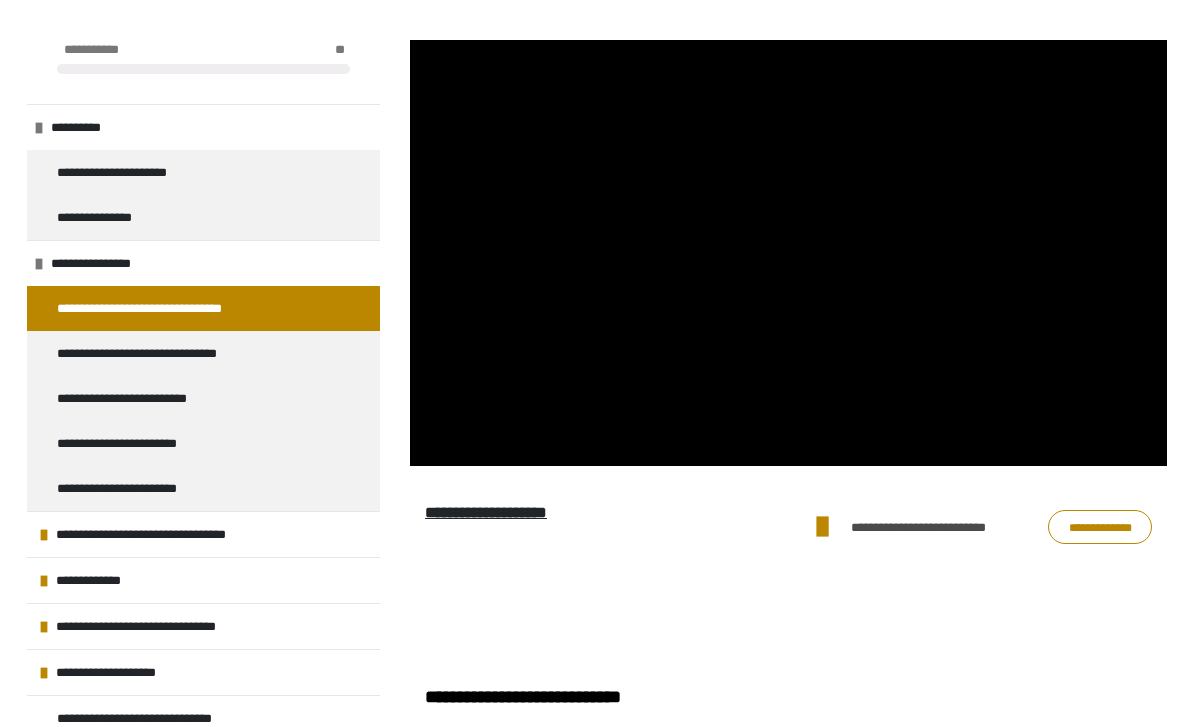 click on "**********" at bounding box center (1100, 527) 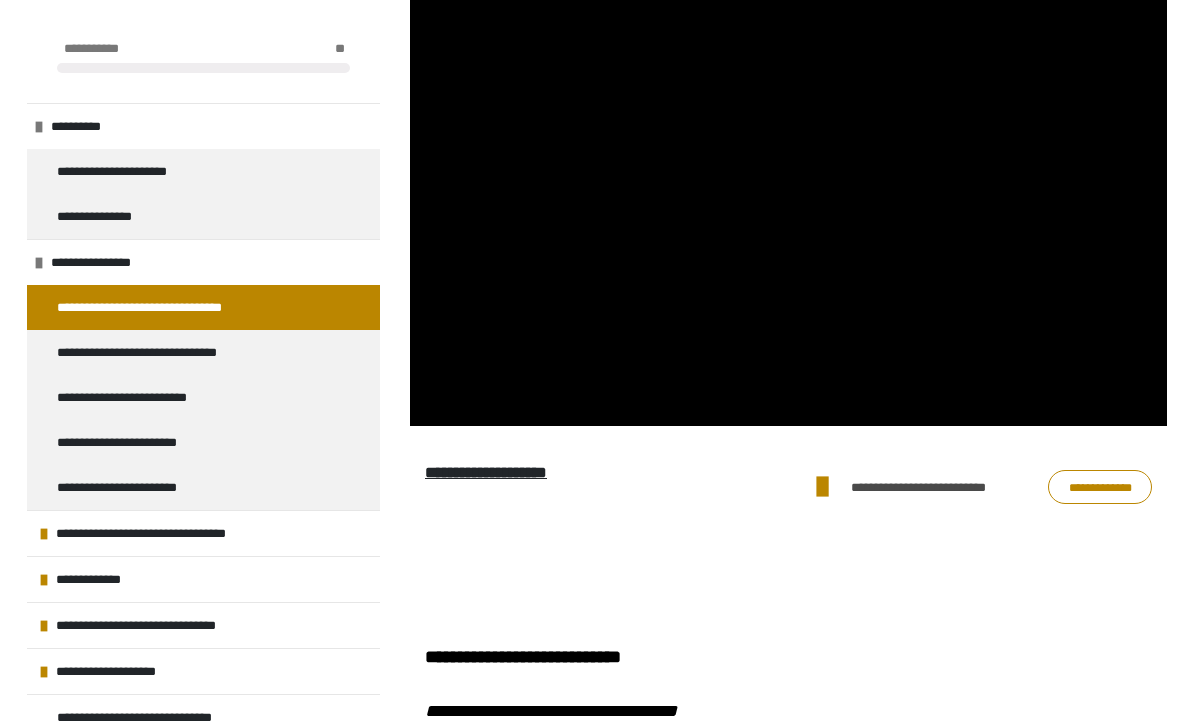 scroll, scrollTop: 739, scrollLeft: 0, axis: vertical 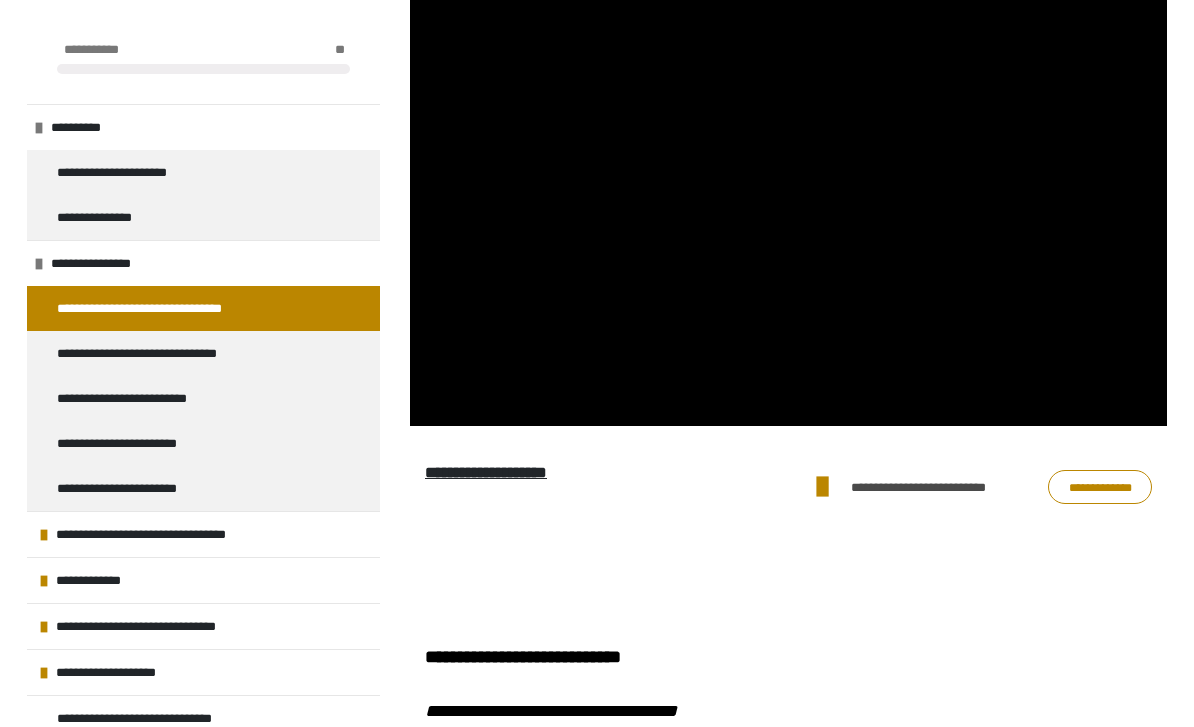 click on "**********" at bounding box center (486, 472) 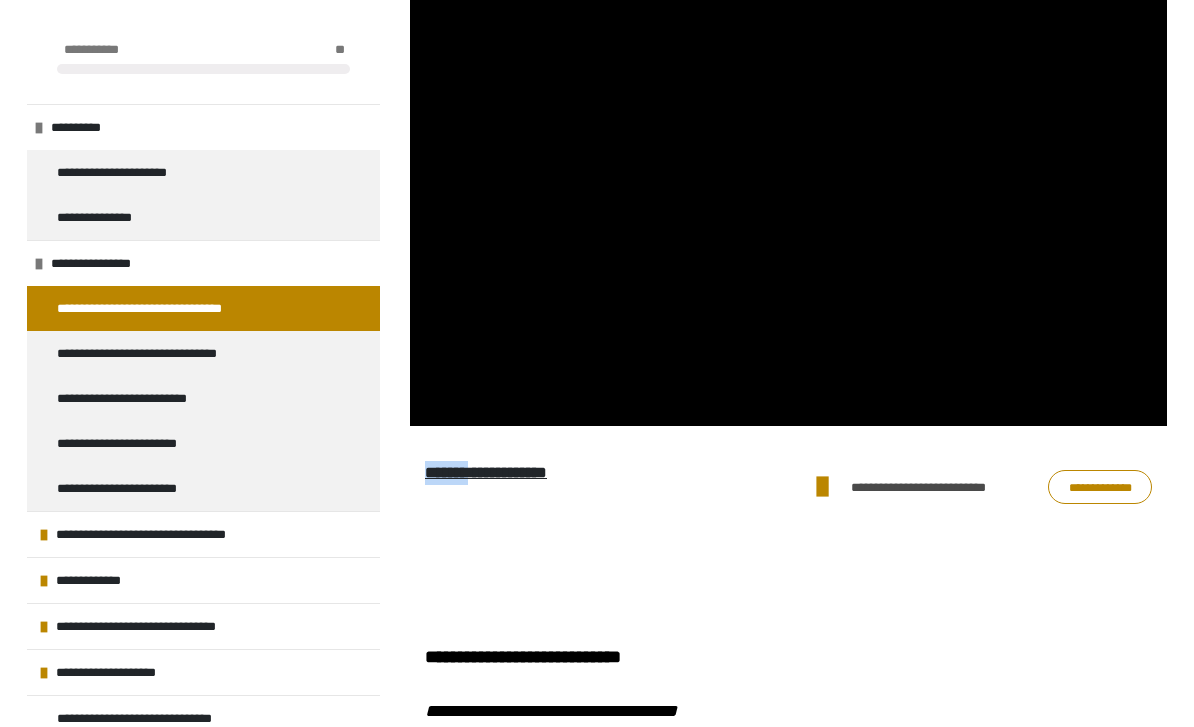 click on "**********" at bounding box center (599, 487) 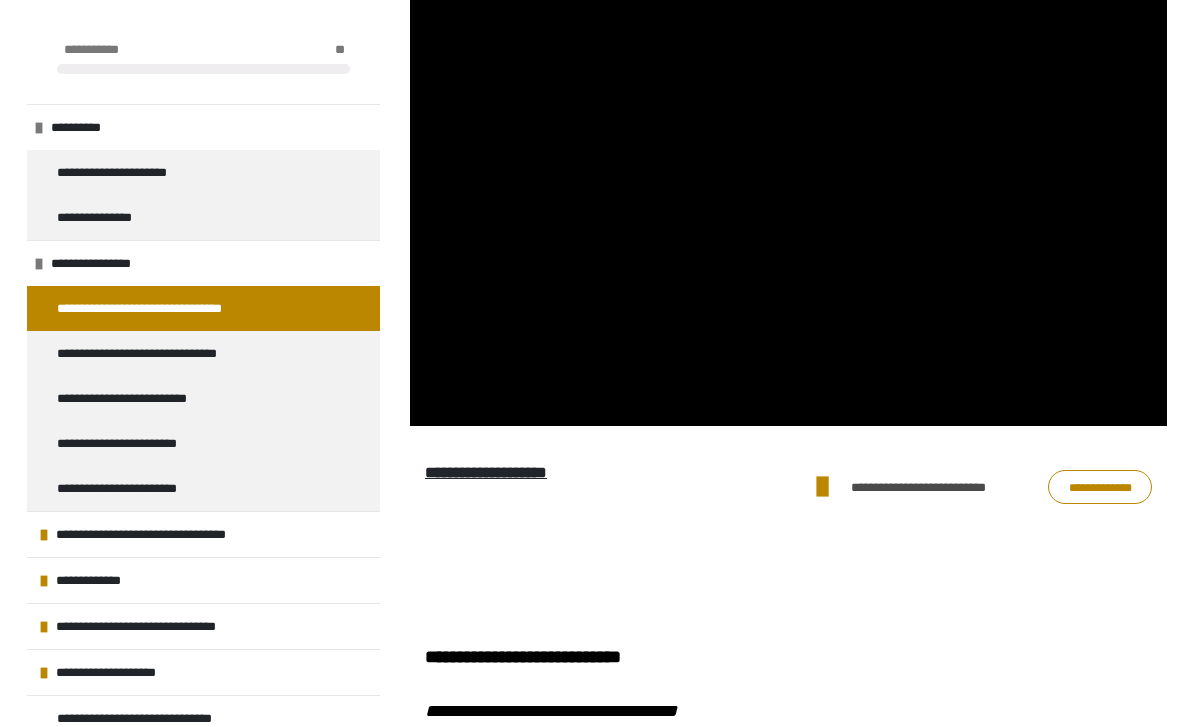 click on "**********" at bounding box center (486, 472) 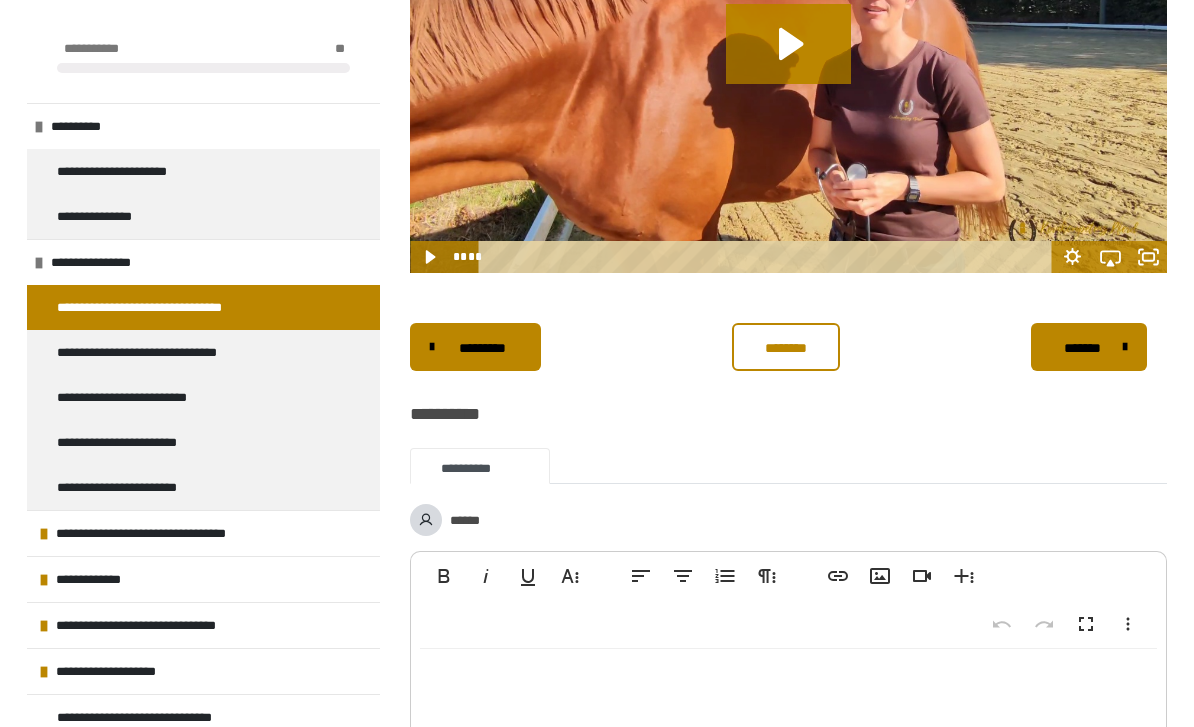 scroll, scrollTop: 2106, scrollLeft: 0, axis: vertical 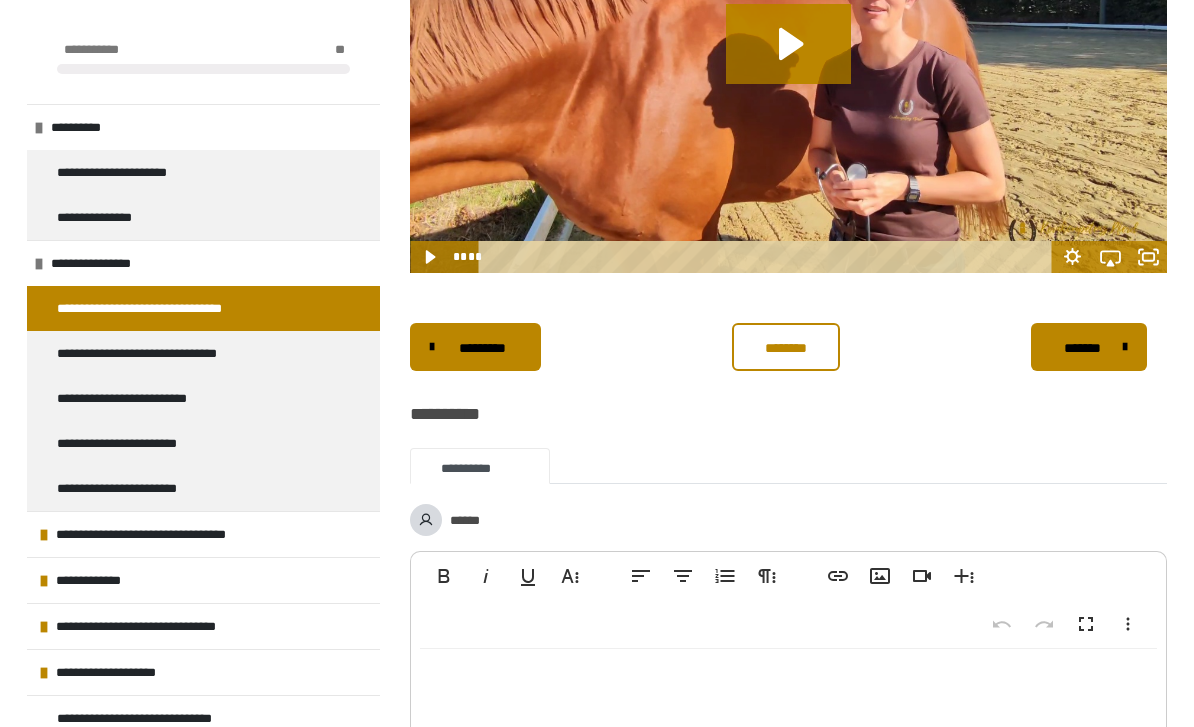 click 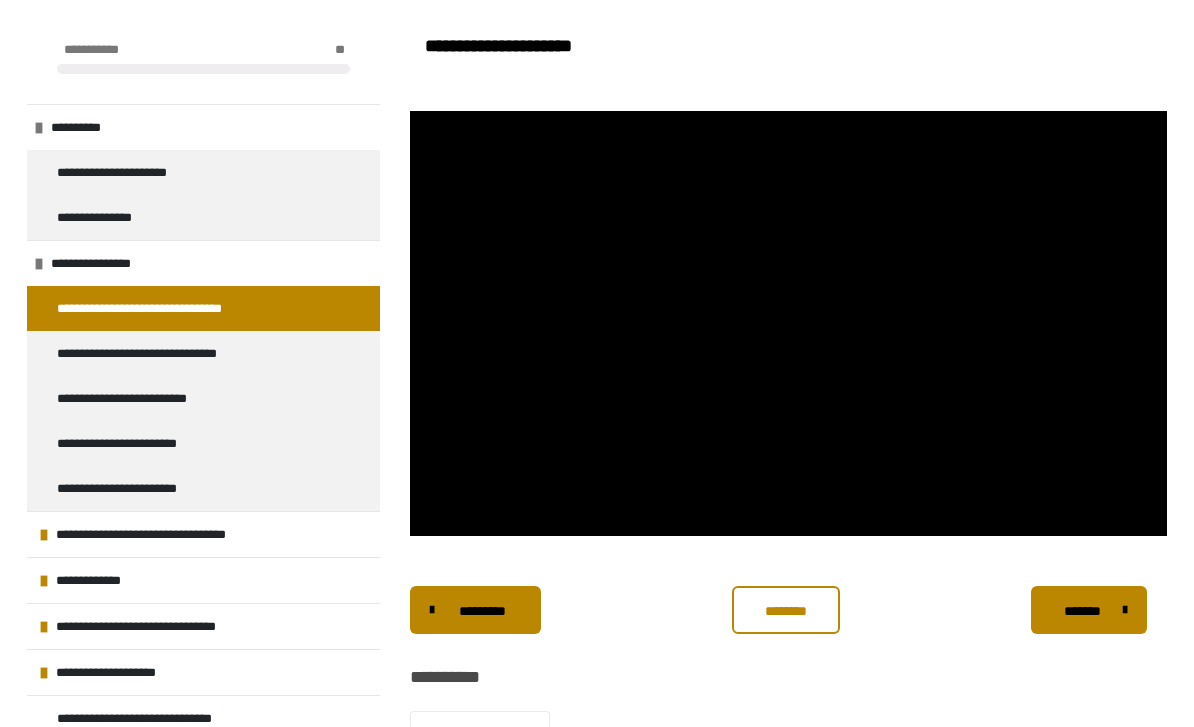 scroll, scrollTop: 1842, scrollLeft: 0, axis: vertical 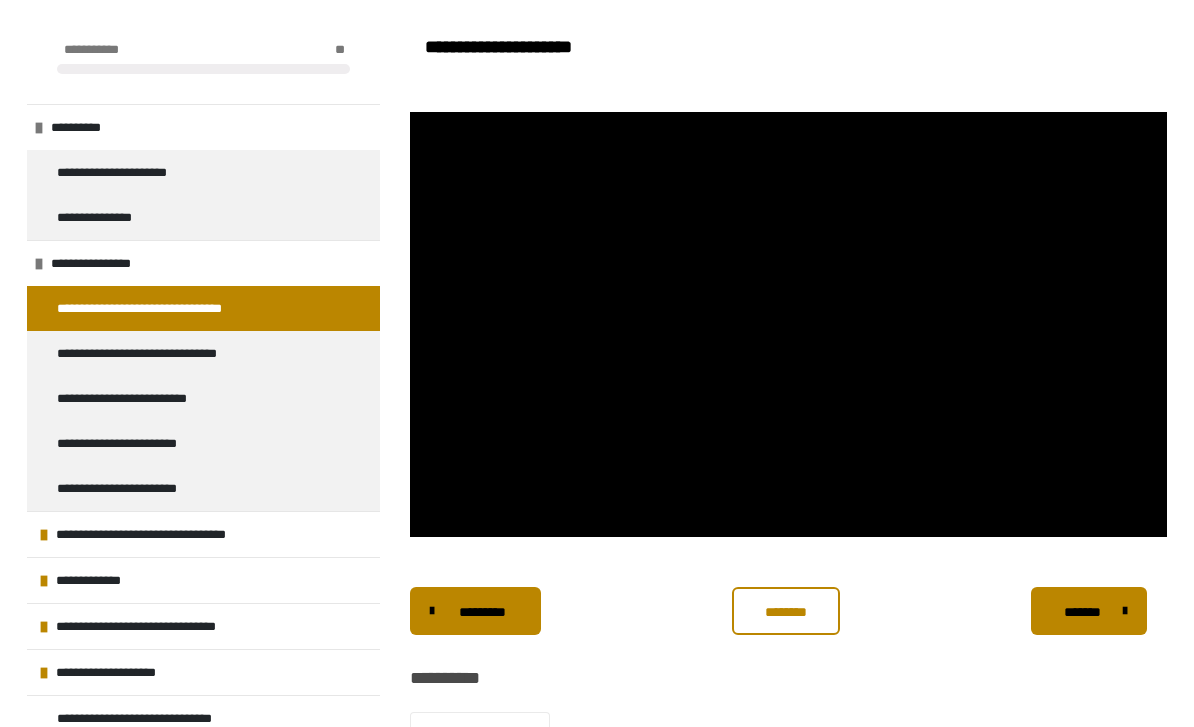 click on "**********" at bounding box center [761, -8] 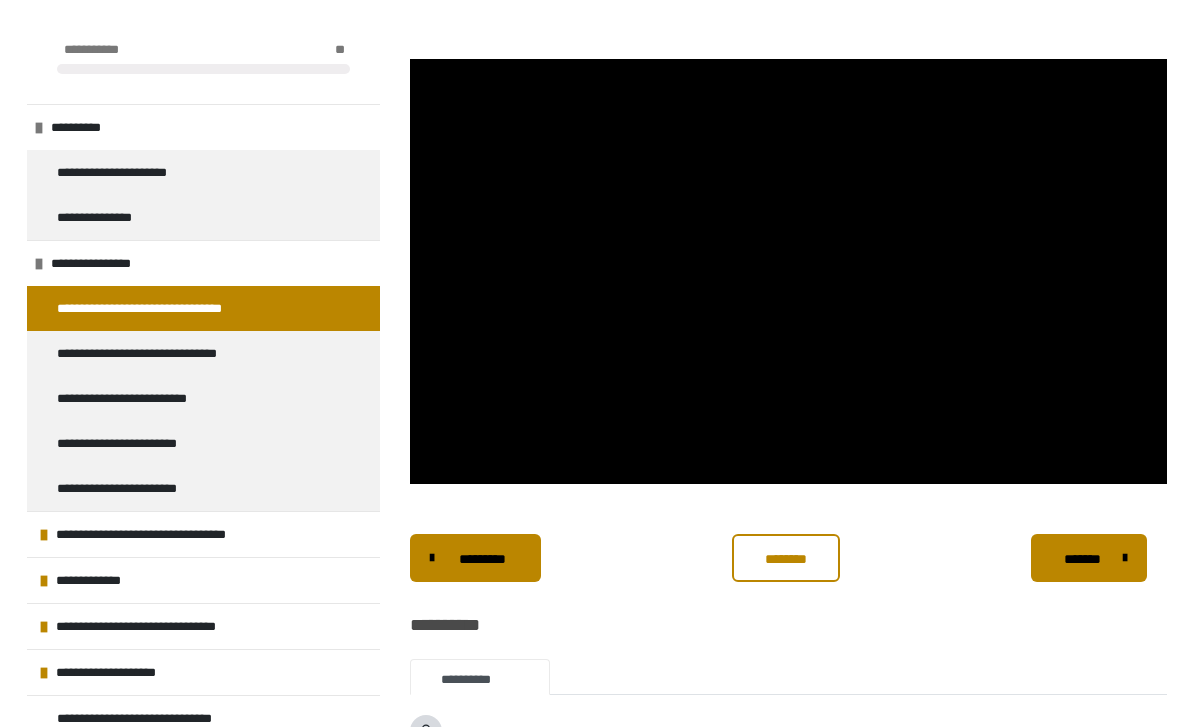 scroll, scrollTop: 1906, scrollLeft: 0, axis: vertical 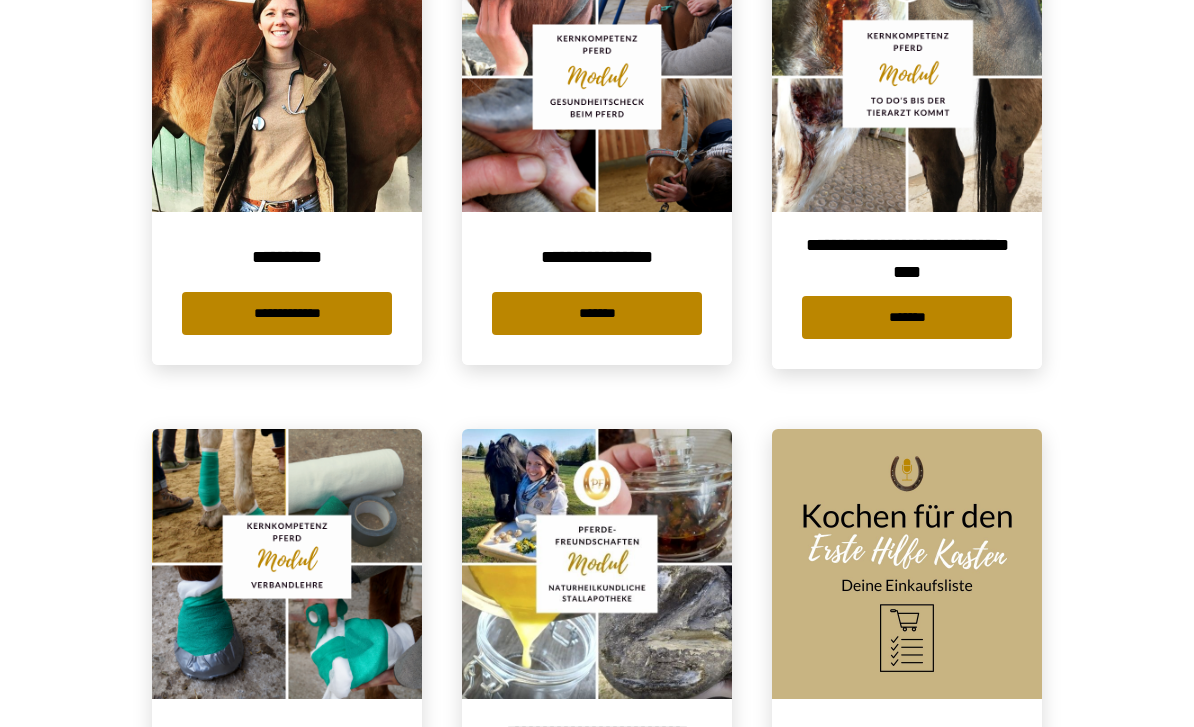 click on "*******" at bounding box center (597, 313) 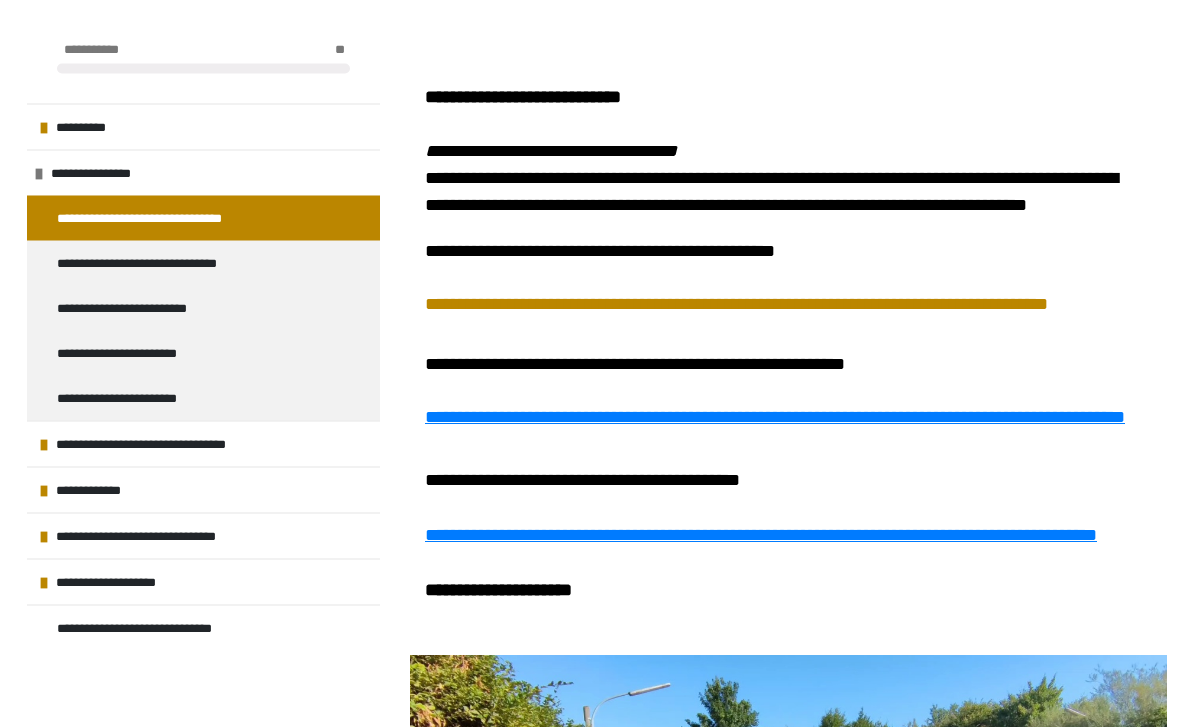 scroll, scrollTop: 1299, scrollLeft: 0, axis: vertical 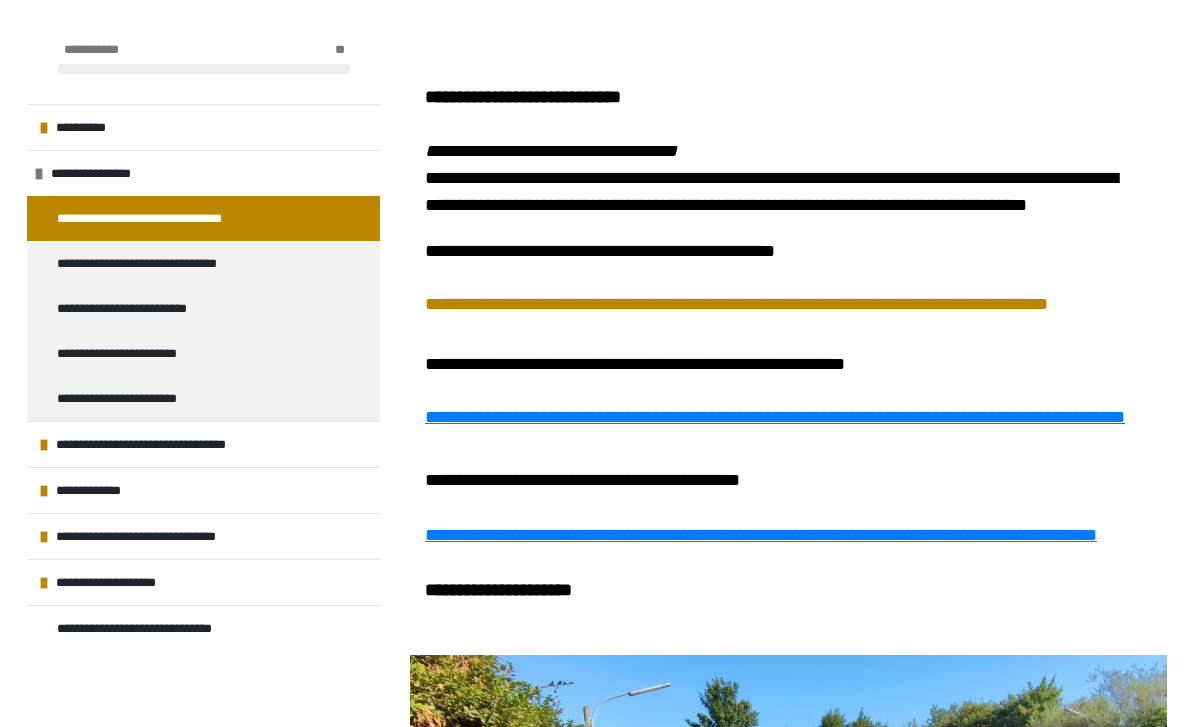 click on "**********" at bounding box center (761, 535) 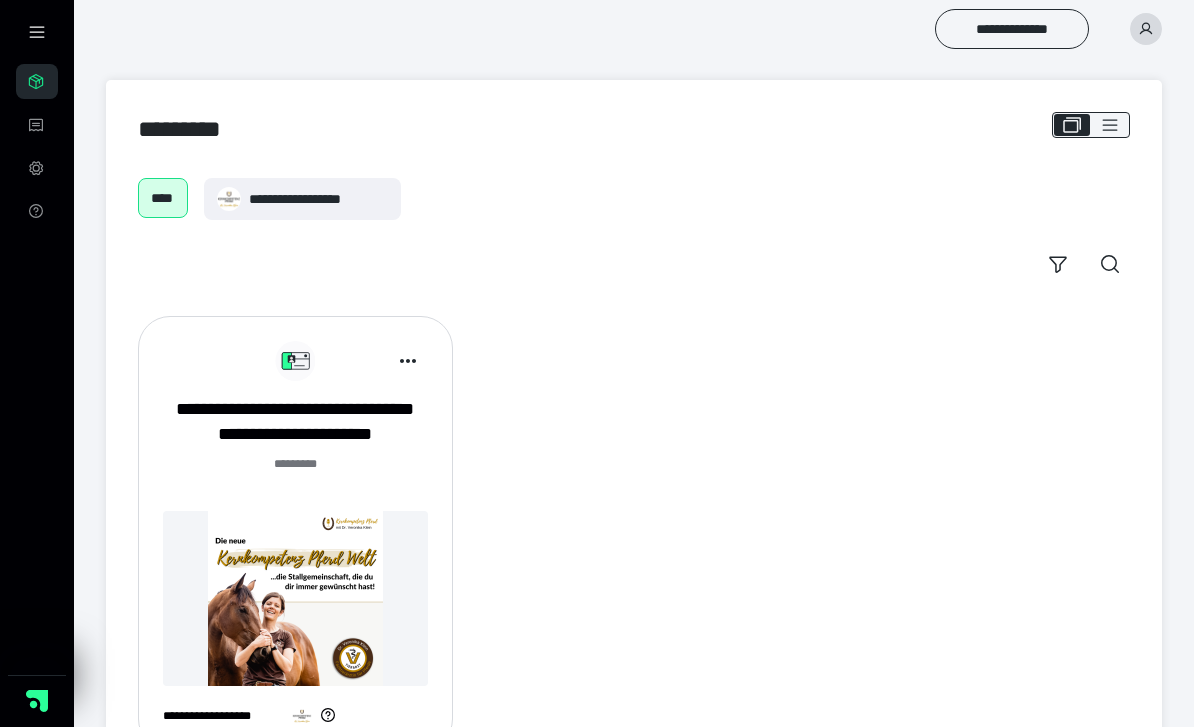 scroll, scrollTop: 0, scrollLeft: 0, axis: both 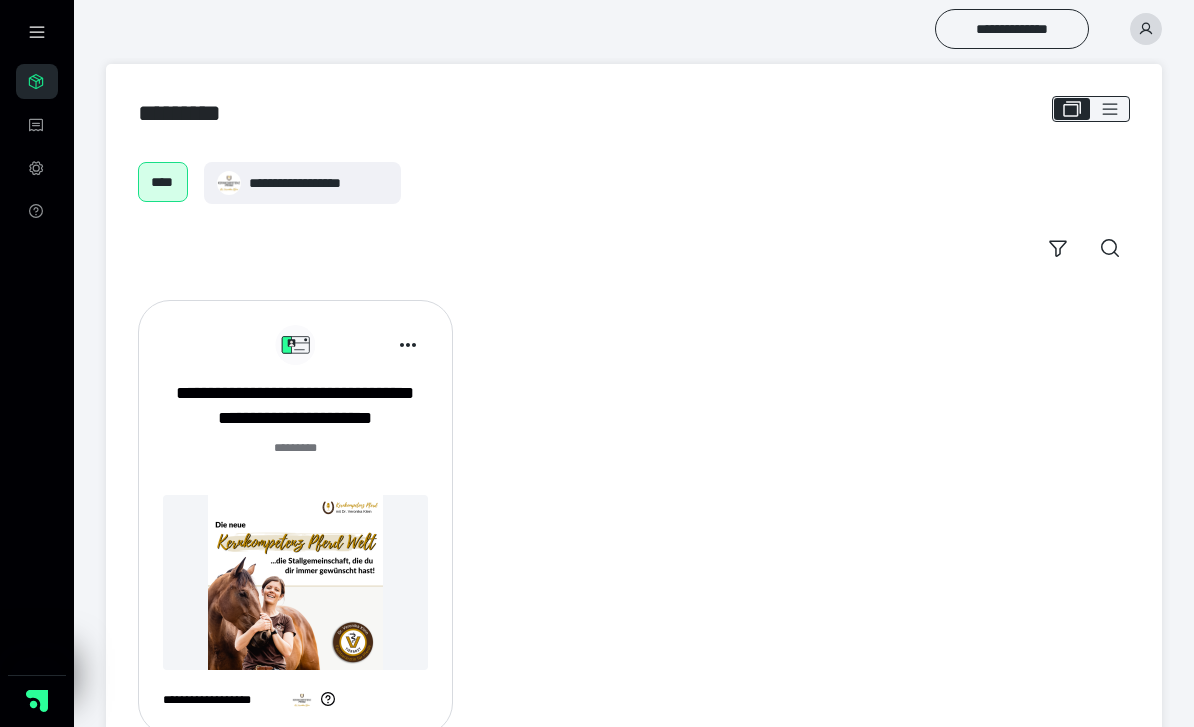 click at bounding box center [295, 582] 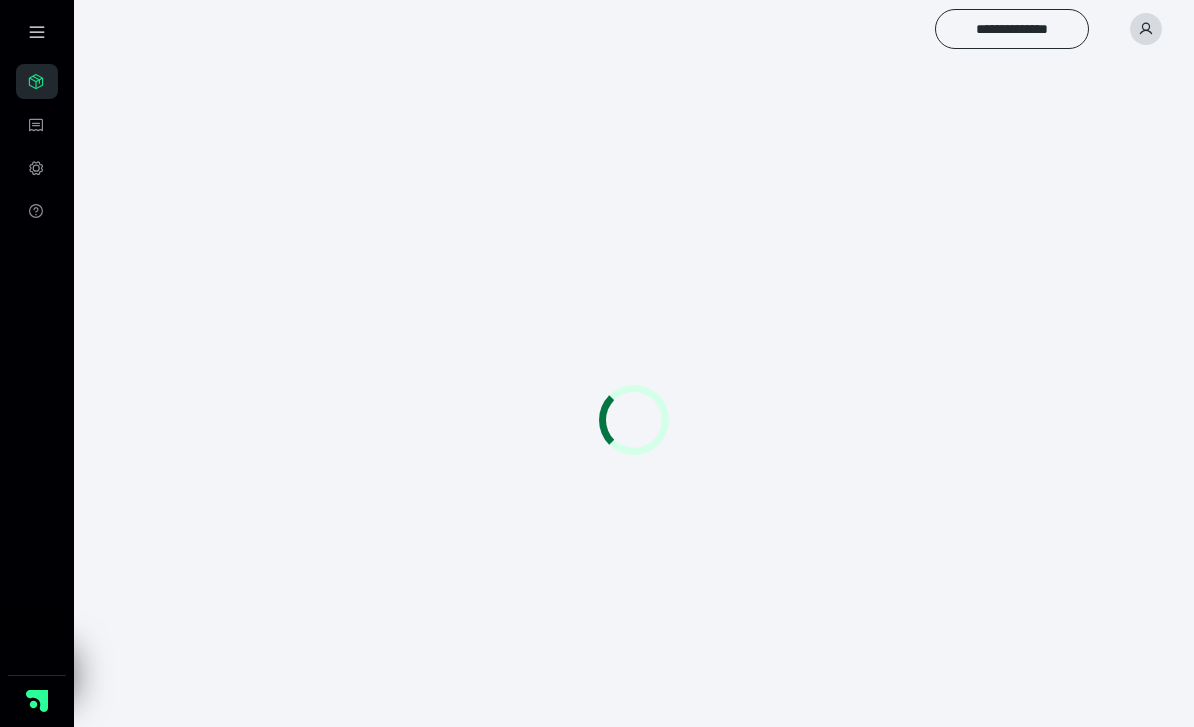 scroll, scrollTop: 0, scrollLeft: 0, axis: both 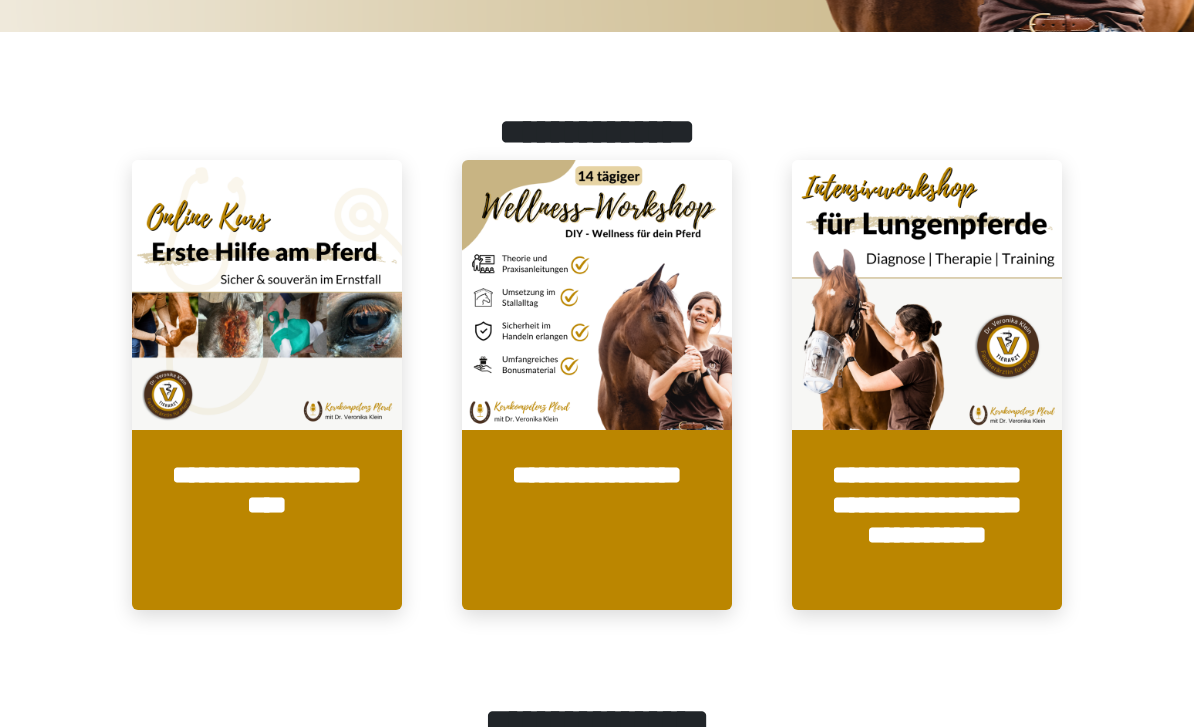 click at bounding box center [267, 295] 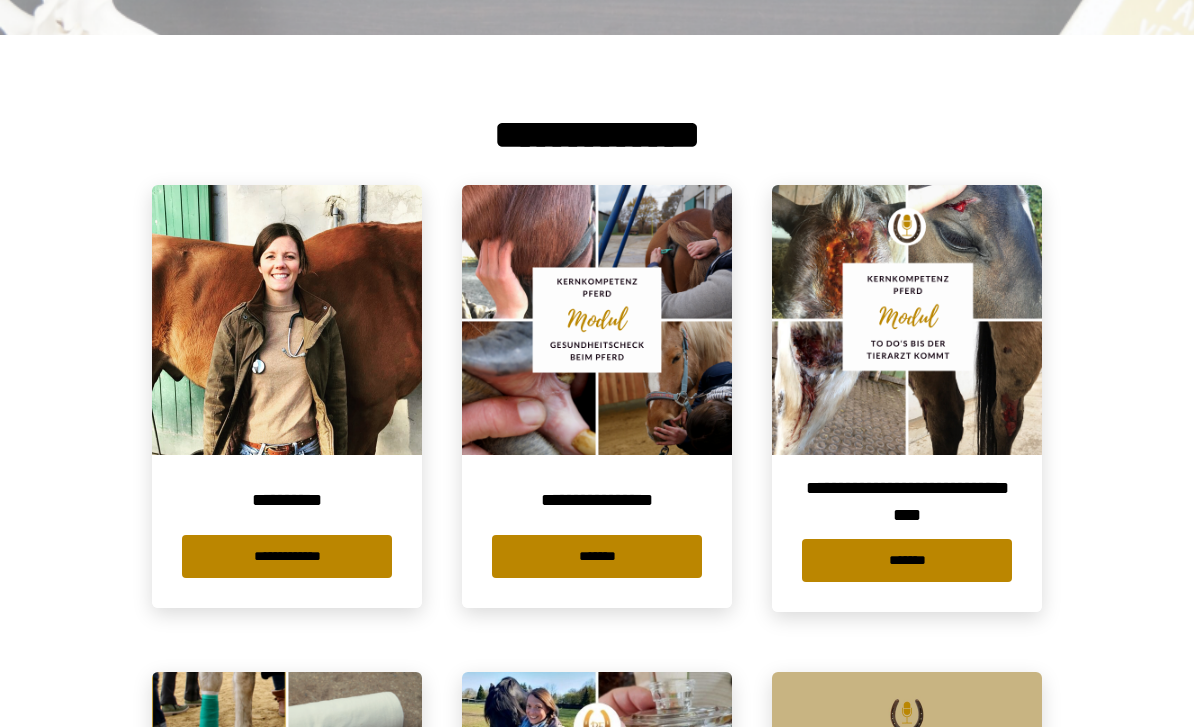 scroll, scrollTop: 349, scrollLeft: 0, axis: vertical 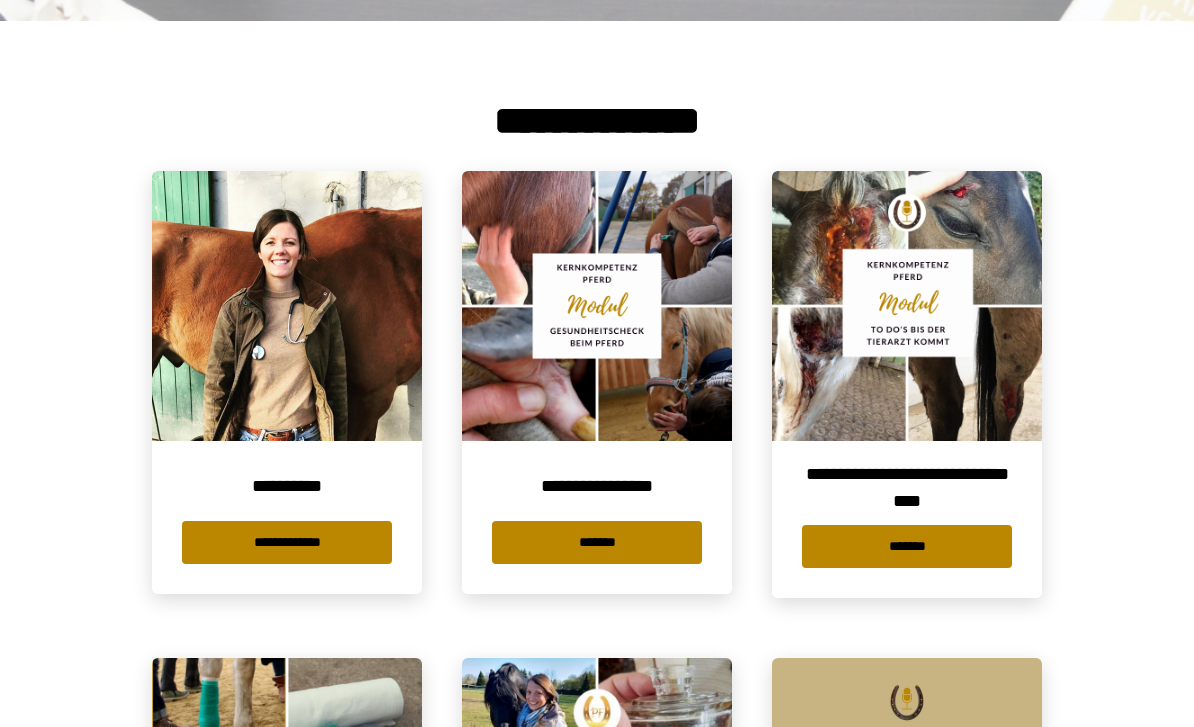 click at bounding box center [597, 307] 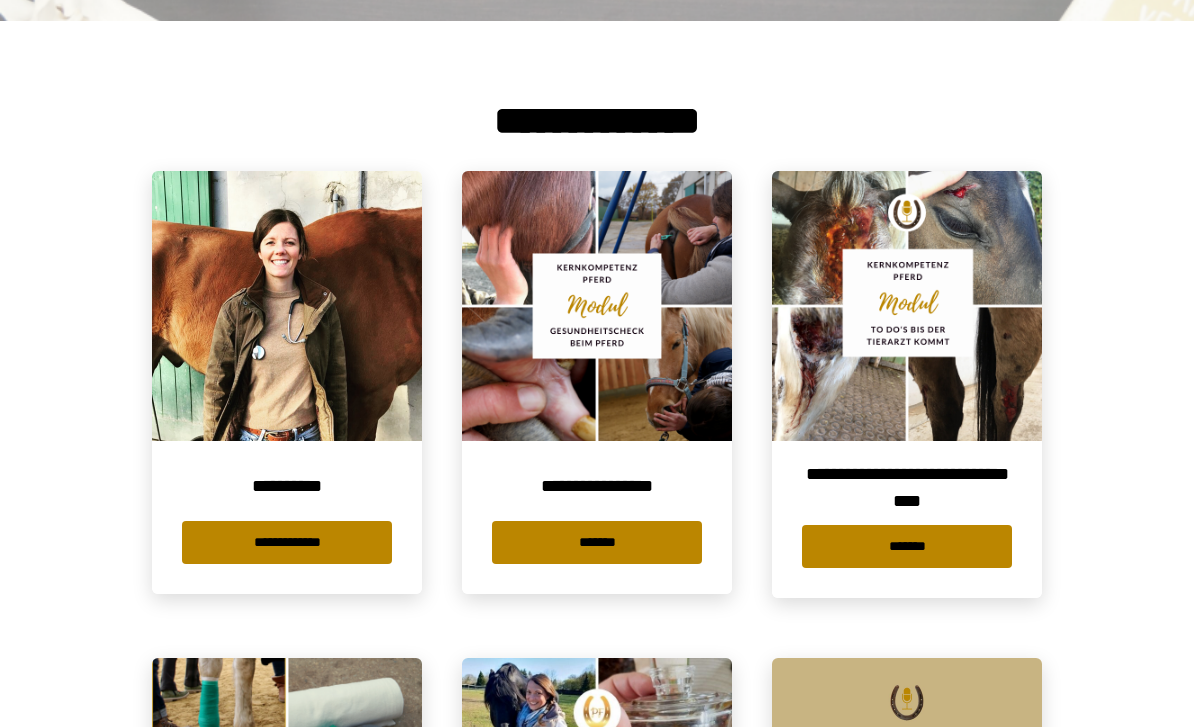 scroll, scrollTop: 0, scrollLeft: 0, axis: both 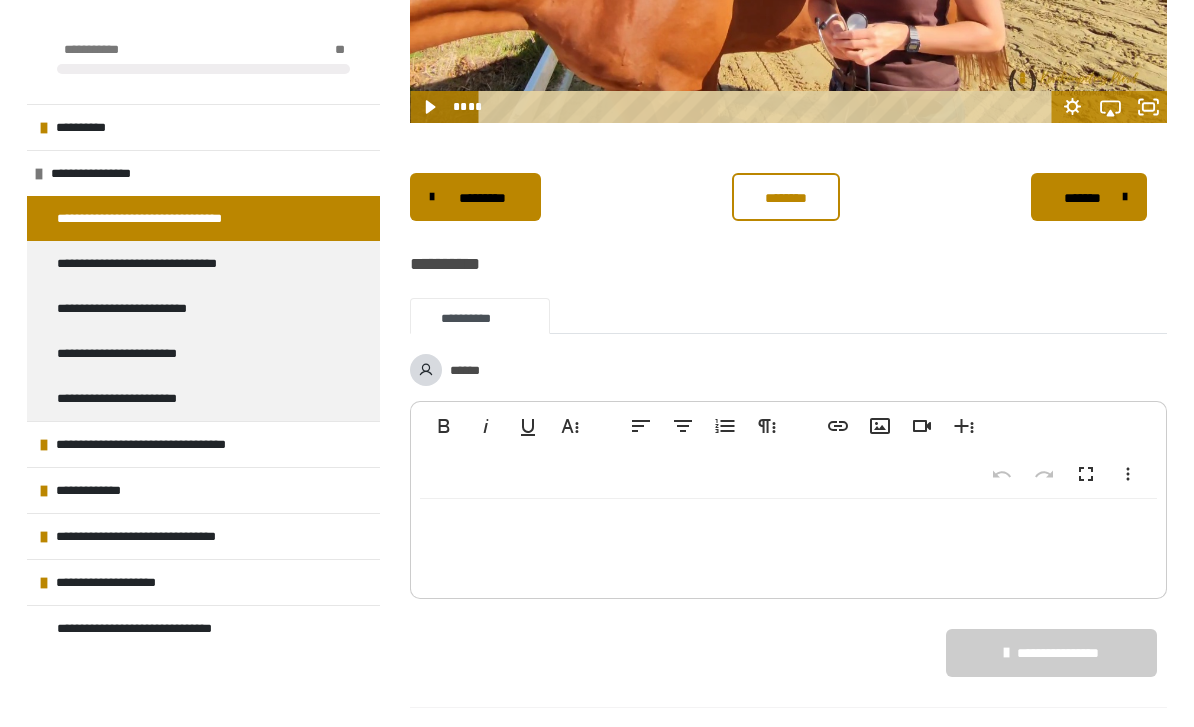 click on "*******" at bounding box center (1082, 198) 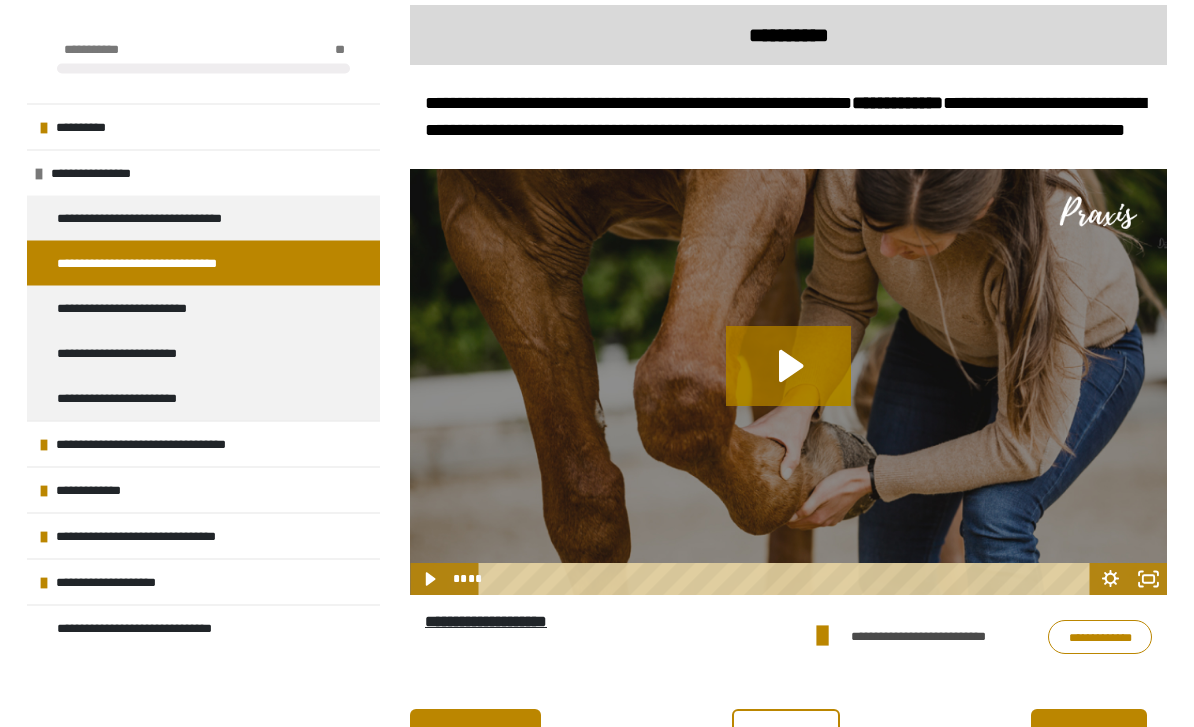 scroll, scrollTop: 394, scrollLeft: 0, axis: vertical 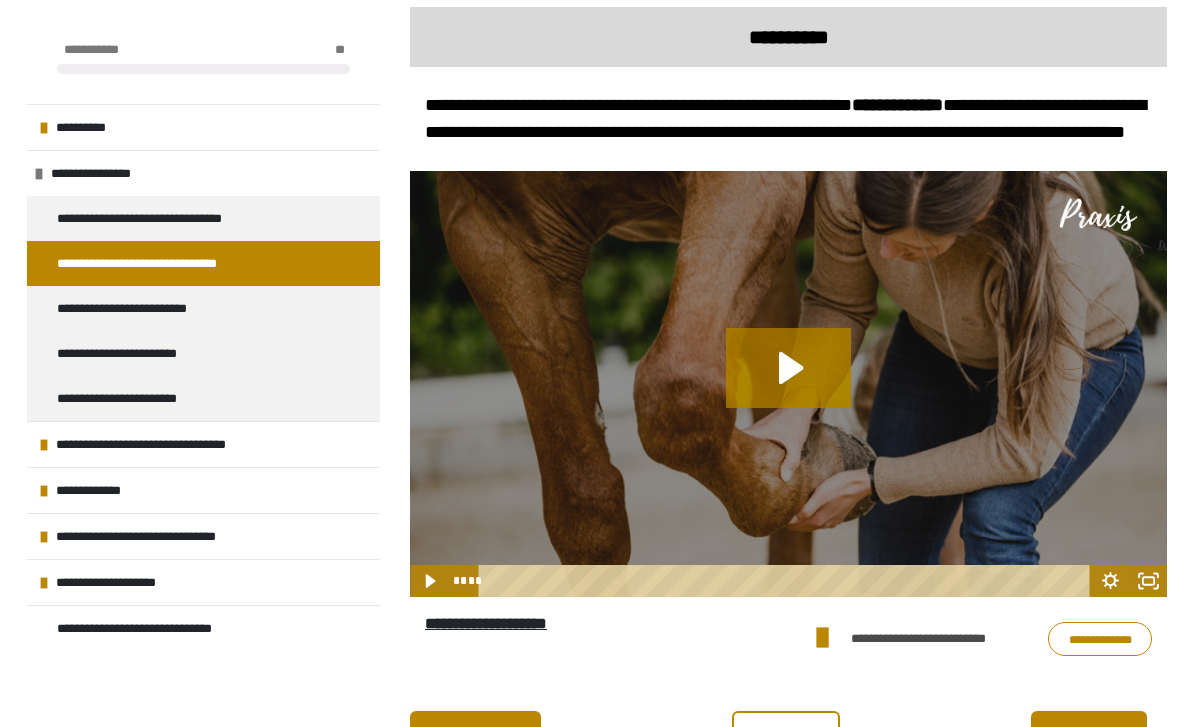 click 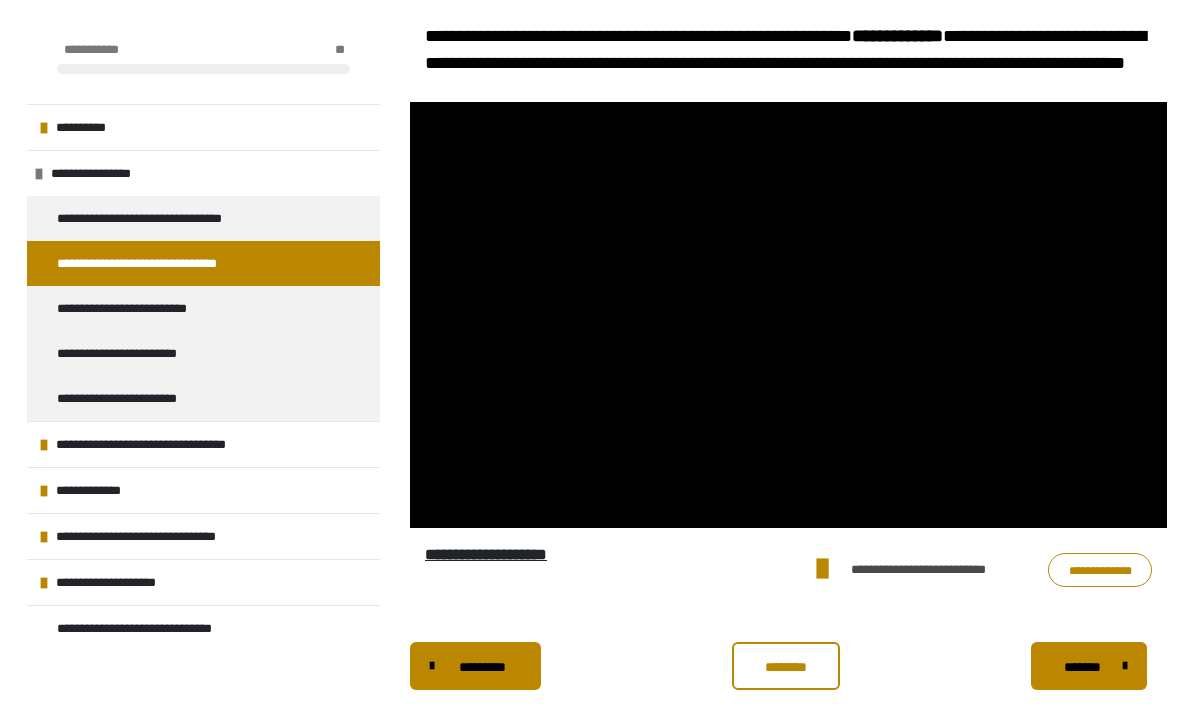scroll, scrollTop: 464, scrollLeft: 0, axis: vertical 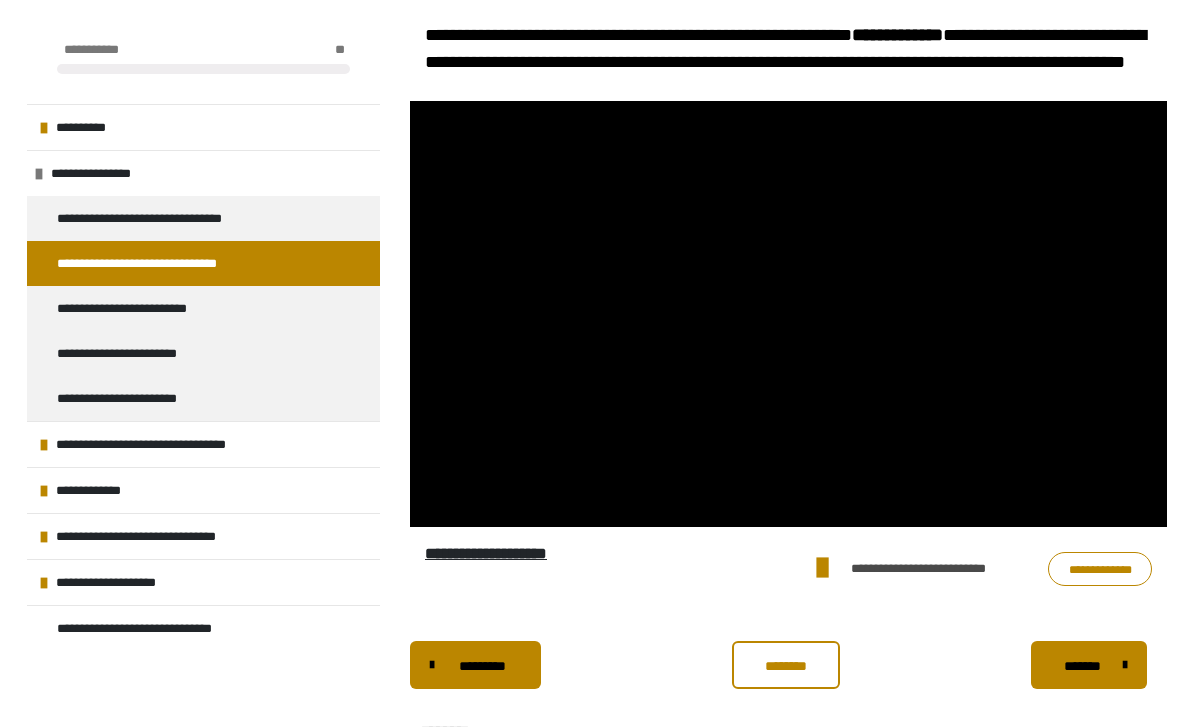 click on "**********" at bounding box center [1100, 569] 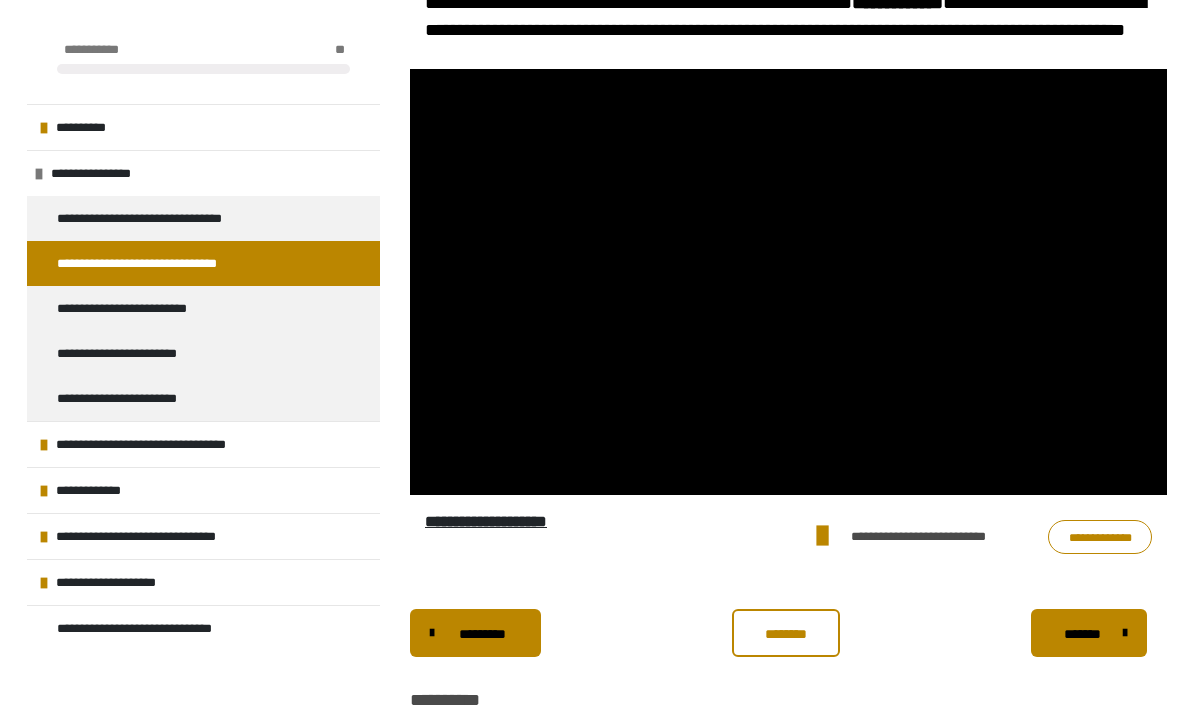 click on "**********" at bounding box center (203, 308) 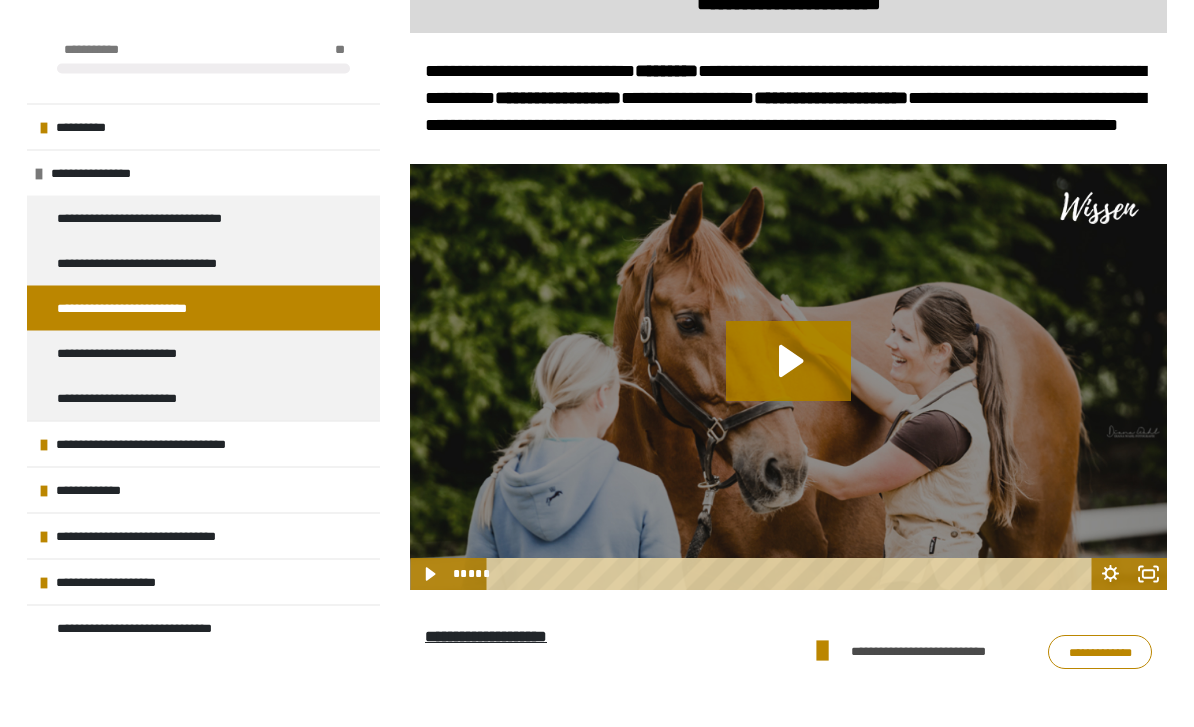 scroll, scrollTop: 429, scrollLeft: 0, axis: vertical 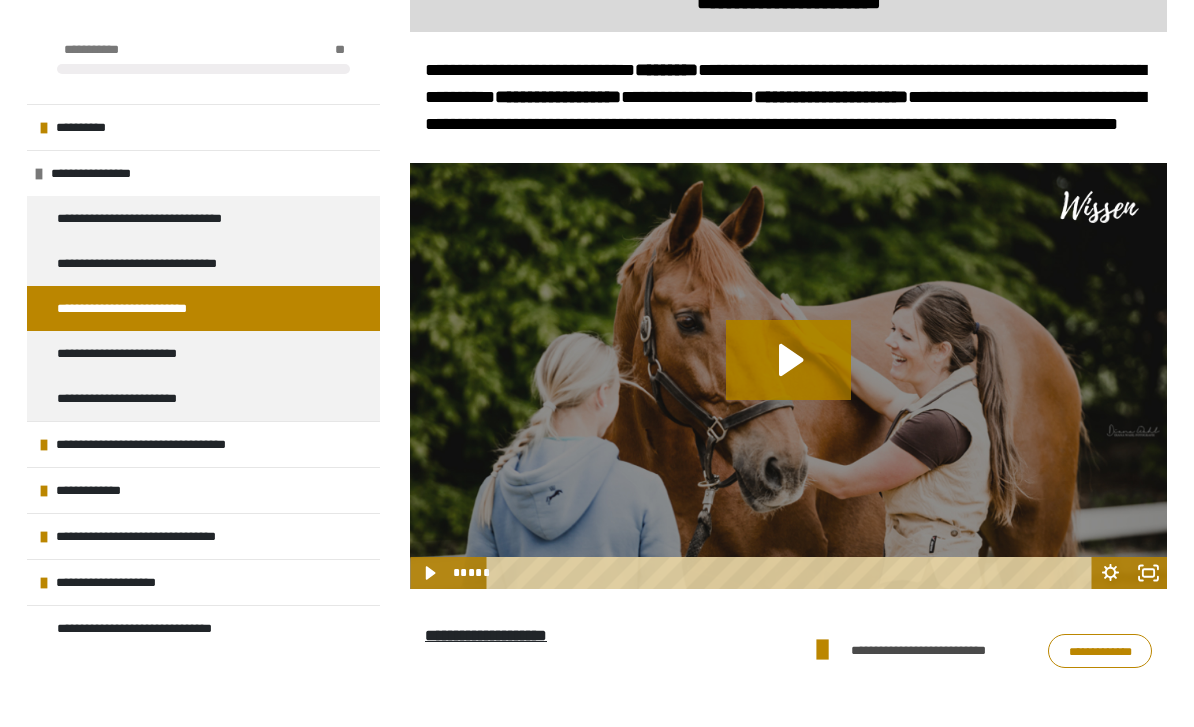 click 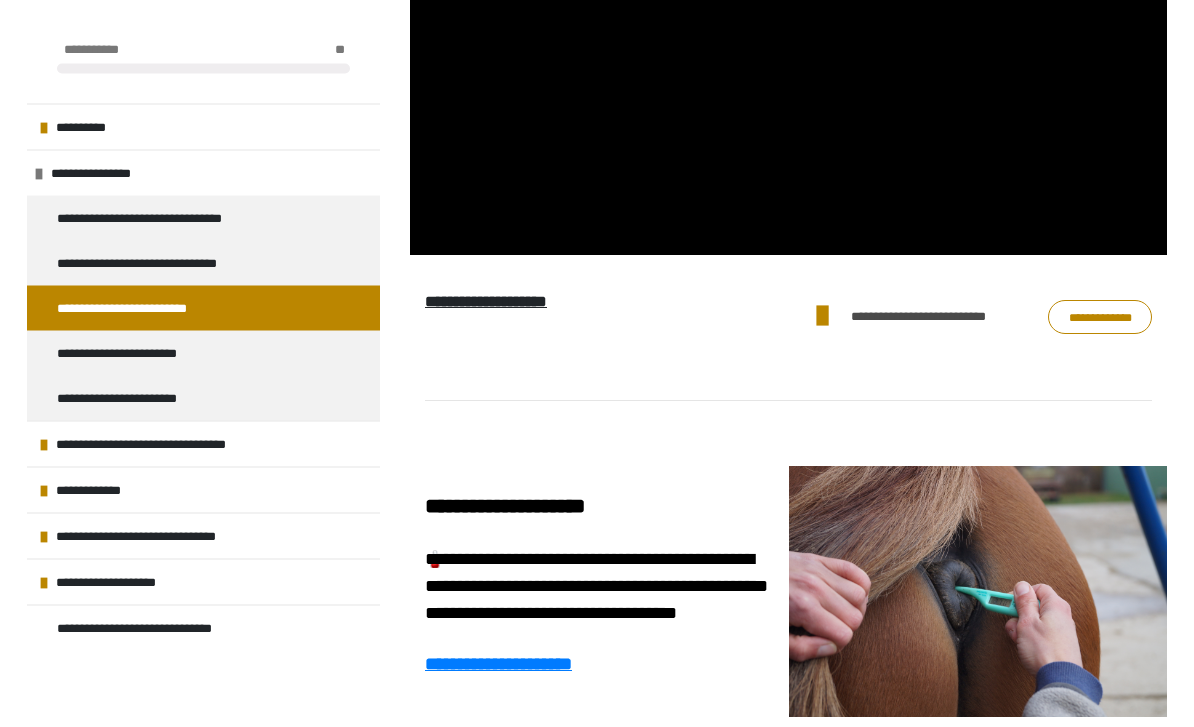 scroll, scrollTop: 771, scrollLeft: 0, axis: vertical 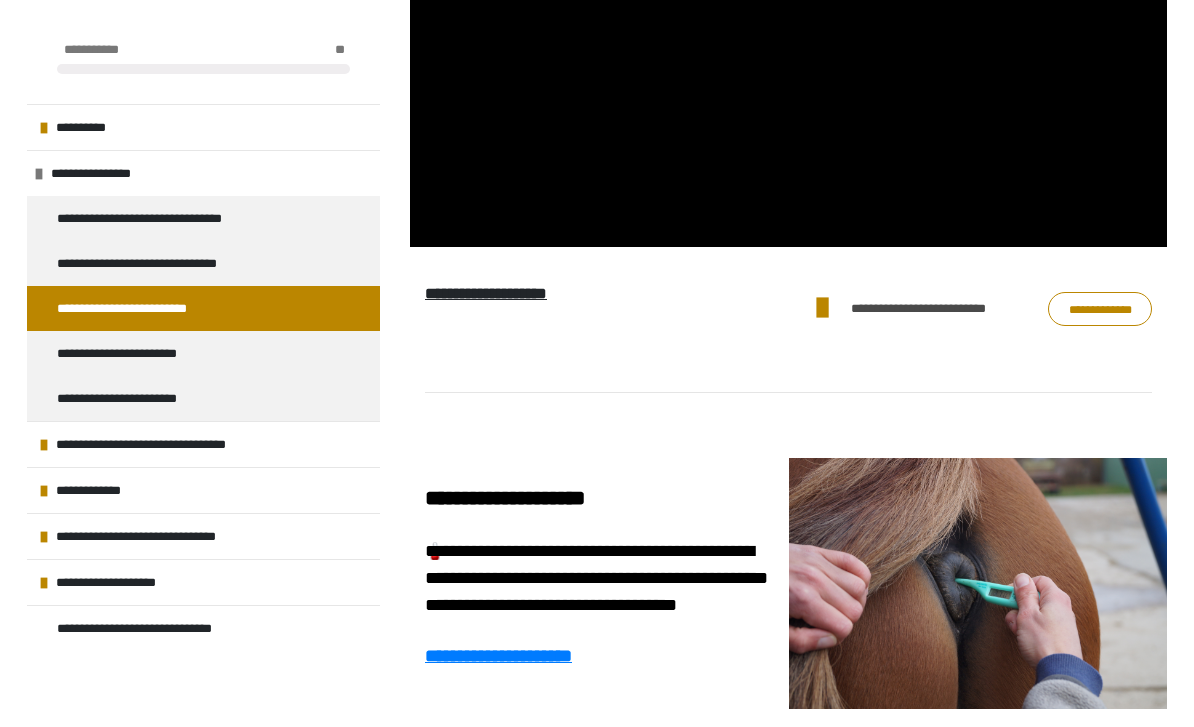 click on "**********" at bounding box center [1100, 309] 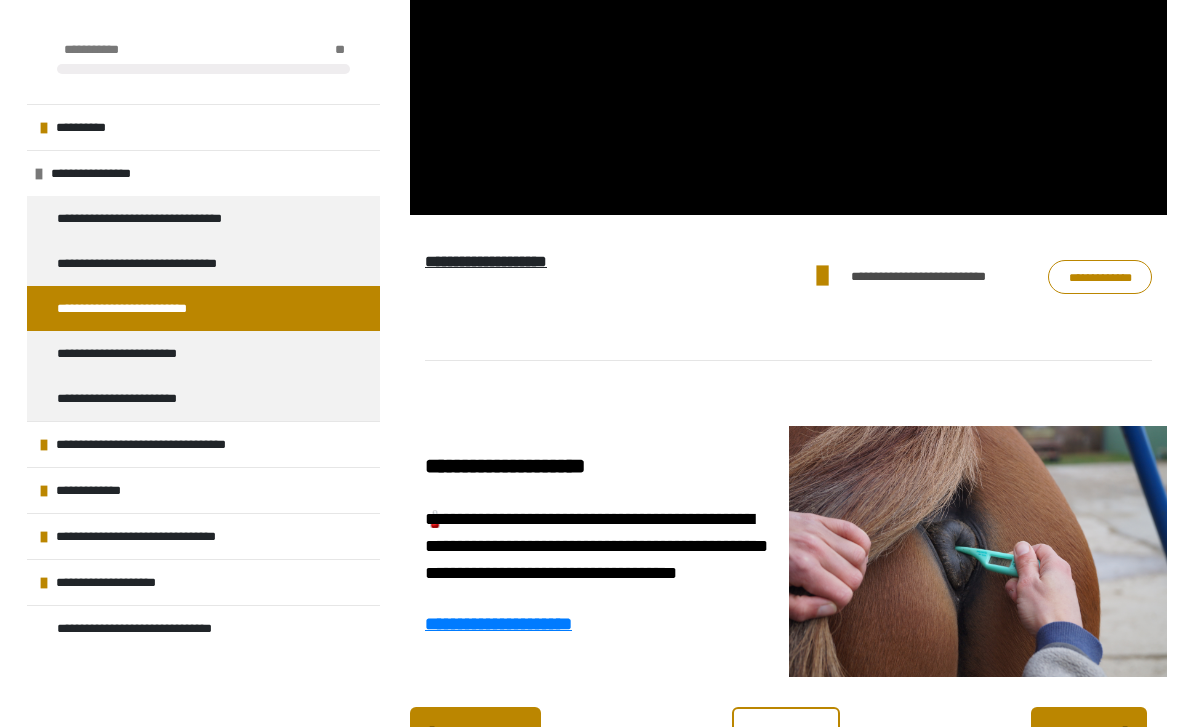 click on "**********" at bounding box center (203, 353) 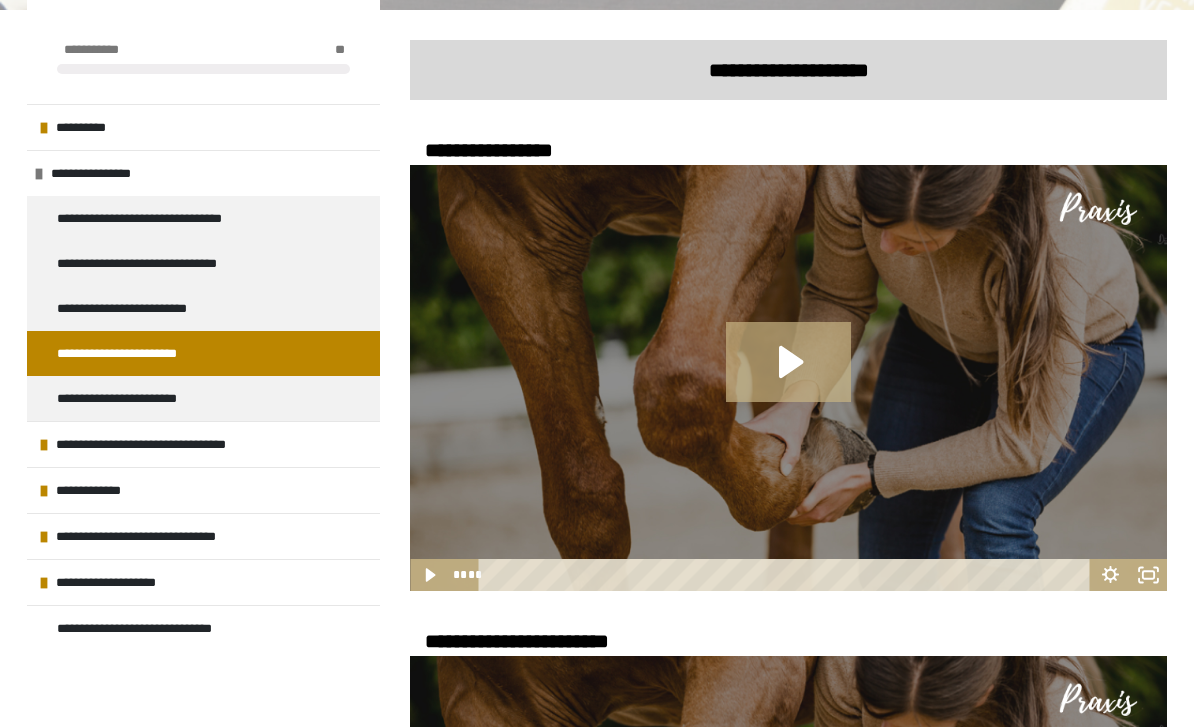 click 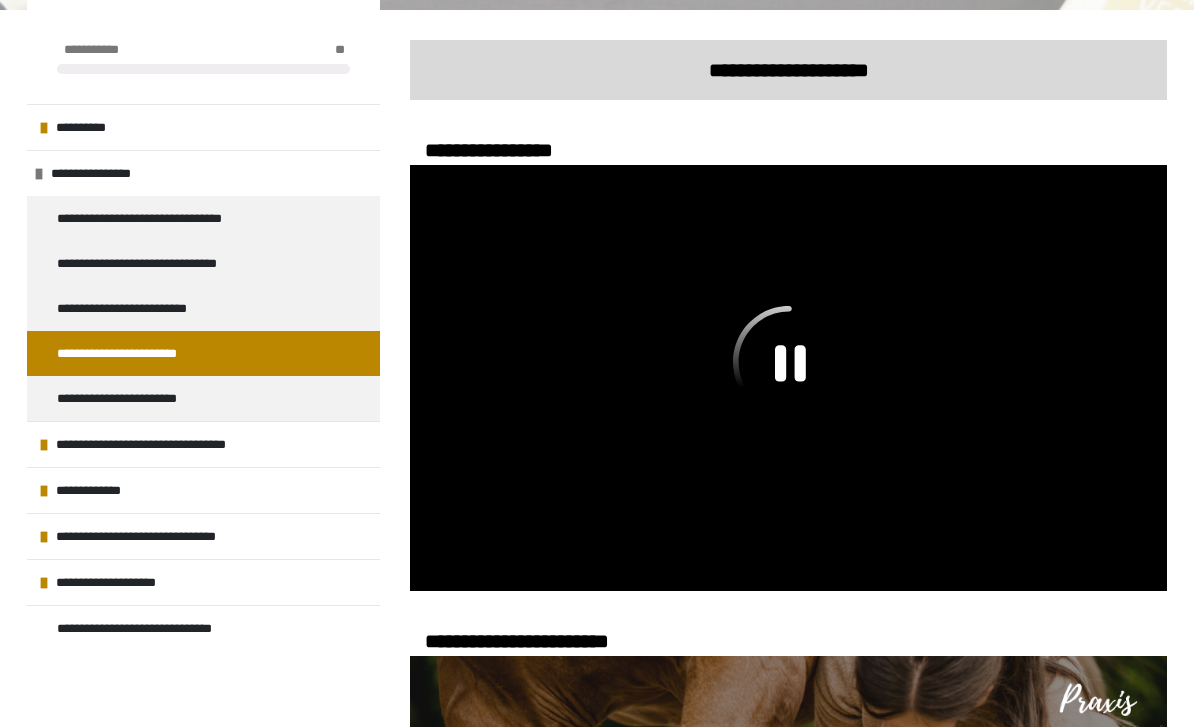 click at bounding box center [788, 378] 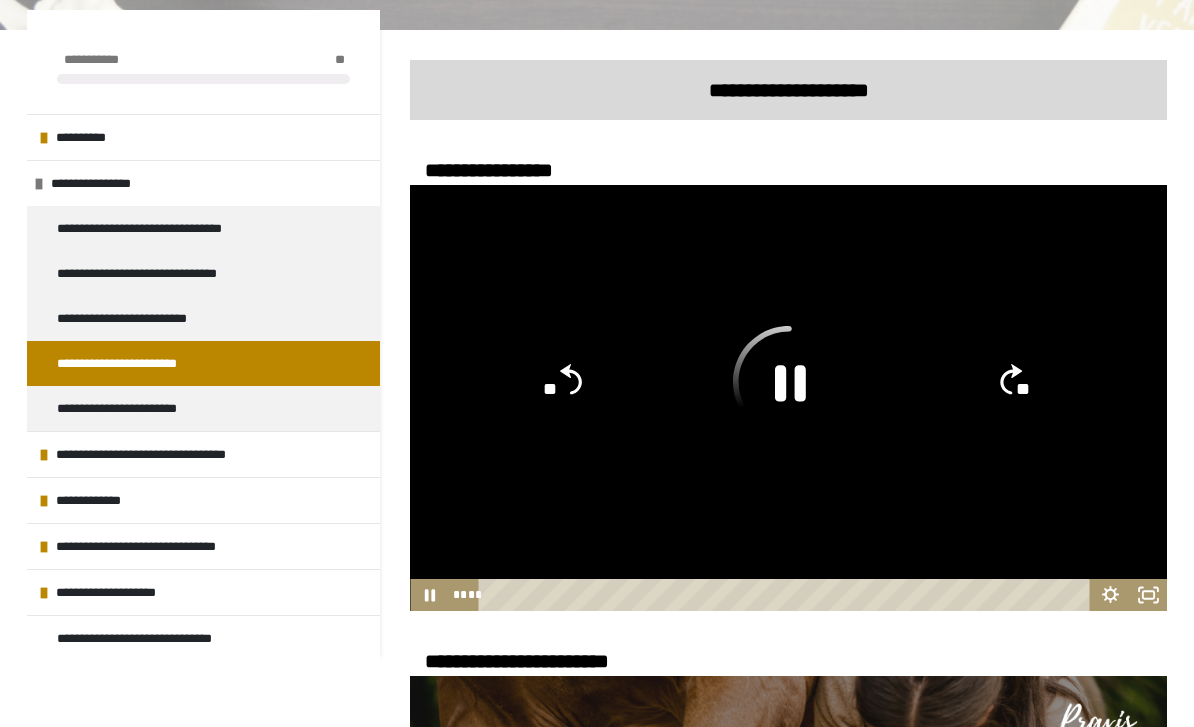 scroll, scrollTop: 343, scrollLeft: 0, axis: vertical 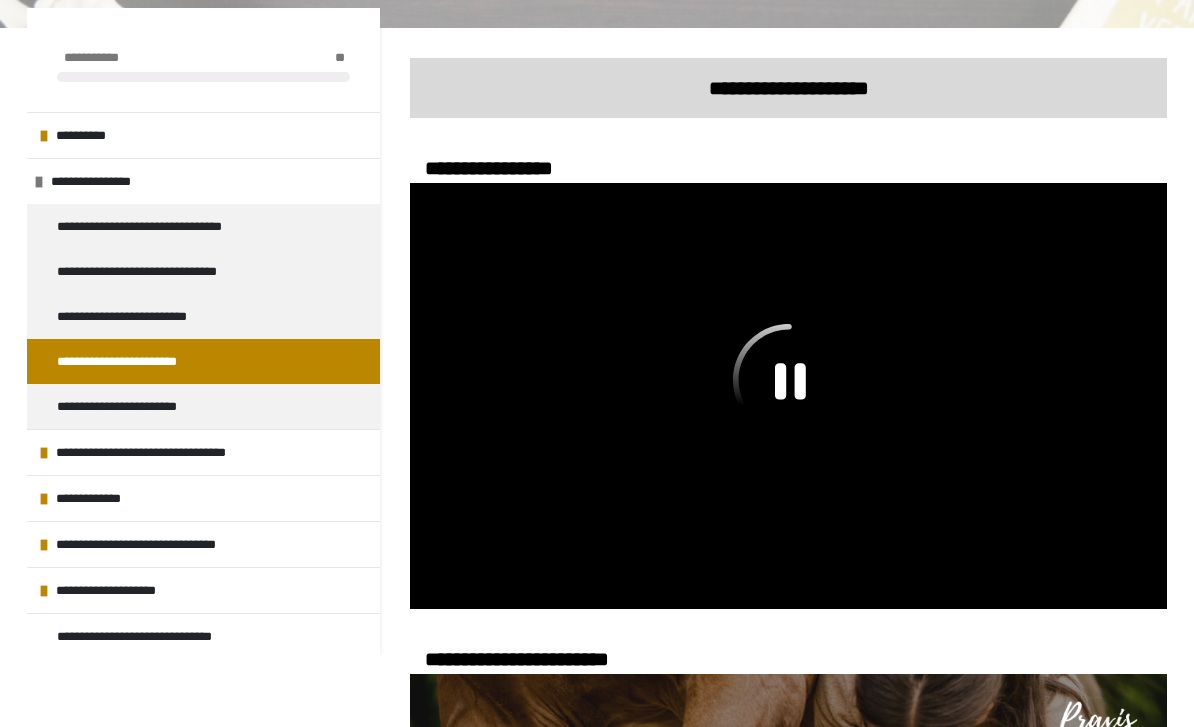 click at bounding box center (788, 396) 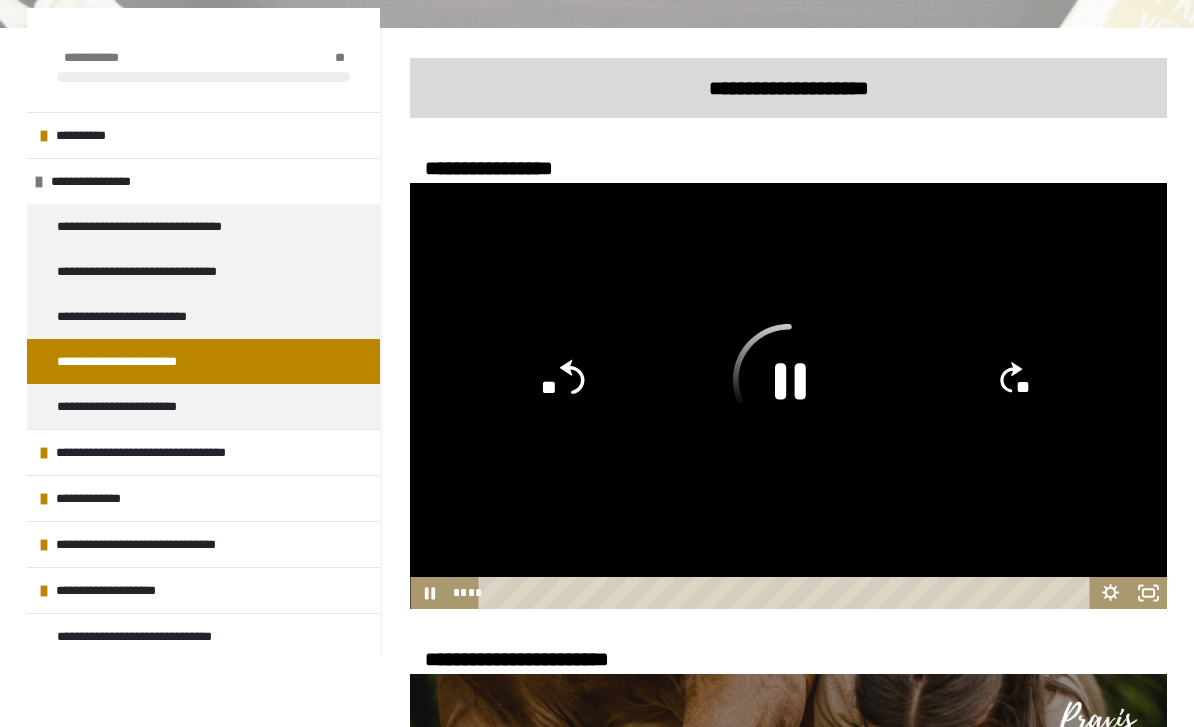 click on "**" 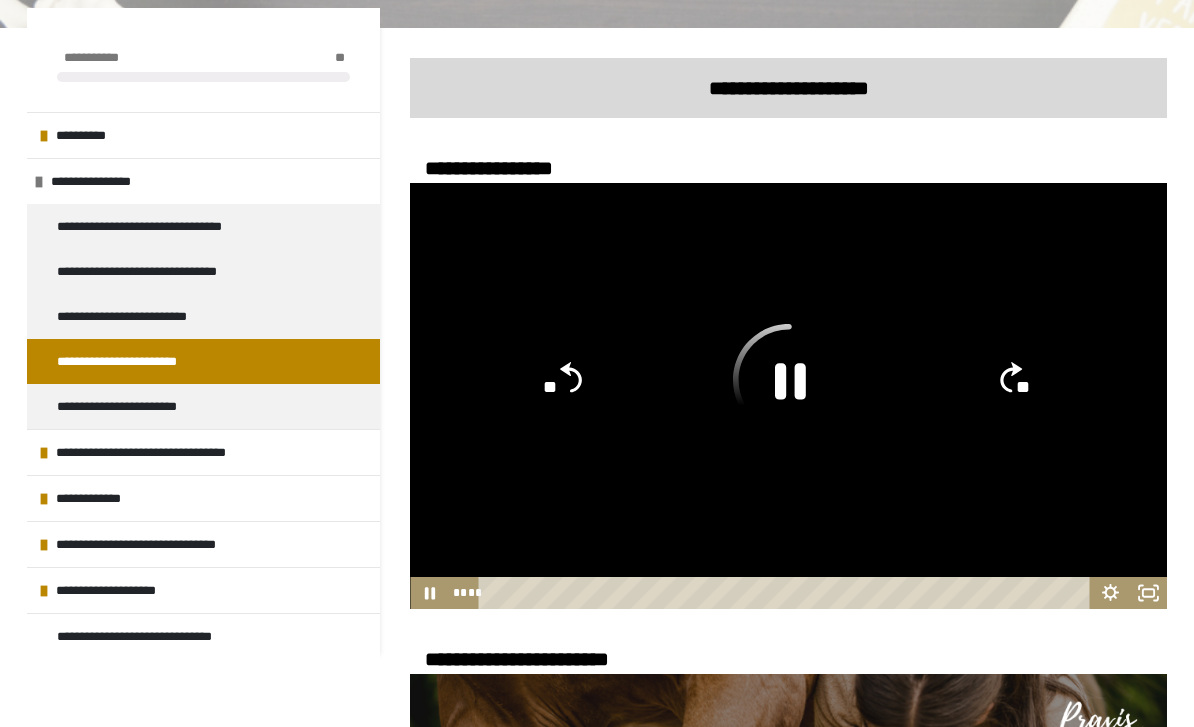 click on "**" 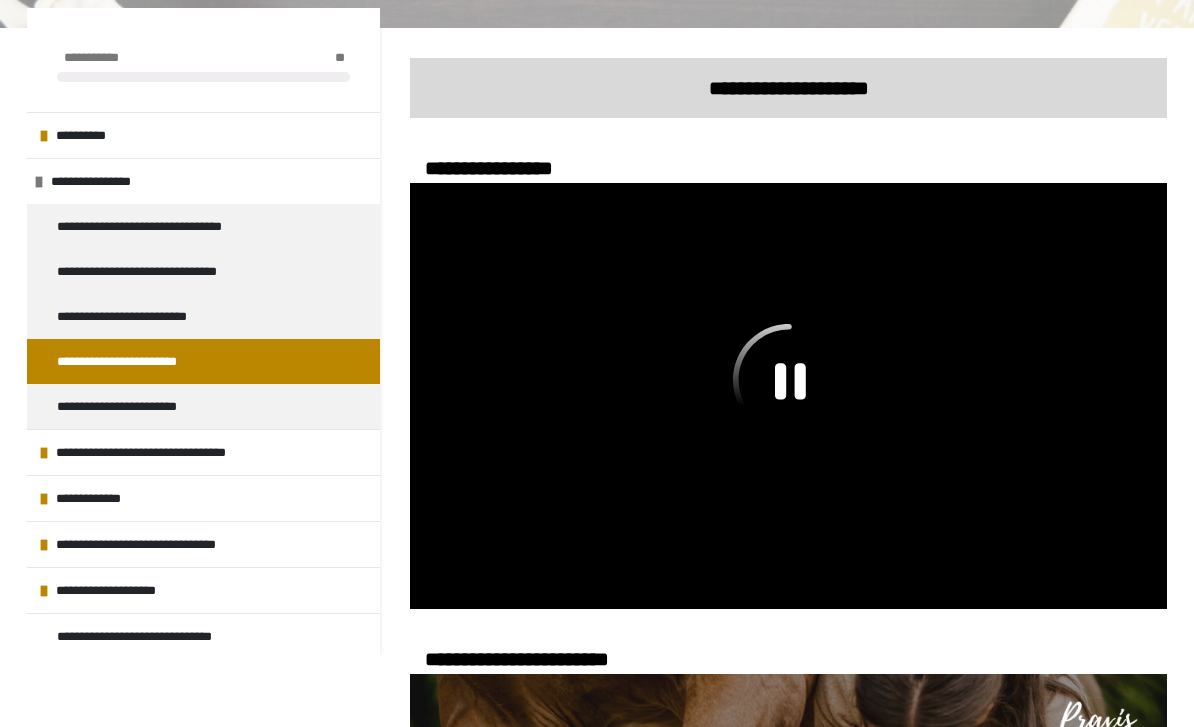 click at bounding box center [788, 396] 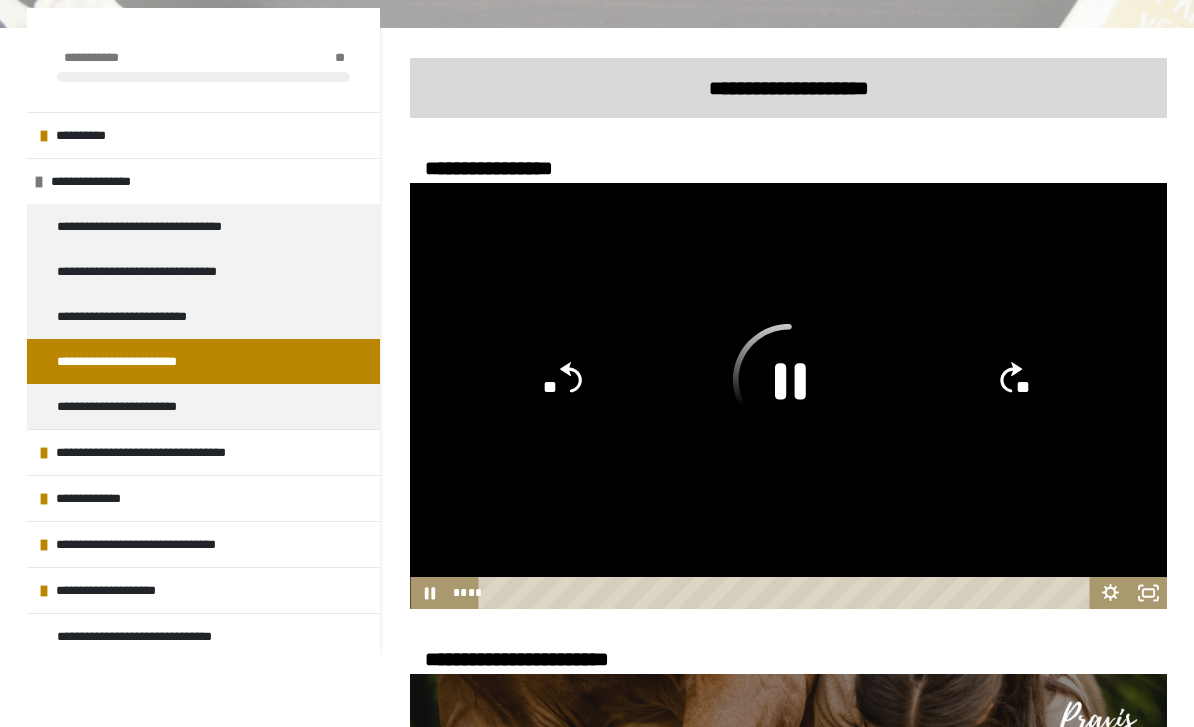 click at bounding box center (788, 396) 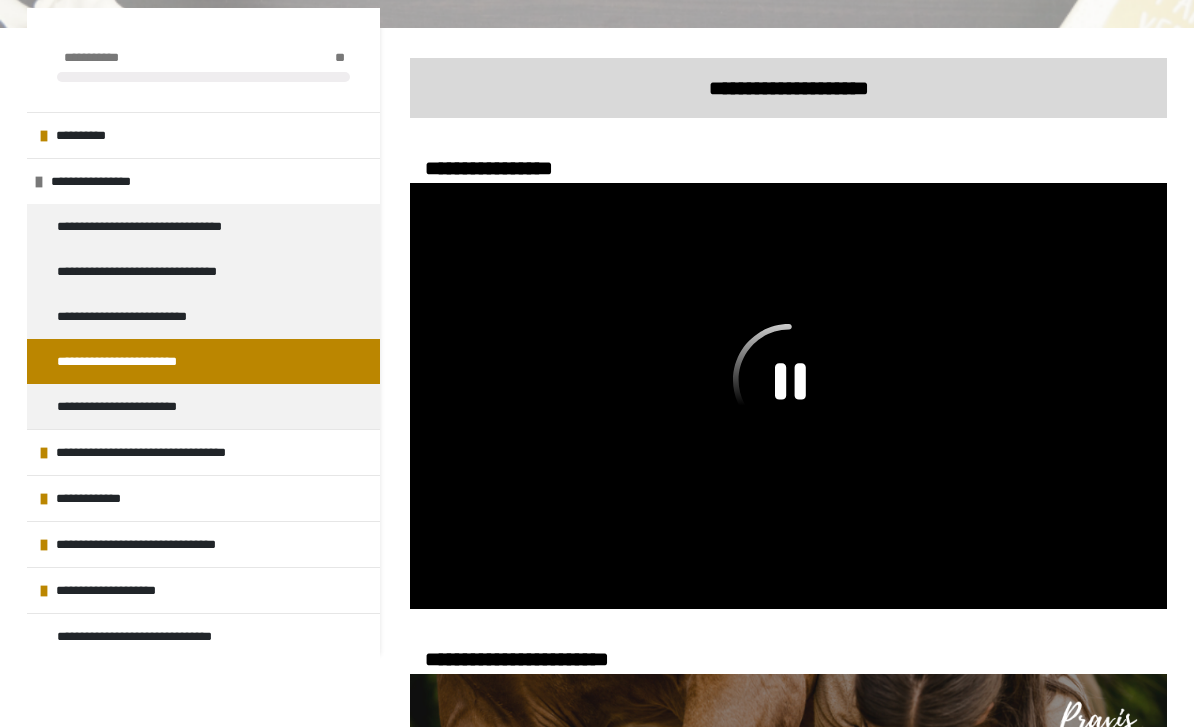 click at bounding box center [788, 396] 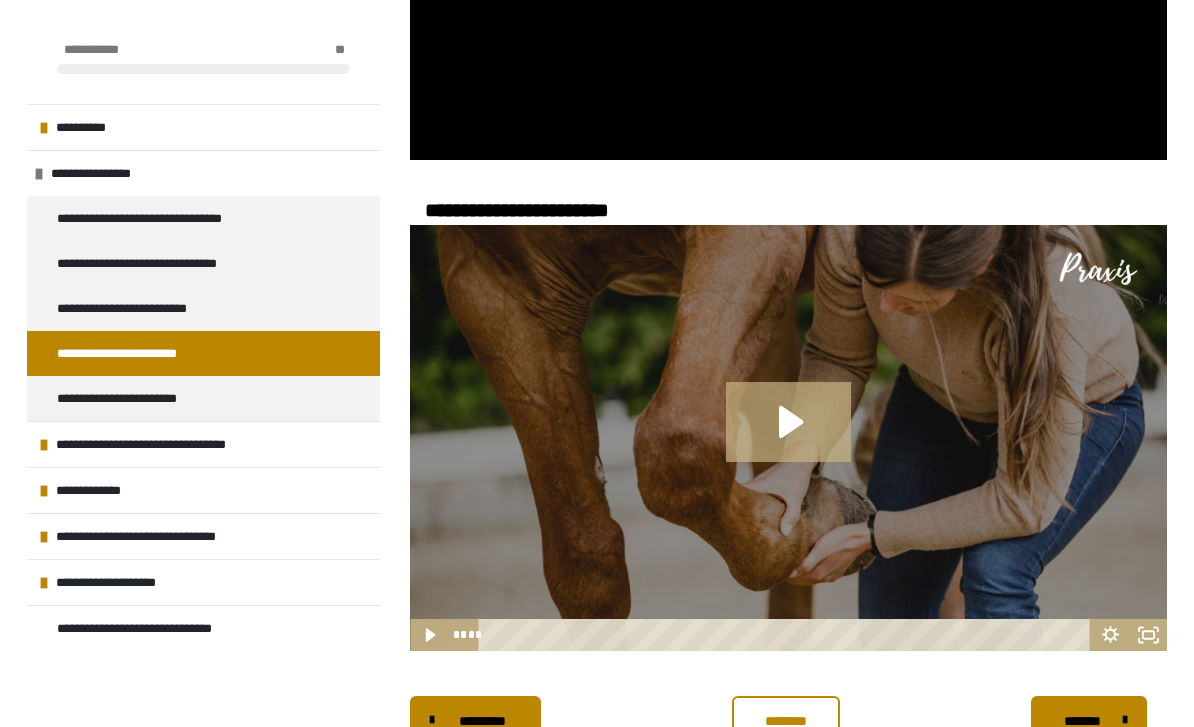 scroll, scrollTop: 809, scrollLeft: 0, axis: vertical 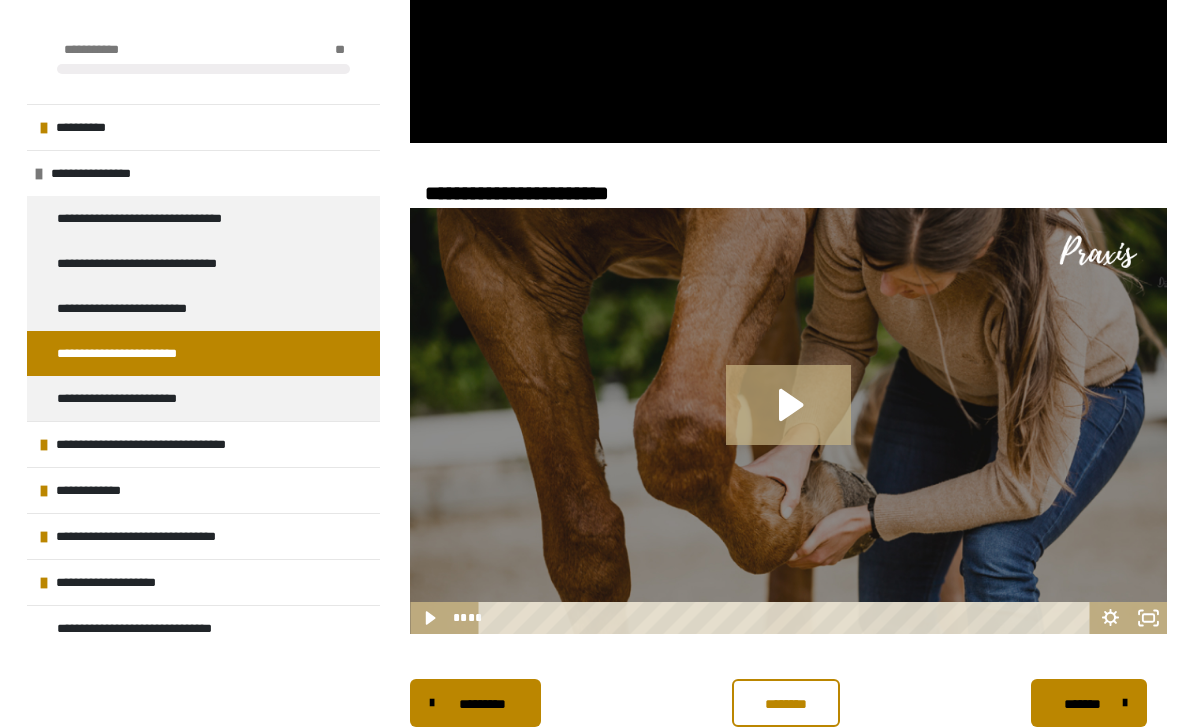 click 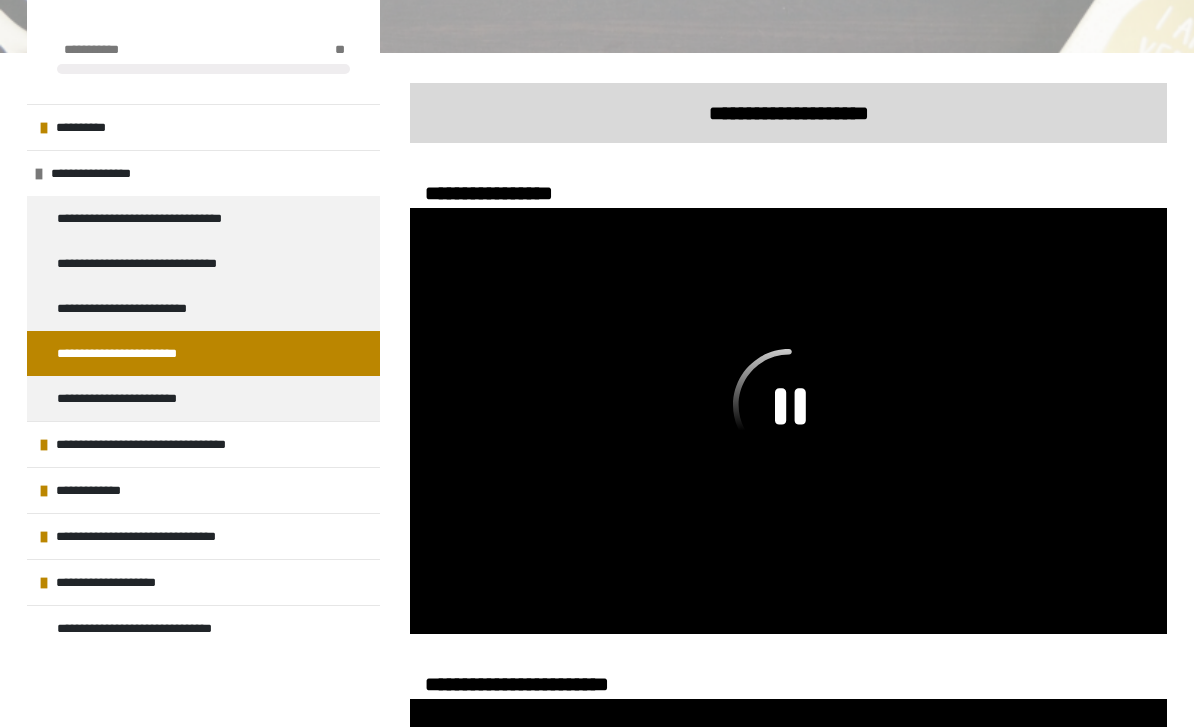 scroll, scrollTop: 308, scrollLeft: 0, axis: vertical 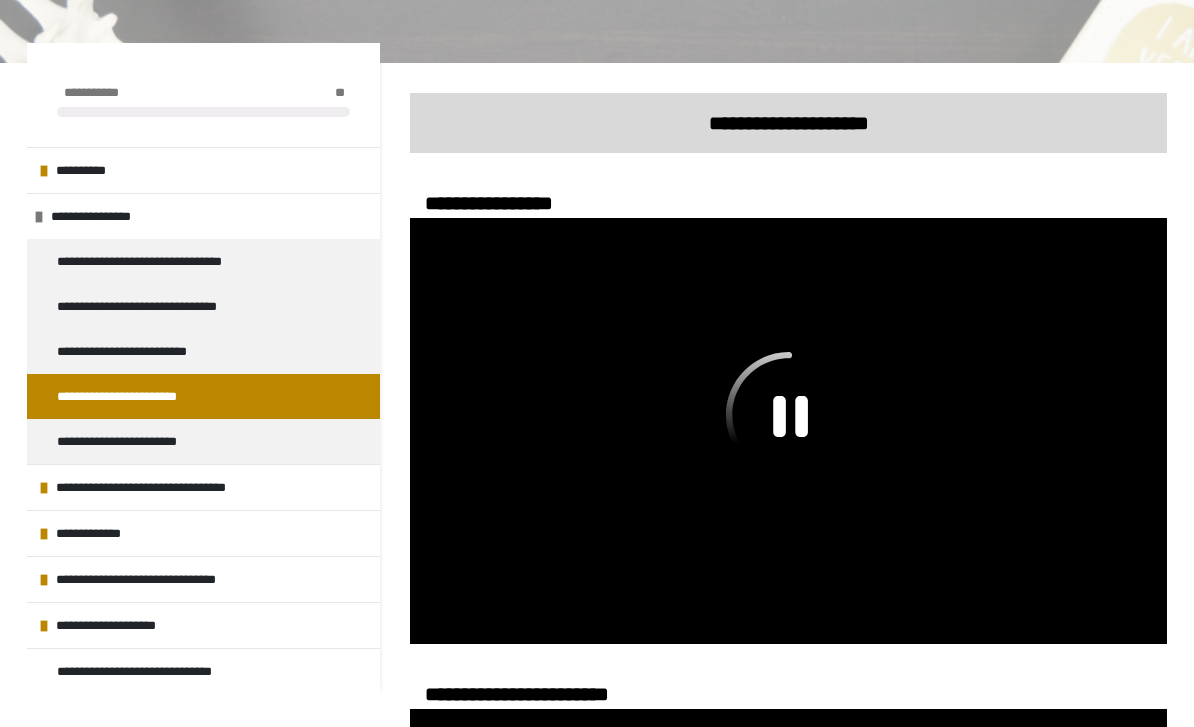 click 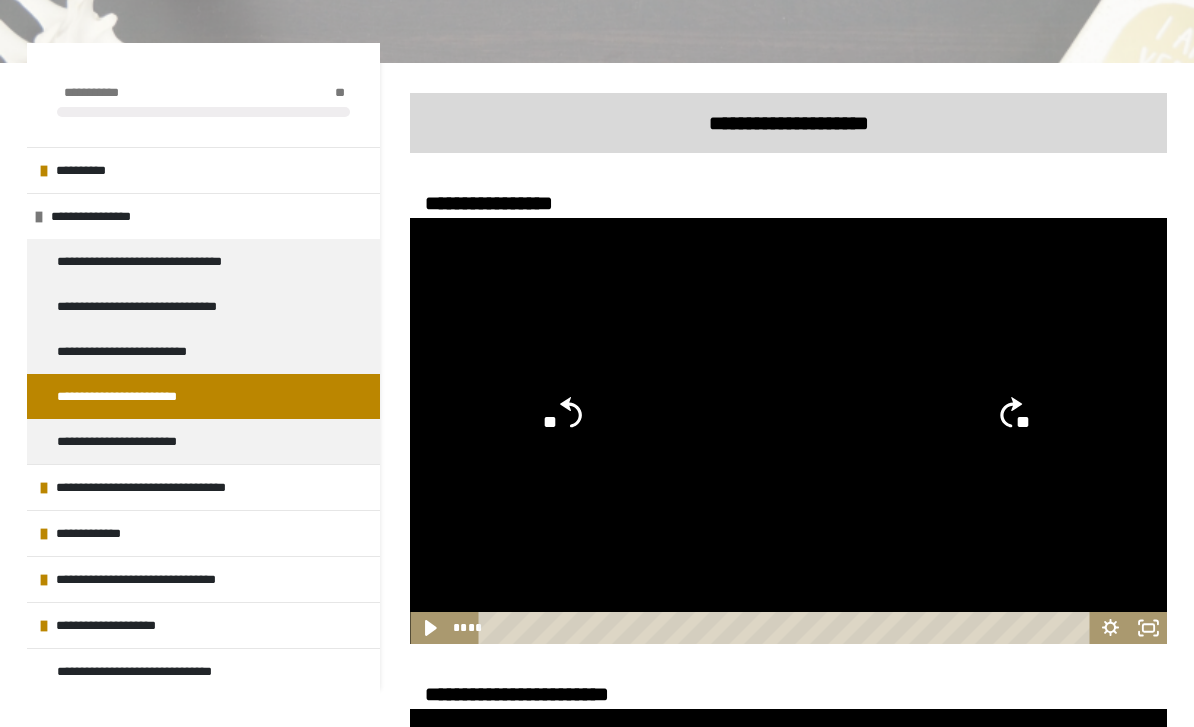 click 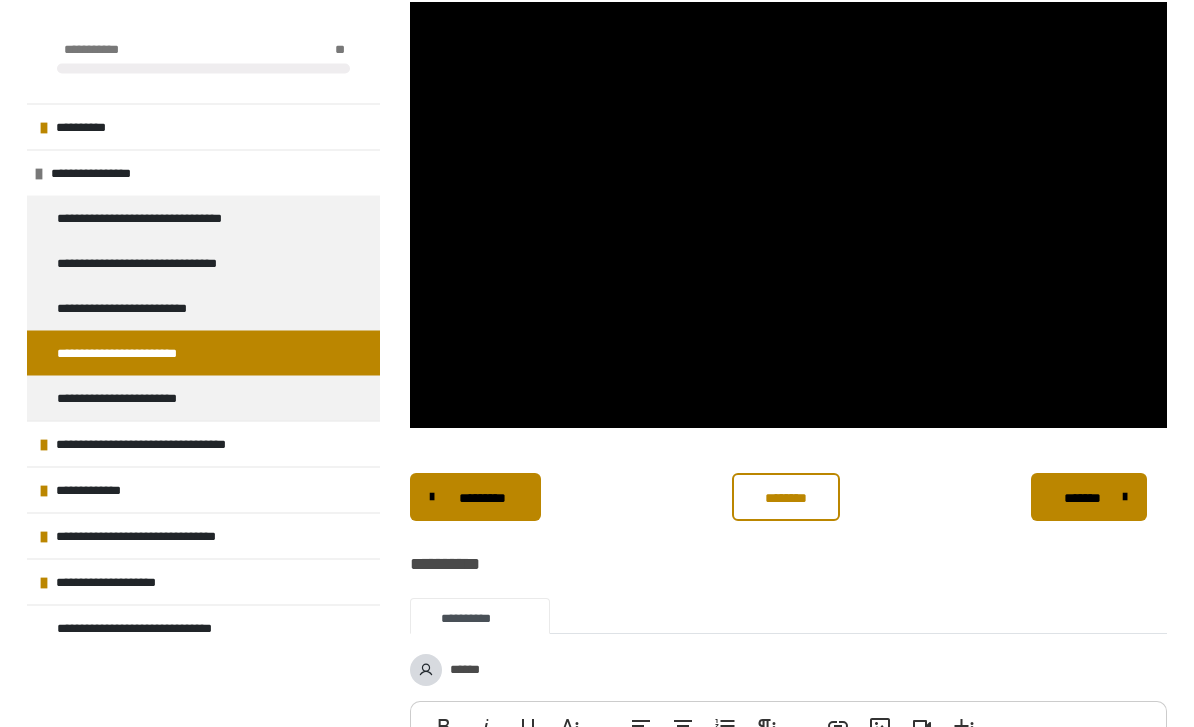 click on "*******" at bounding box center (1082, 499) 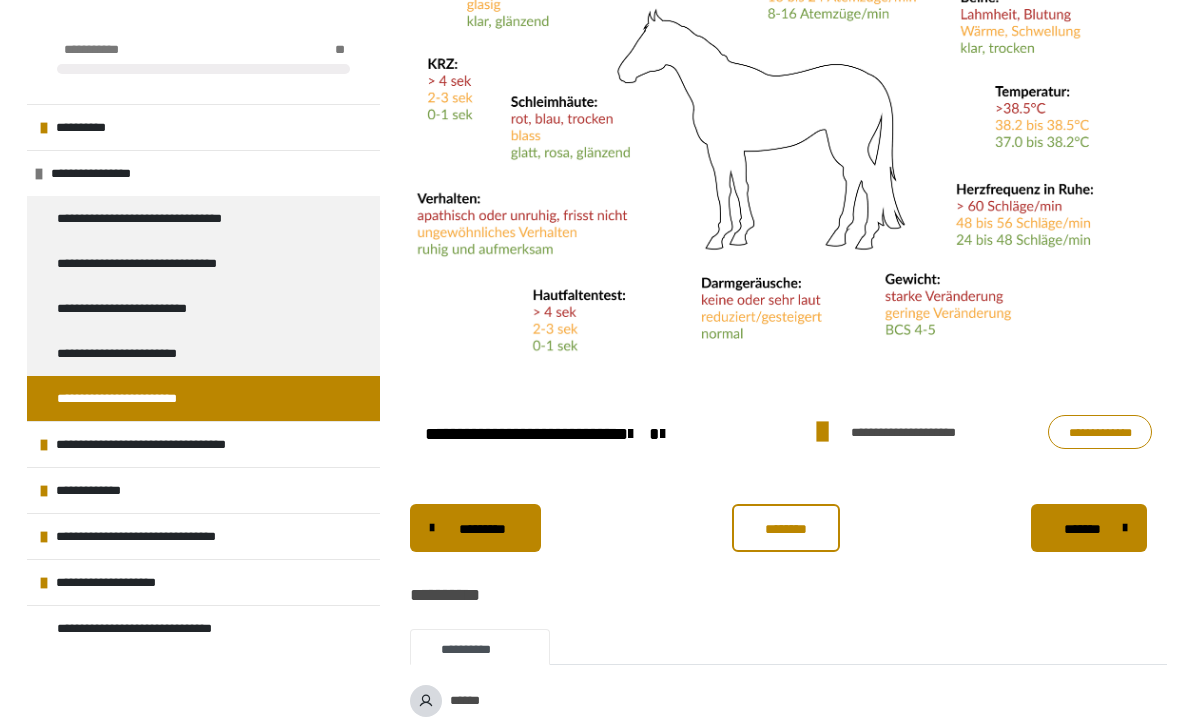 click on "**********" at bounding box center (1100, 432) 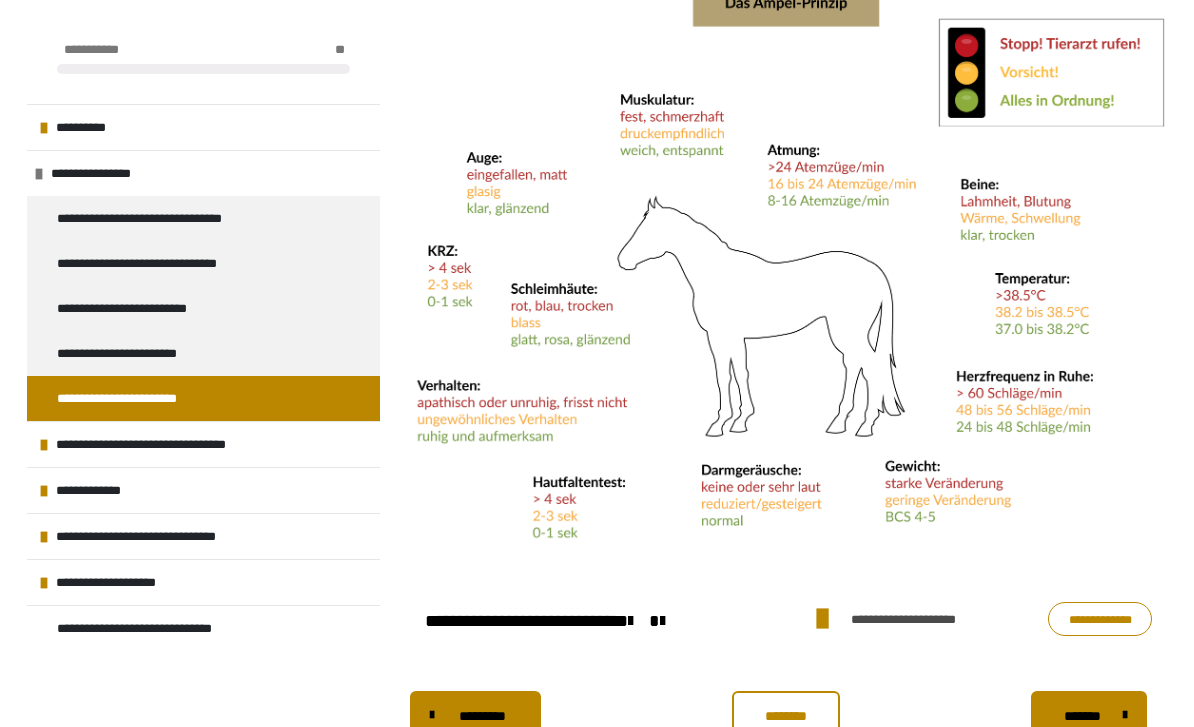 scroll, scrollTop: 822, scrollLeft: 0, axis: vertical 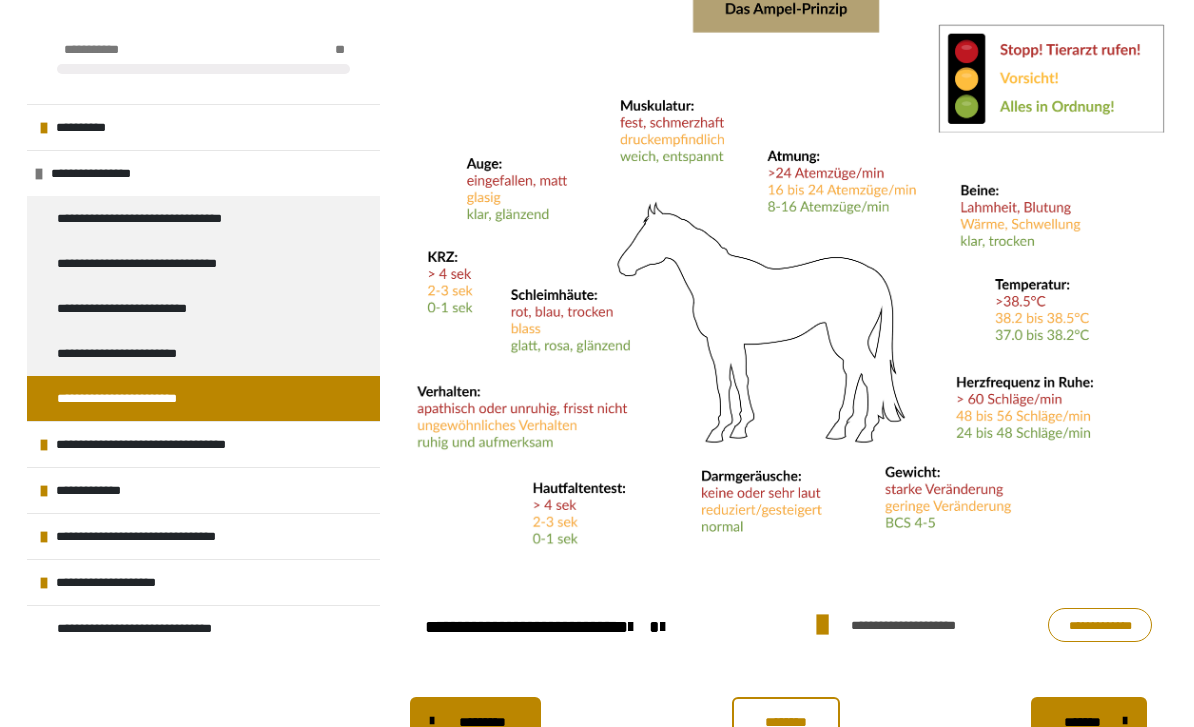 click on "**********" at bounding box center (926, 625) 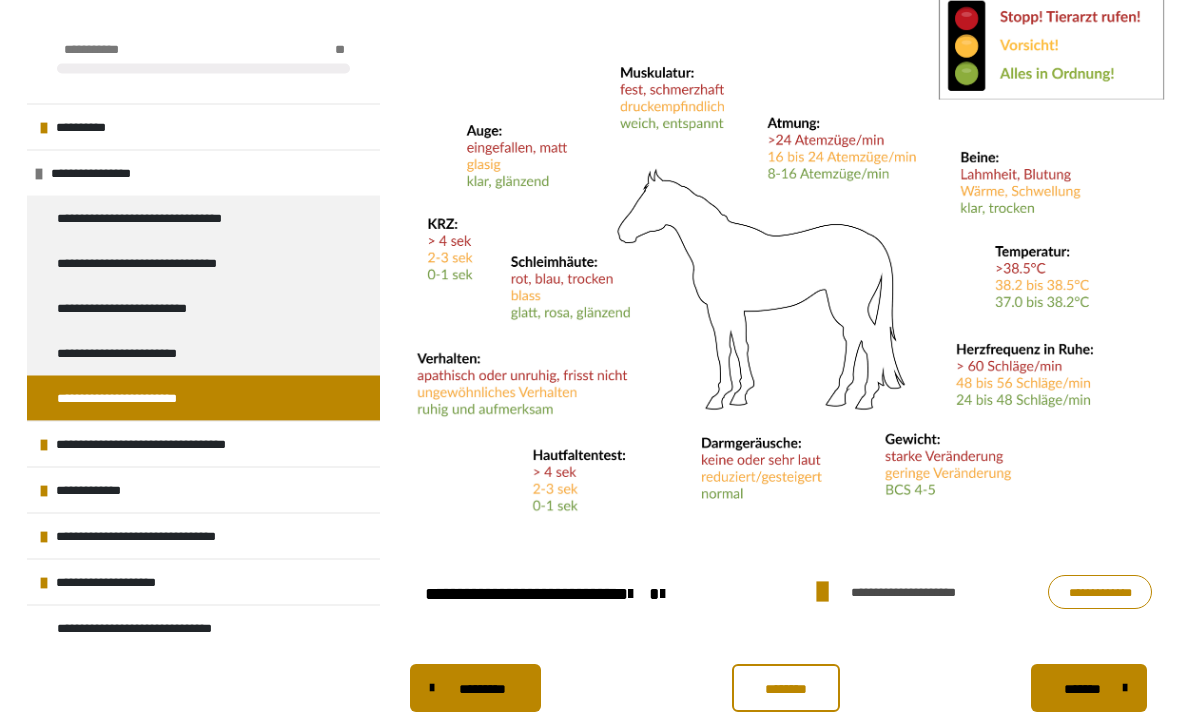 scroll, scrollTop: 854, scrollLeft: 0, axis: vertical 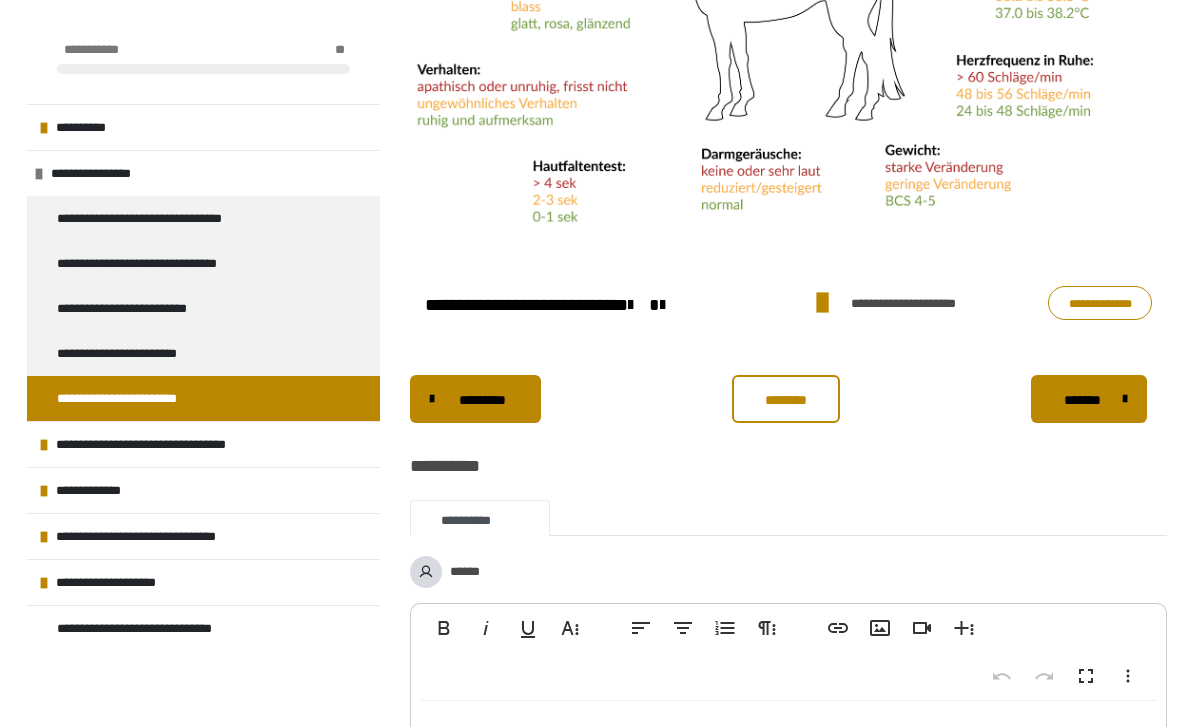 click on "*******" at bounding box center (1082, 400) 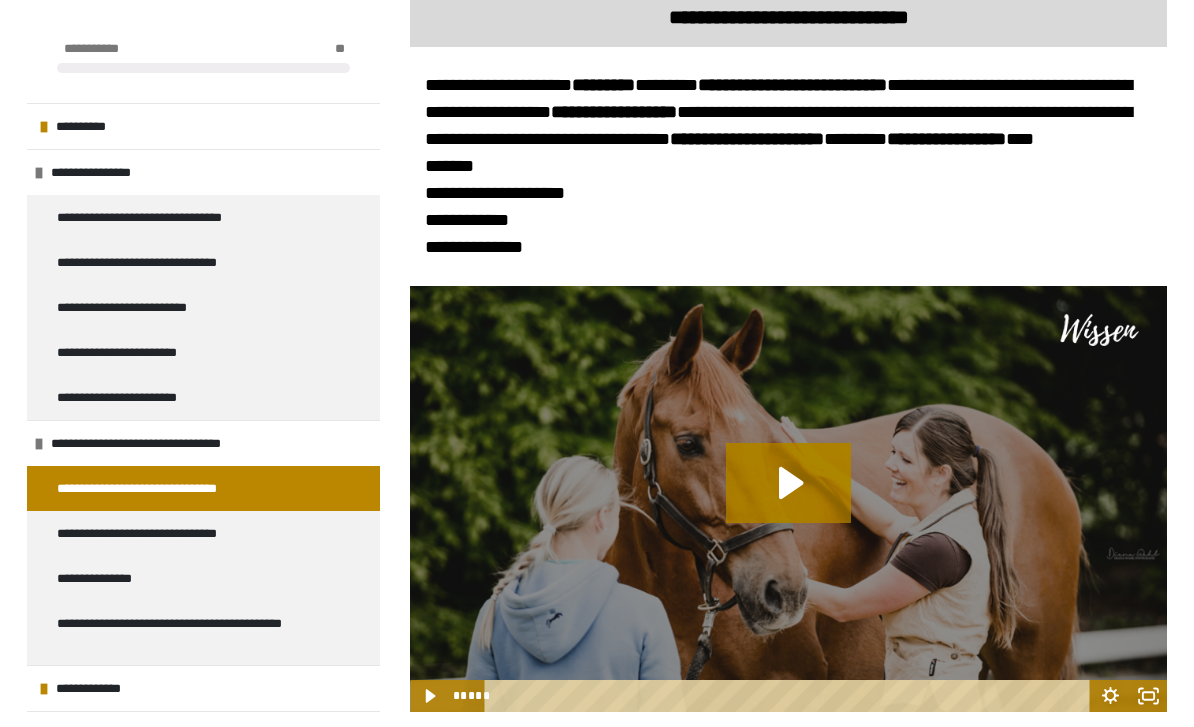scroll, scrollTop: 416, scrollLeft: 0, axis: vertical 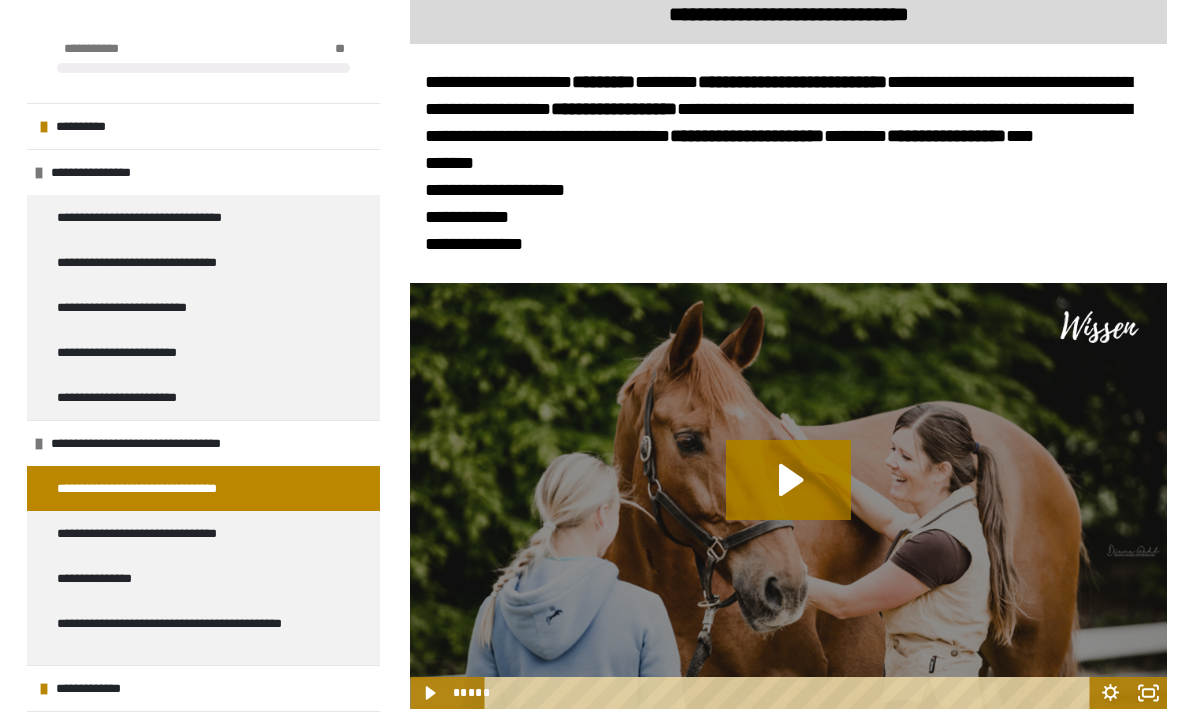 click 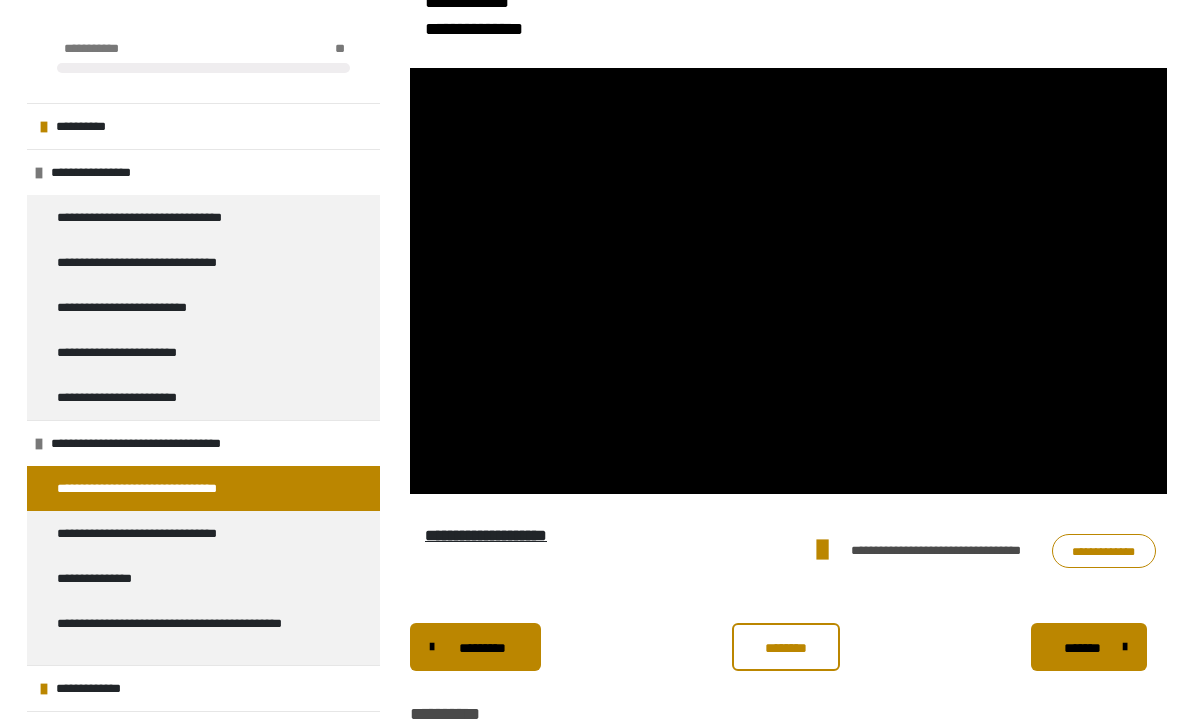 scroll, scrollTop: 633, scrollLeft: 0, axis: vertical 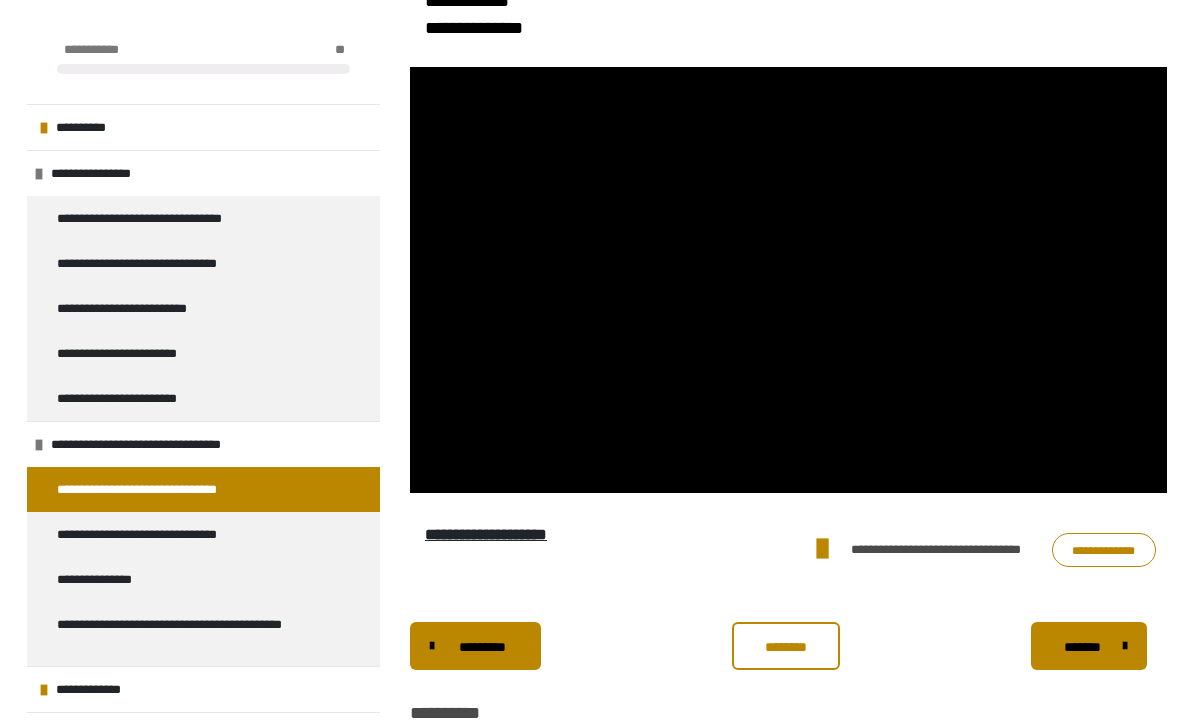 click on "**********" at bounding box center (1104, 550) 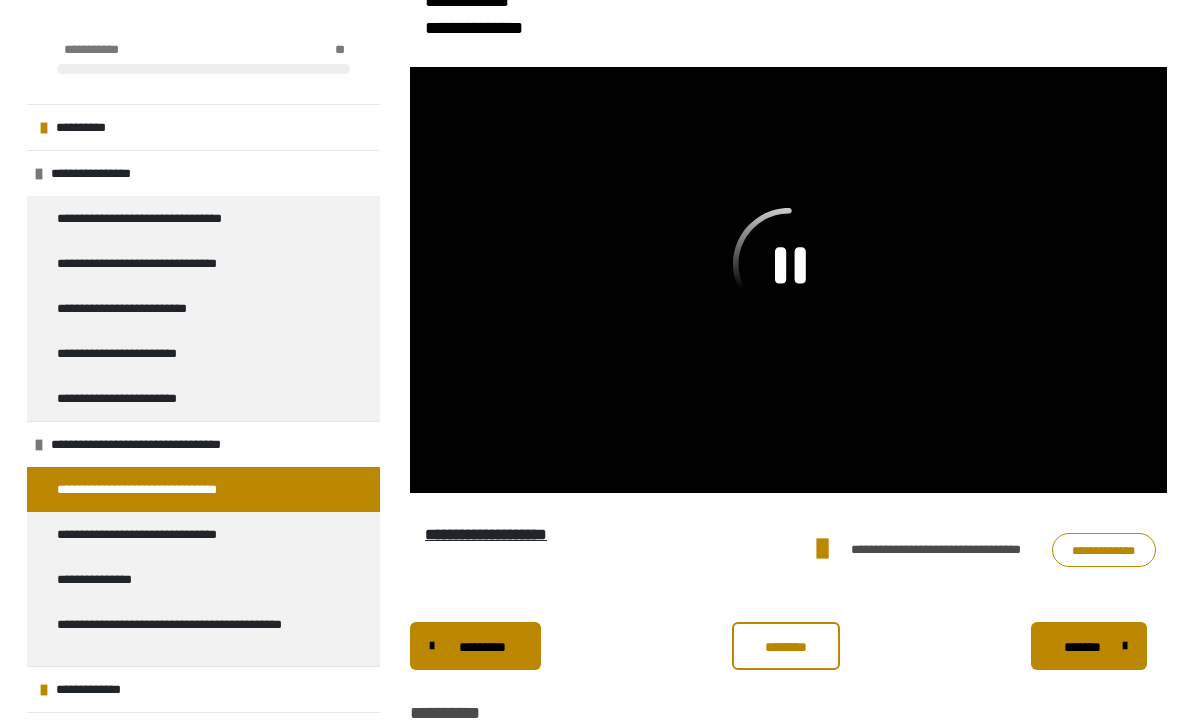 scroll, scrollTop: 665, scrollLeft: 0, axis: vertical 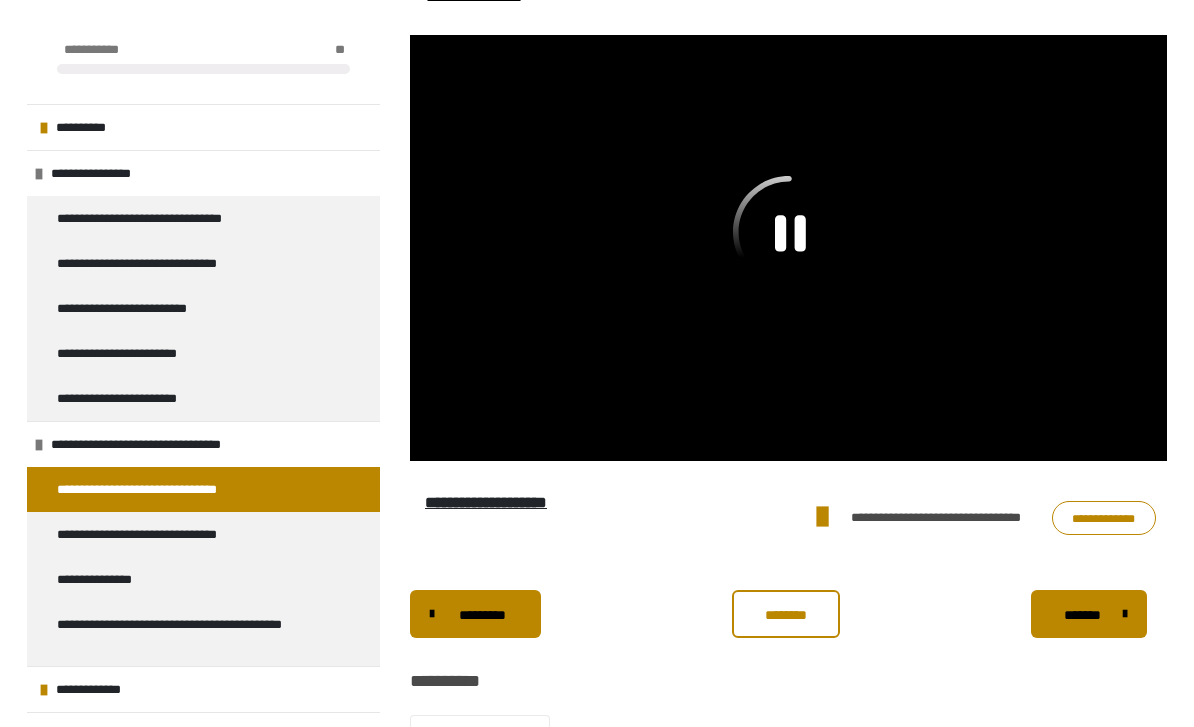 click on "**********" at bounding box center [163, 489] 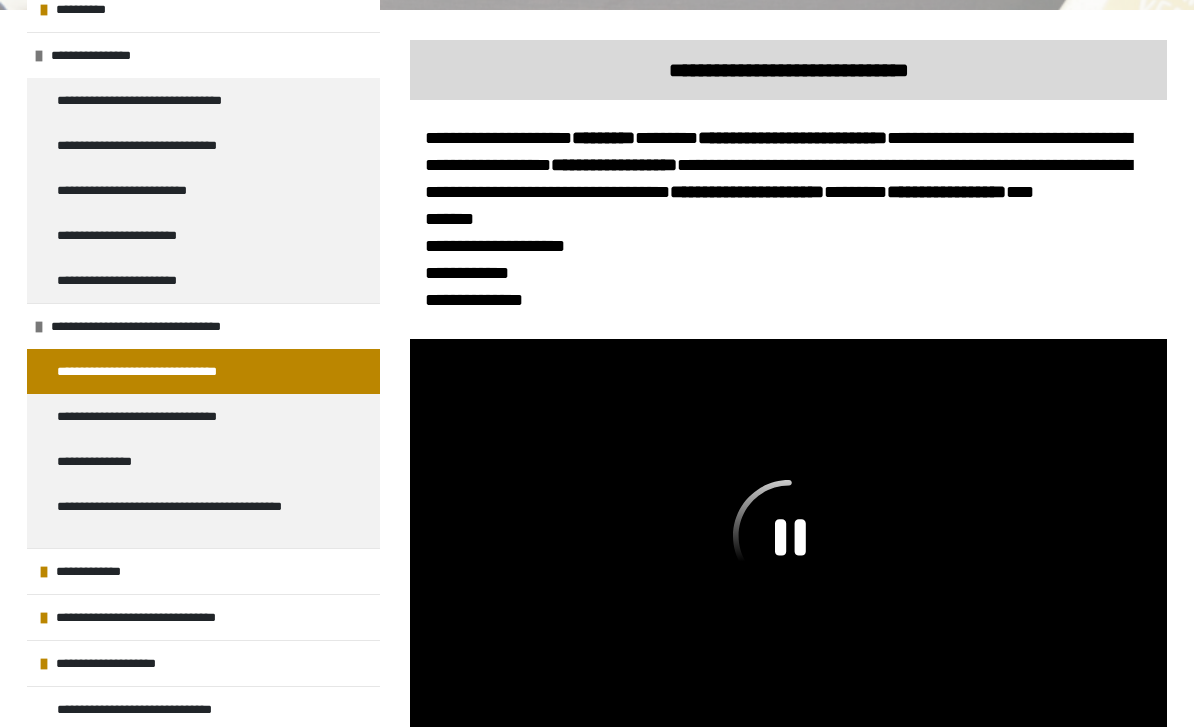 scroll, scrollTop: 118, scrollLeft: 0, axis: vertical 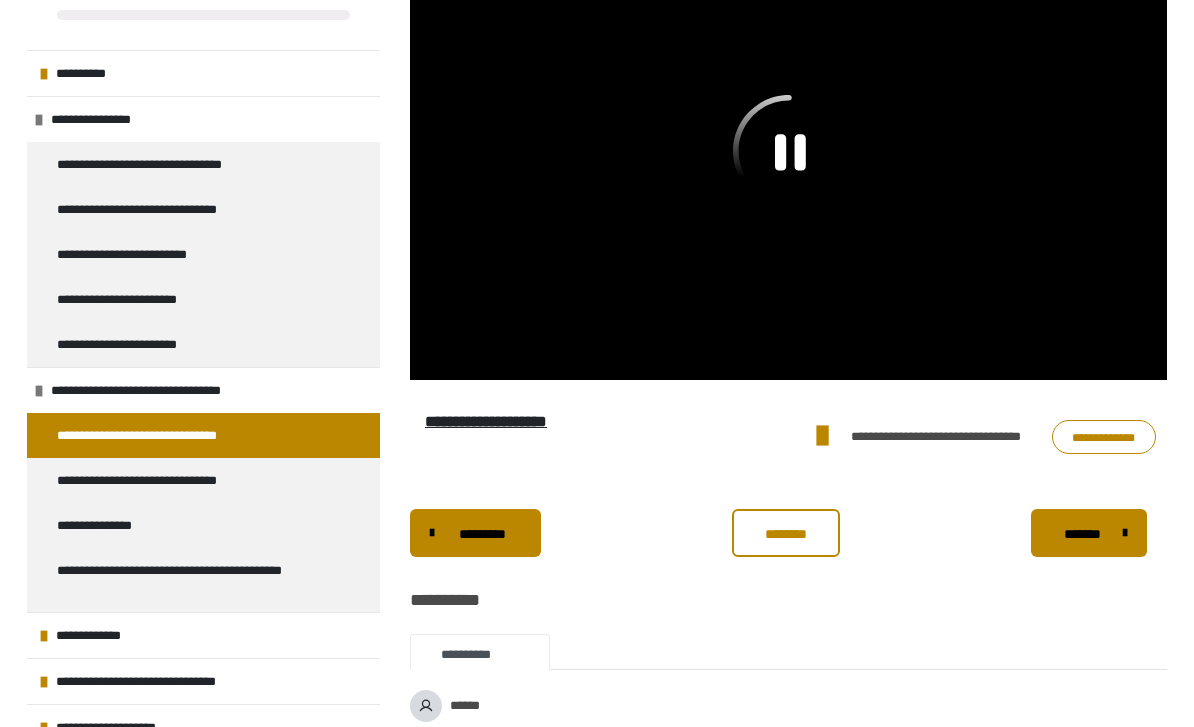 click on "**********" at bounding box center [203, 480] 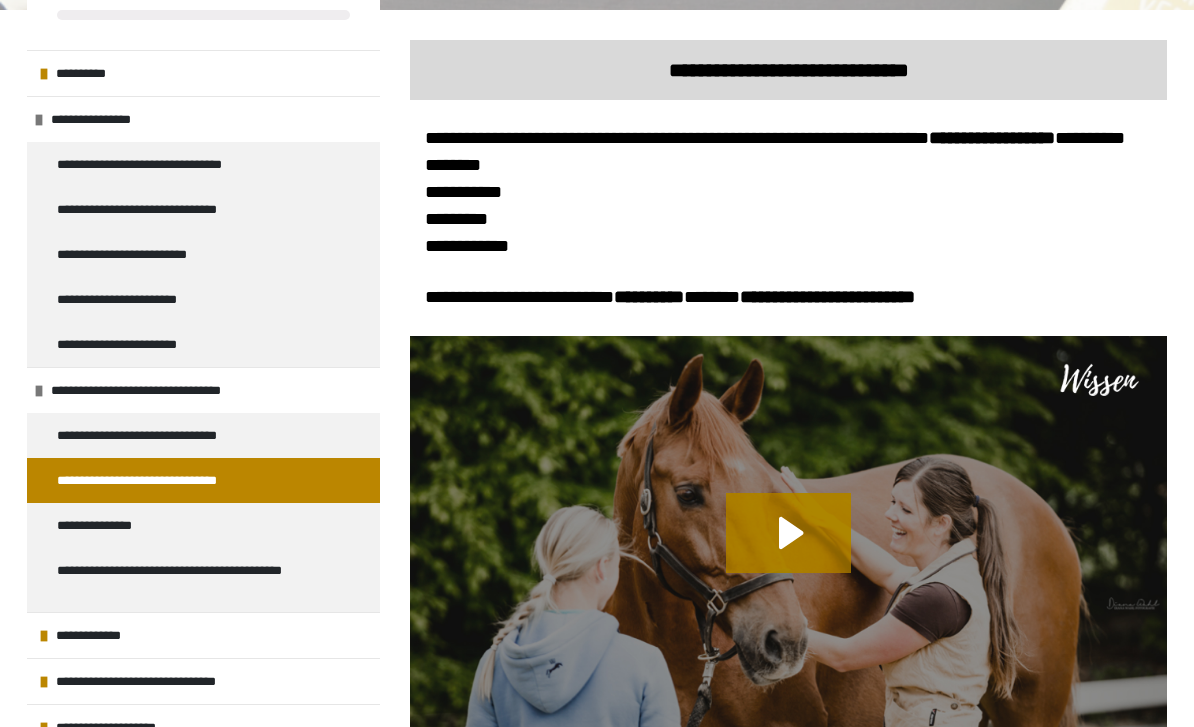 click on "**********" at bounding box center (203, 435) 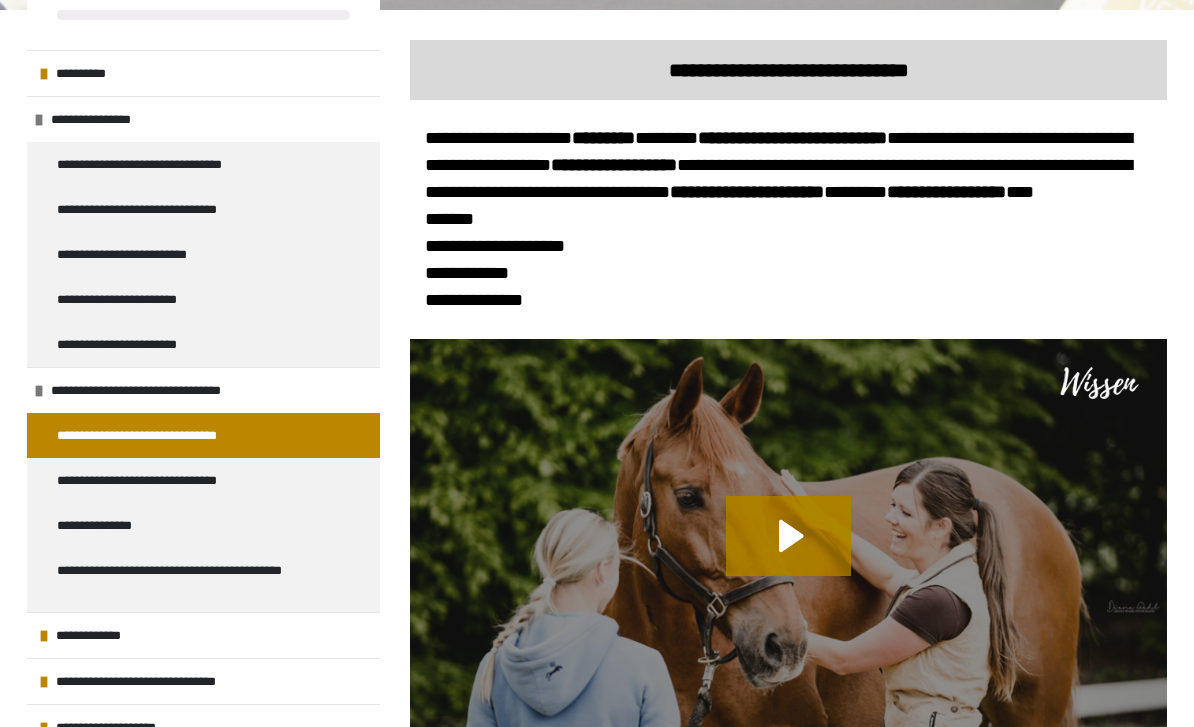 click 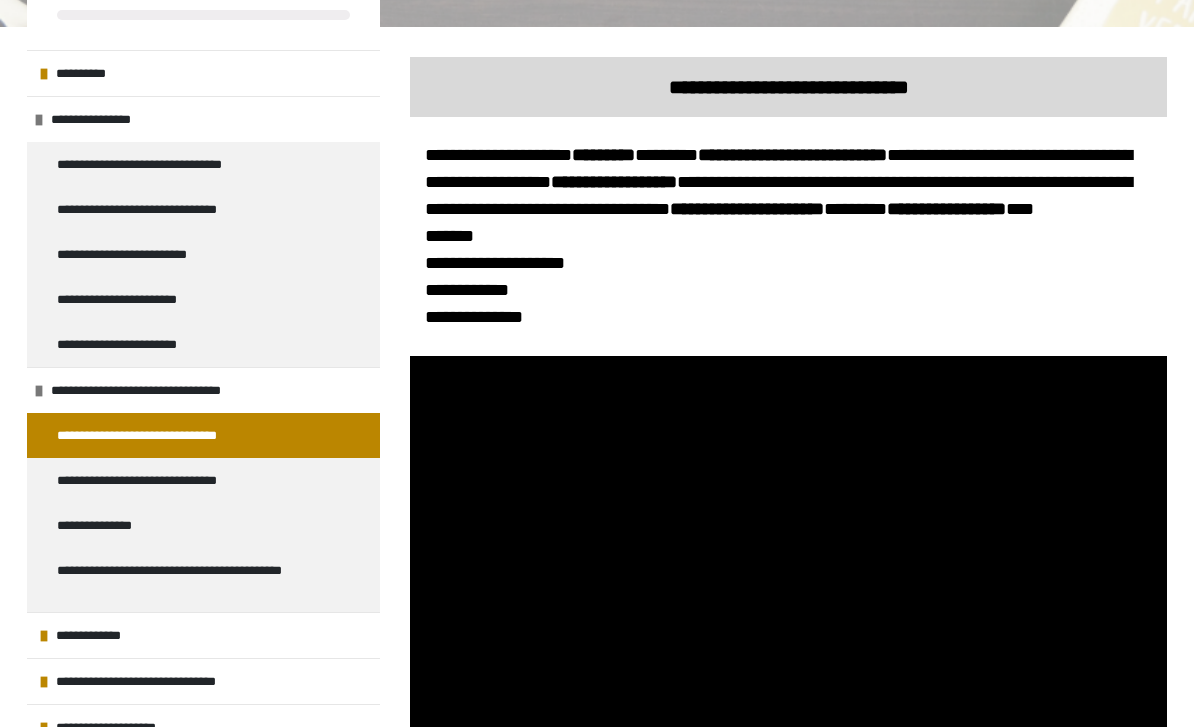 scroll, scrollTop: 431, scrollLeft: 0, axis: vertical 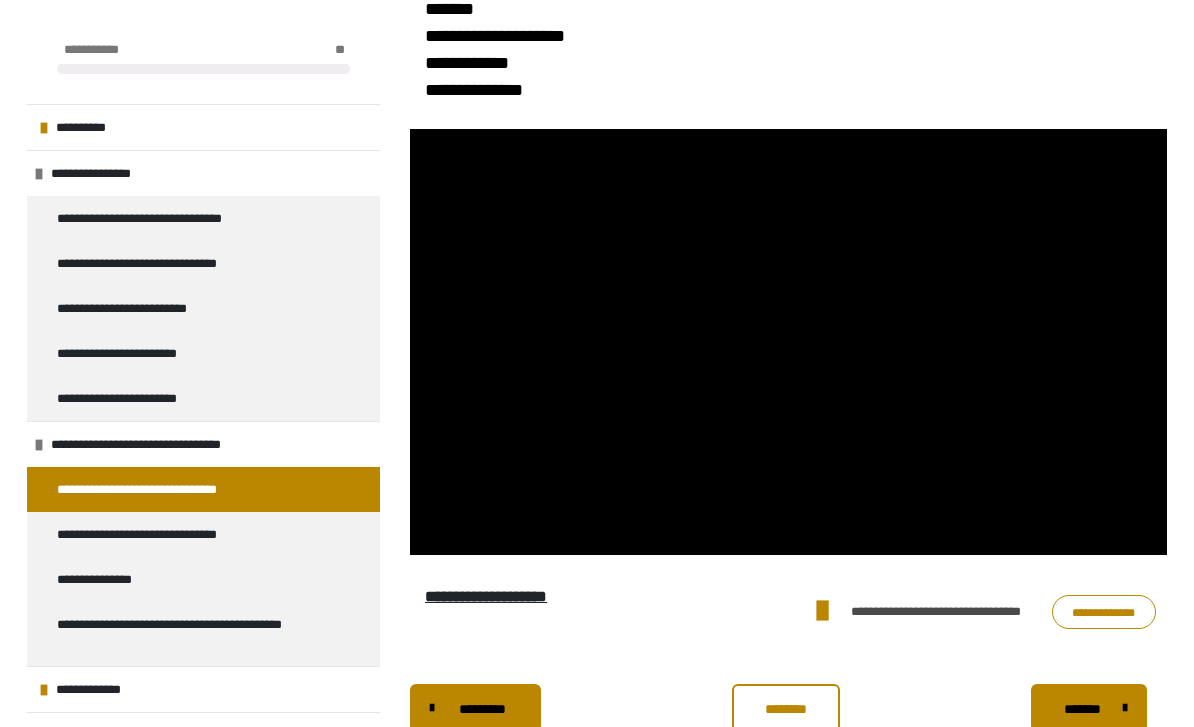 click on "**********" at bounding box center [163, 489] 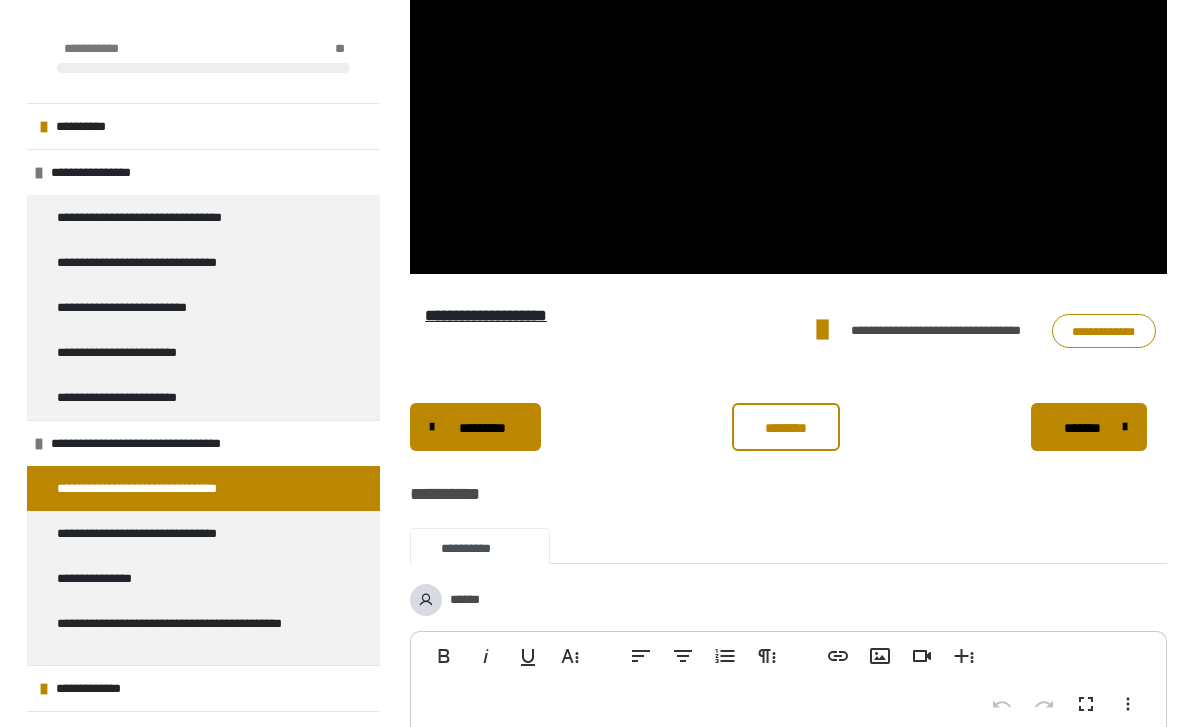scroll, scrollTop: 852, scrollLeft: 0, axis: vertical 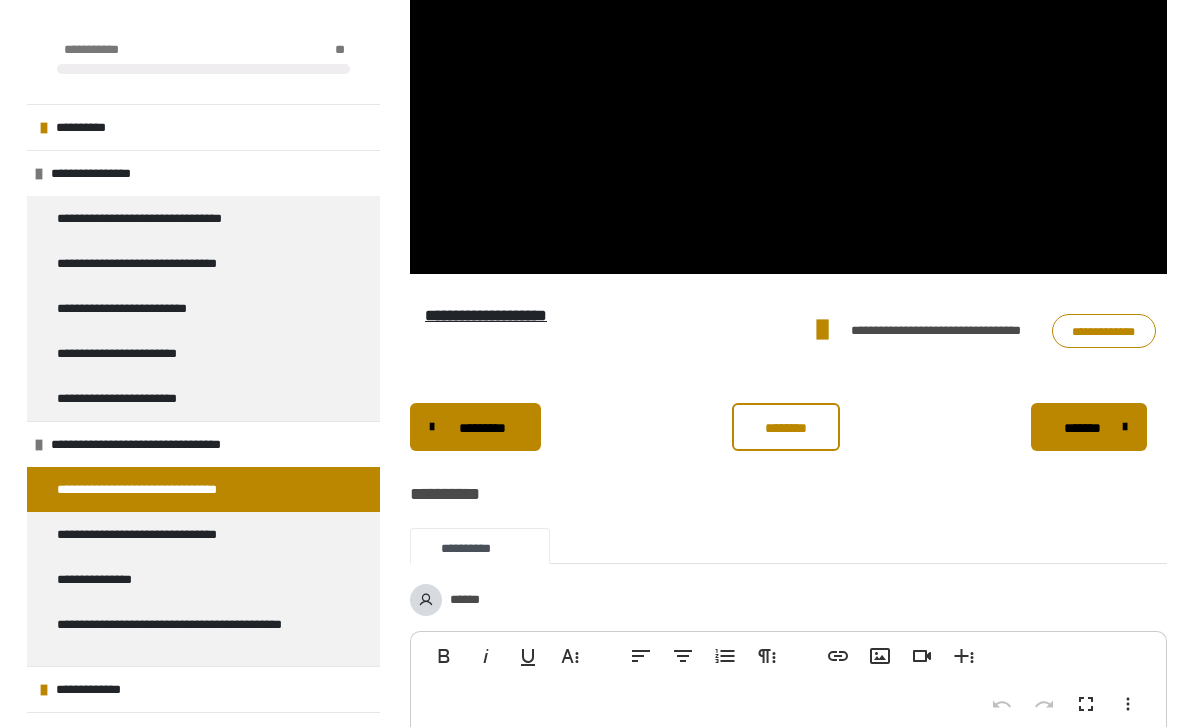 click on "*******" at bounding box center (1082, 428) 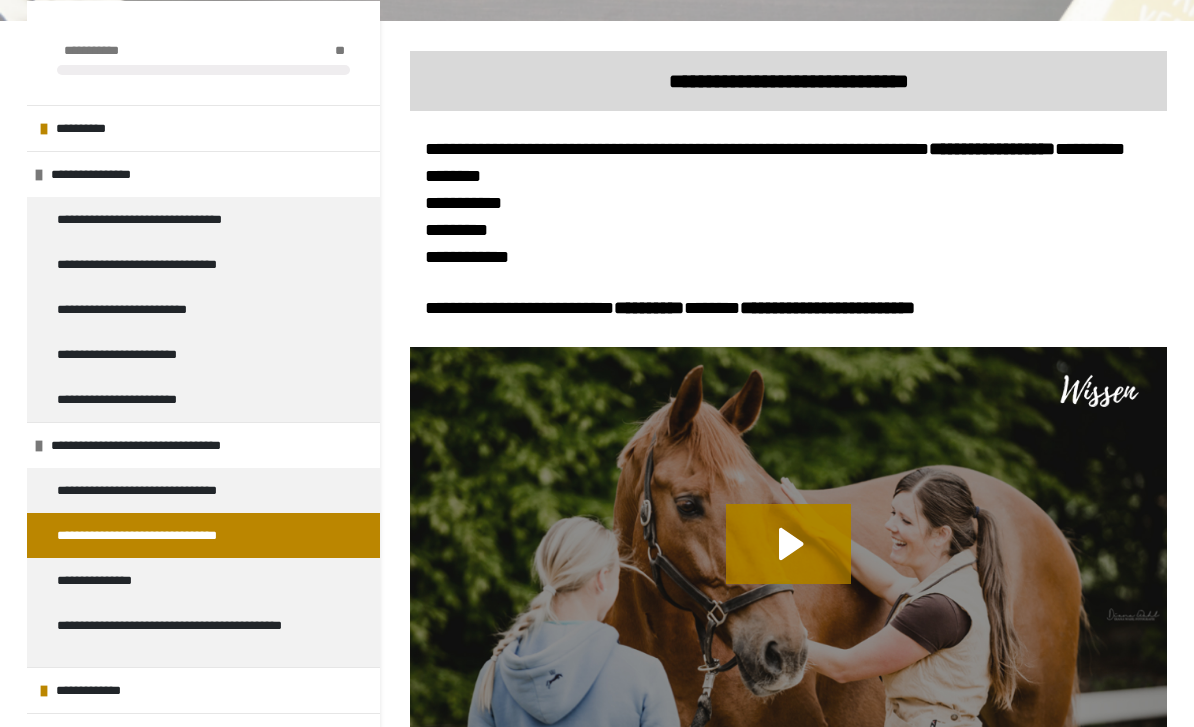 scroll, scrollTop: 350, scrollLeft: 0, axis: vertical 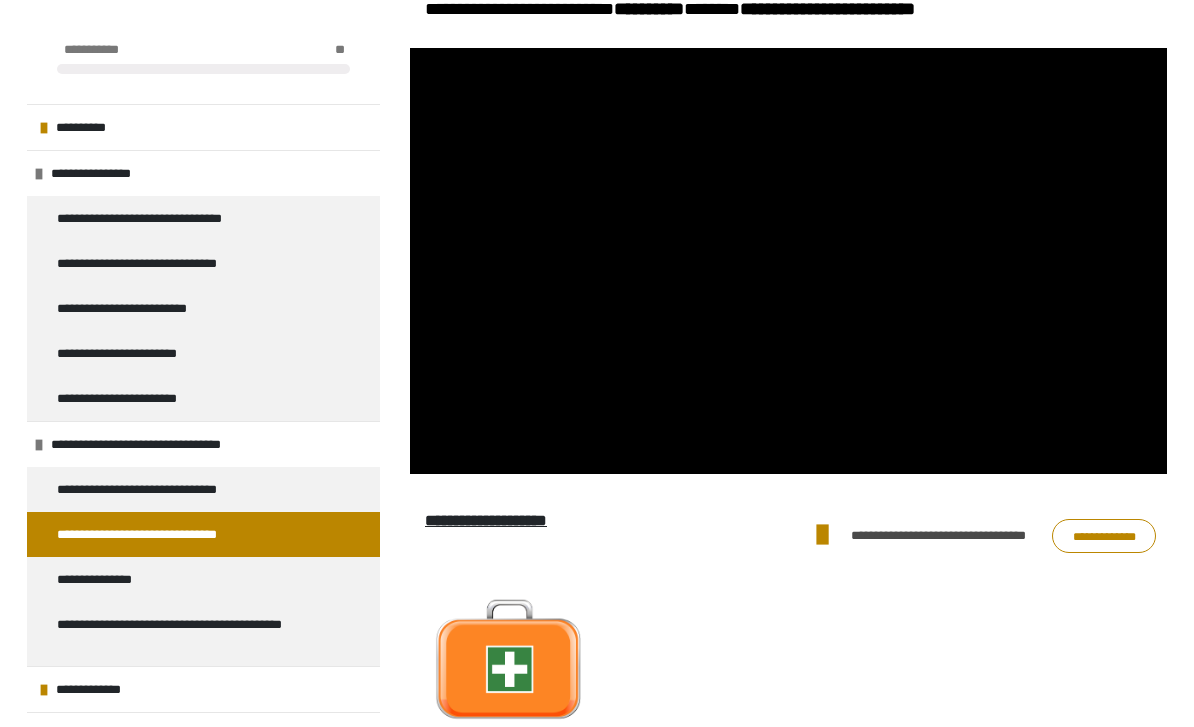 click on "**********" at bounding box center [1104, 536] 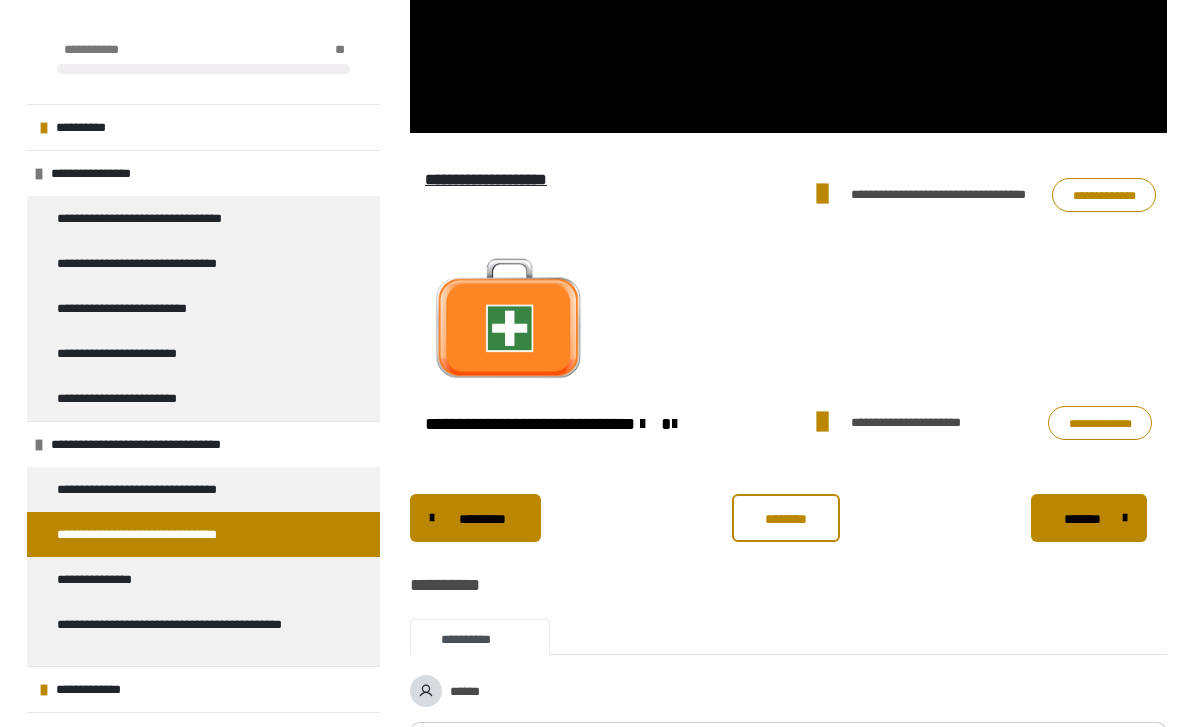 scroll, scrollTop: 989, scrollLeft: 0, axis: vertical 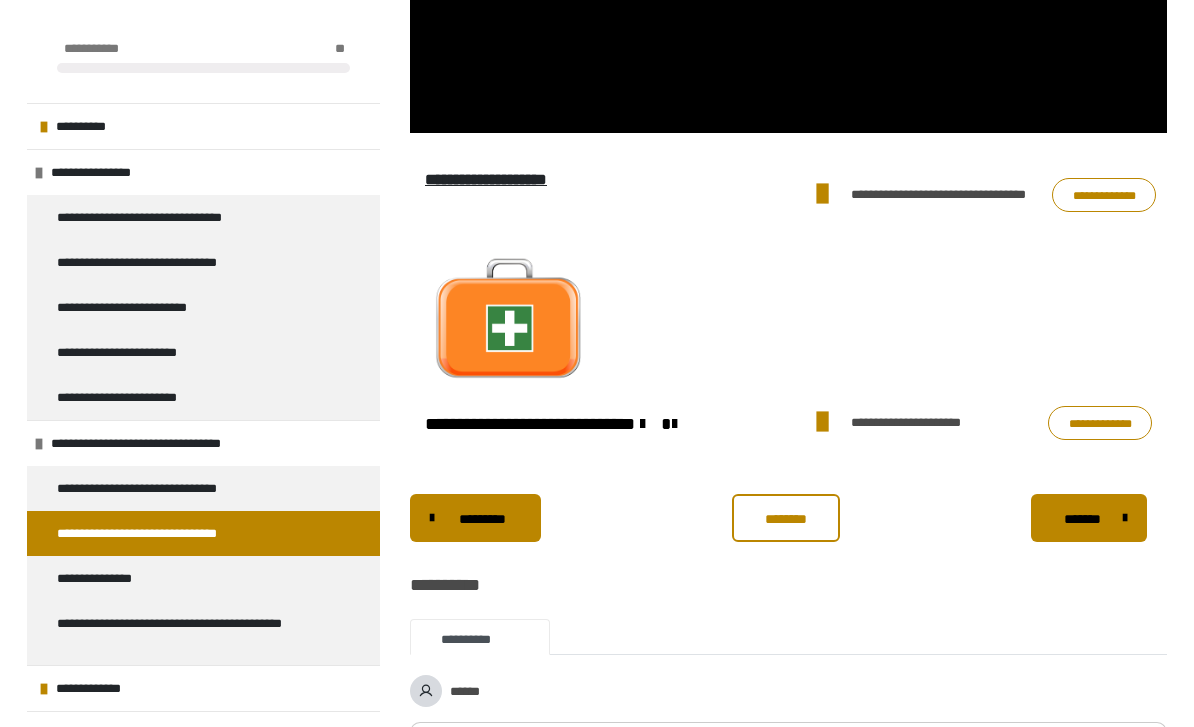 click on "**********" at bounding box center [486, 180] 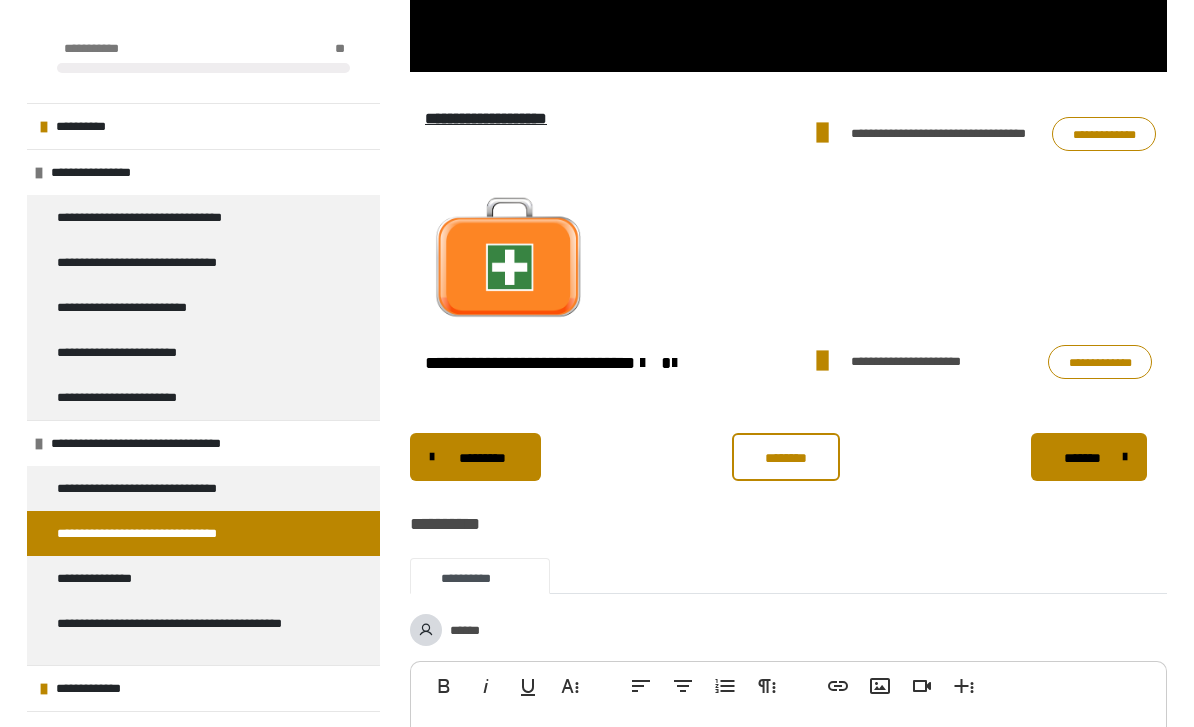 scroll, scrollTop: 1051, scrollLeft: 0, axis: vertical 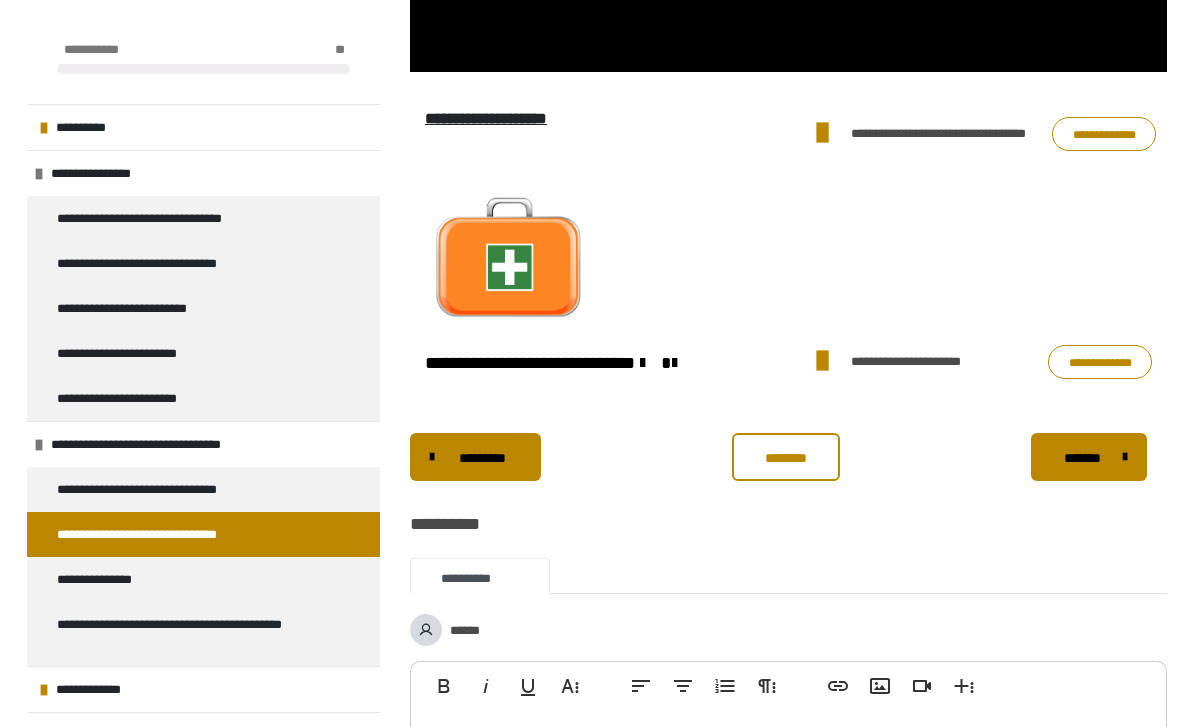 click on "**********" at bounding box center (1100, 362) 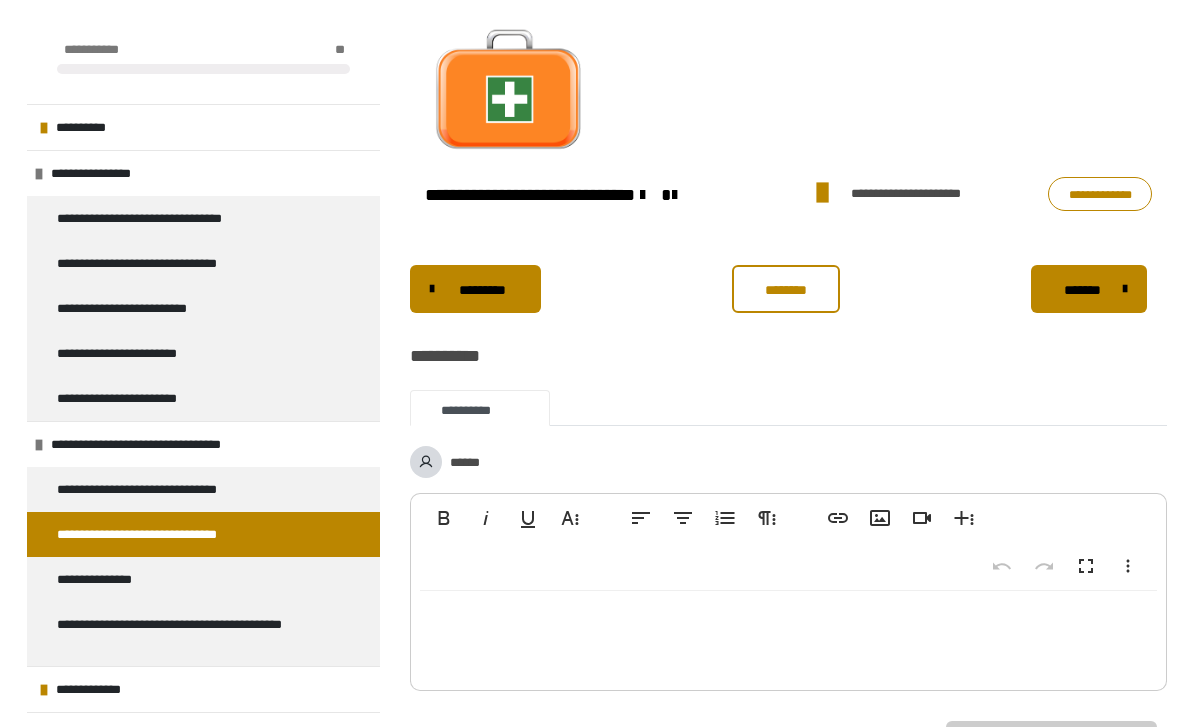 scroll, scrollTop: 1218, scrollLeft: 0, axis: vertical 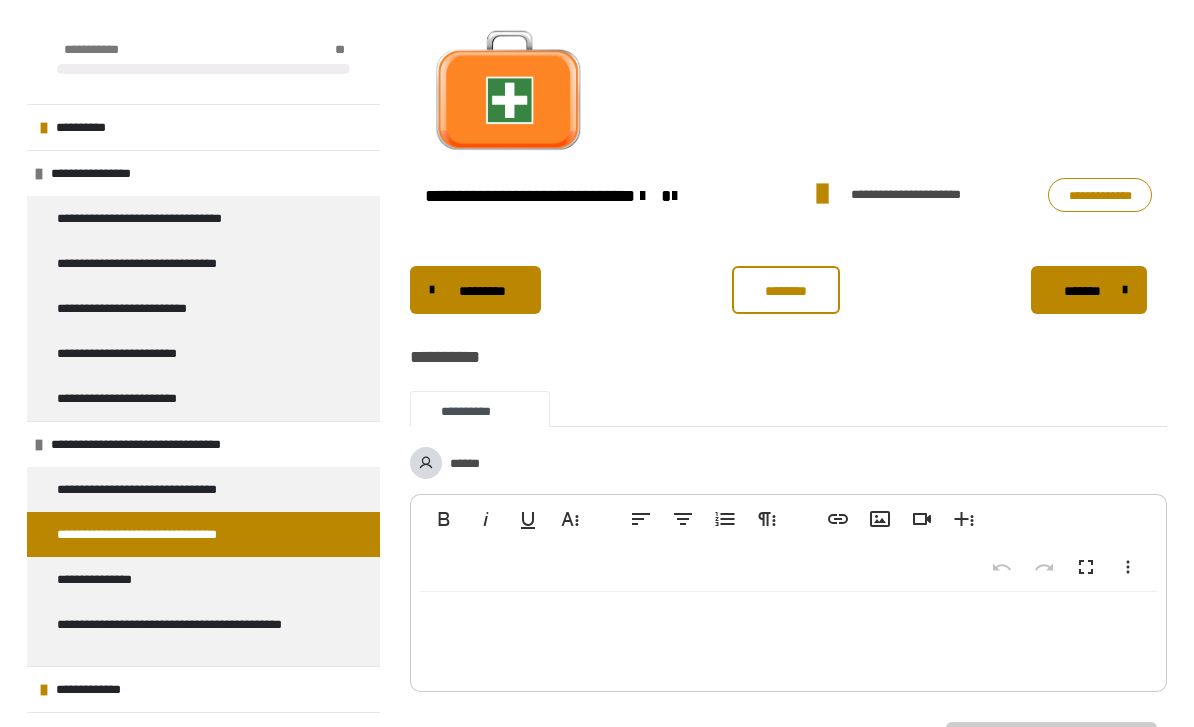click on "*******" at bounding box center (1089, 290) 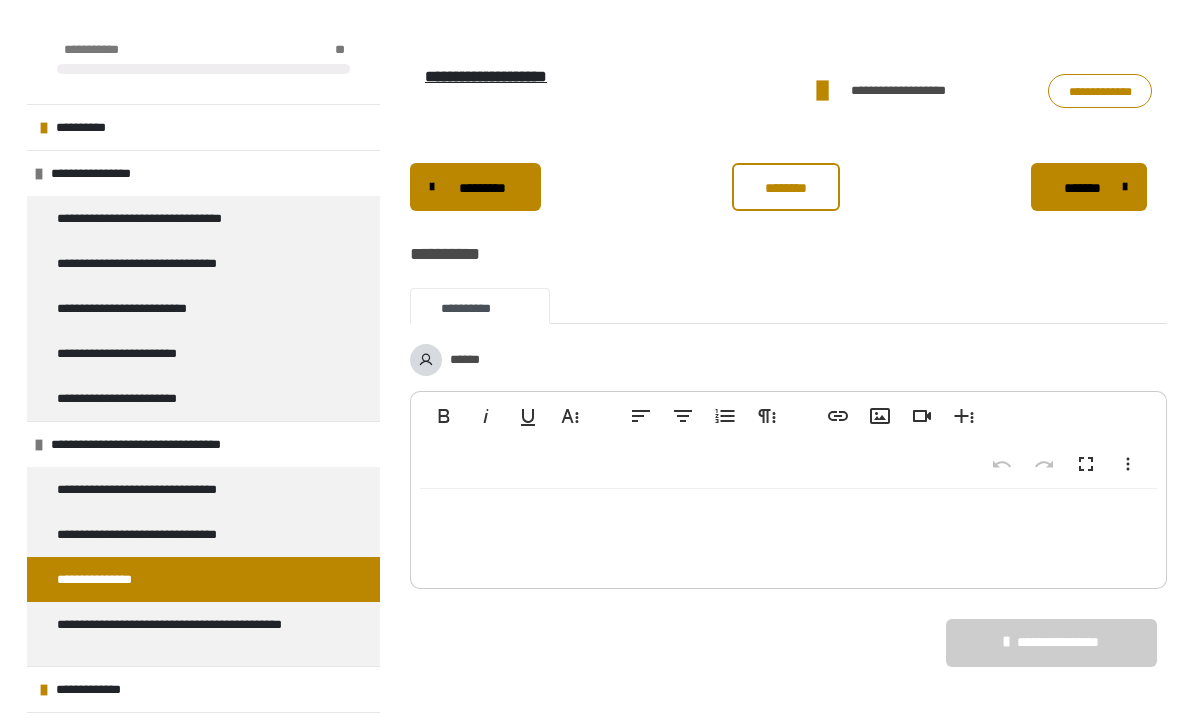 scroll, scrollTop: 512, scrollLeft: 0, axis: vertical 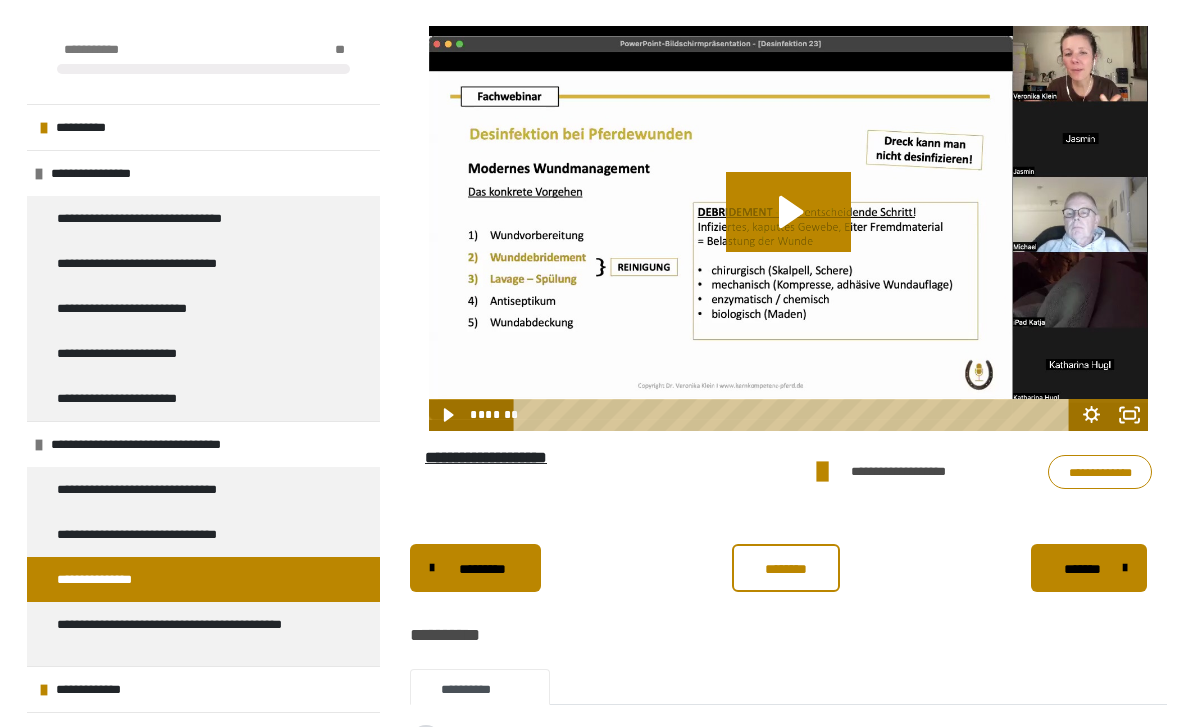click 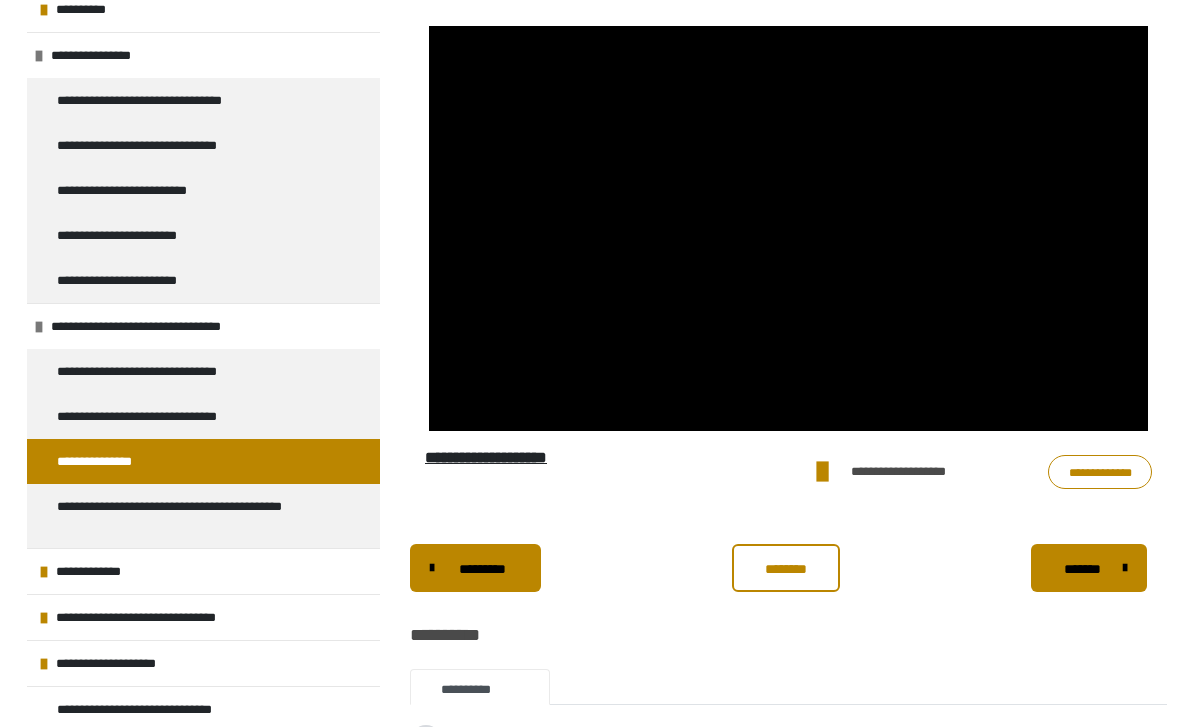 scroll, scrollTop: 118, scrollLeft: 0, axis: vertical 